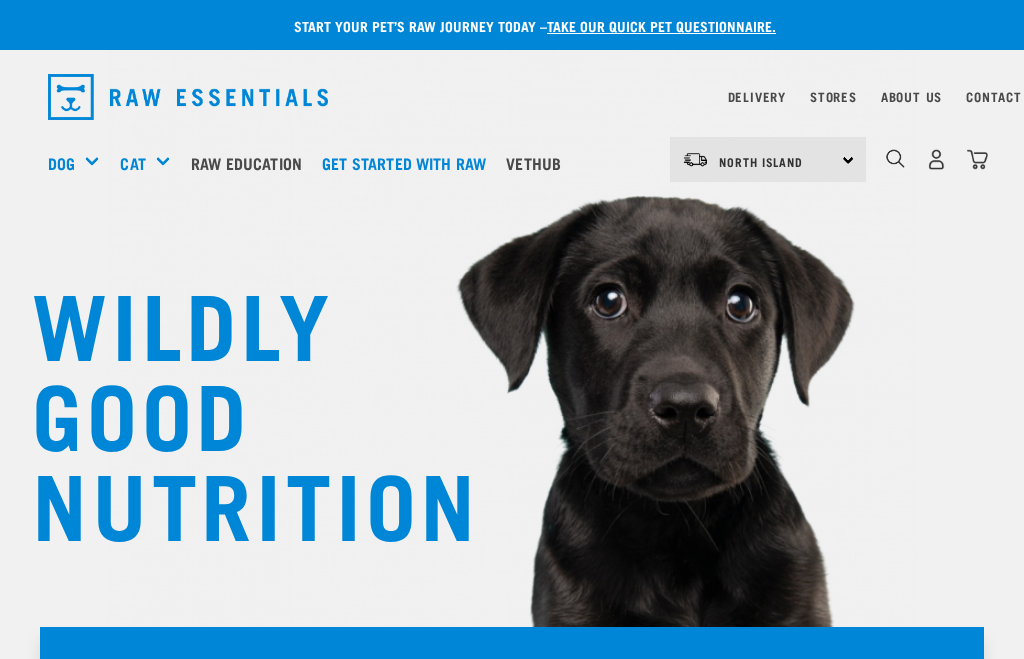 scroll, scrollTop: 0, scrollLeft: 0, axis: both 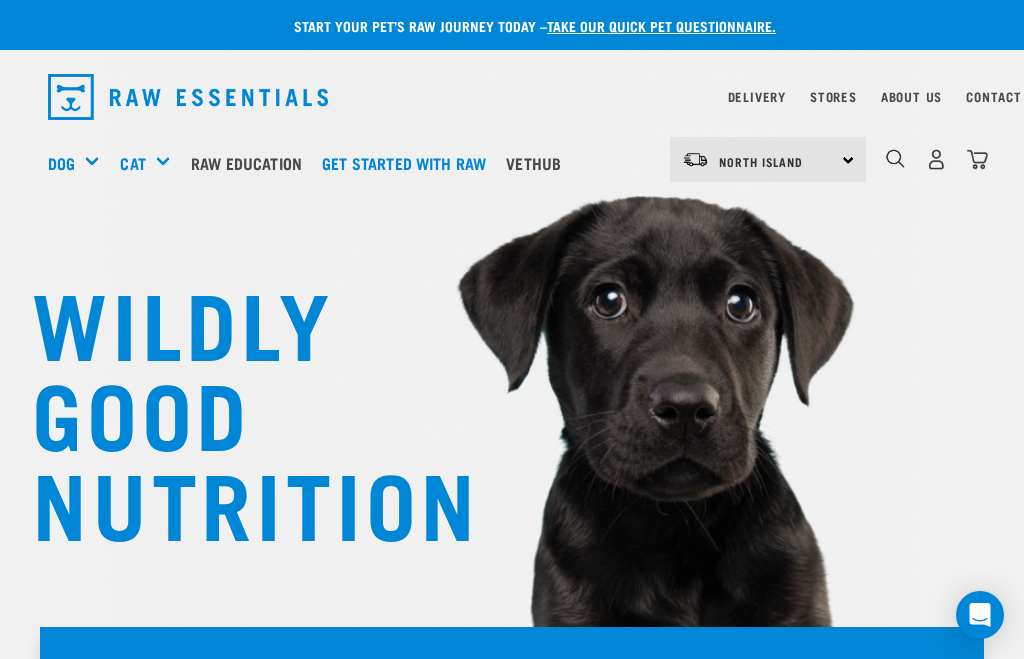 click at bounding box center [936, 159] 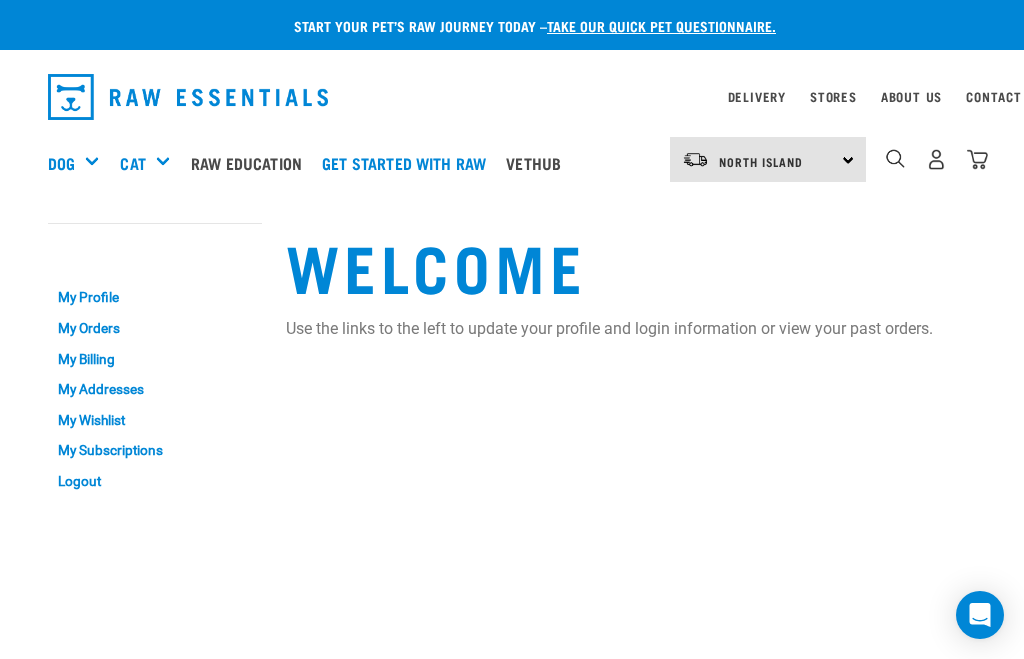 scroll, scrollTop: 0, scrollLeft: 0, axis: both 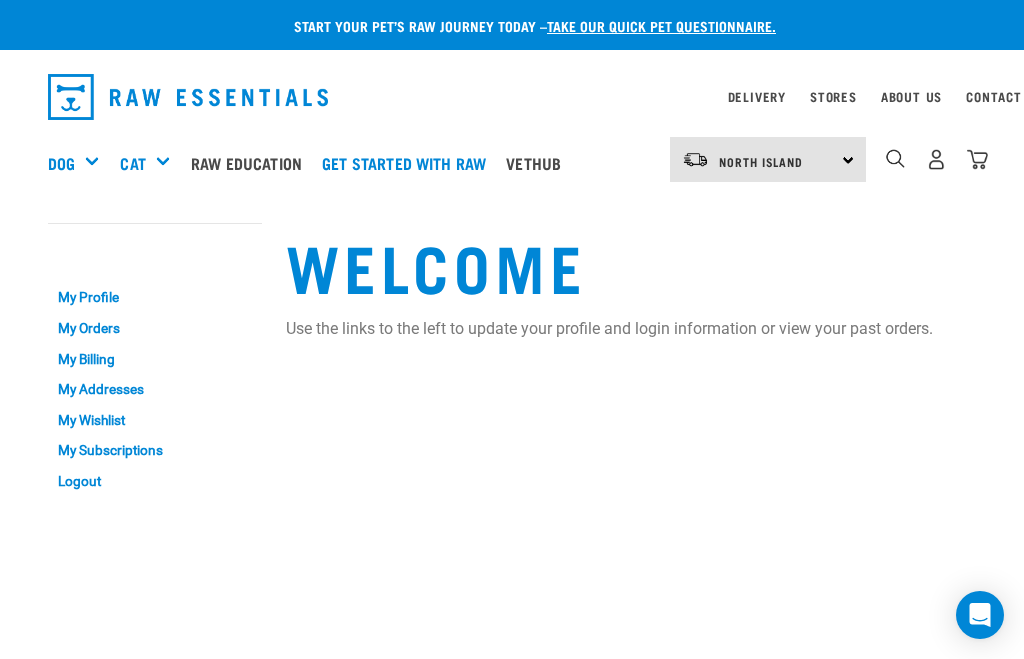 click on "My Orders" at bounding box center (155, 328) 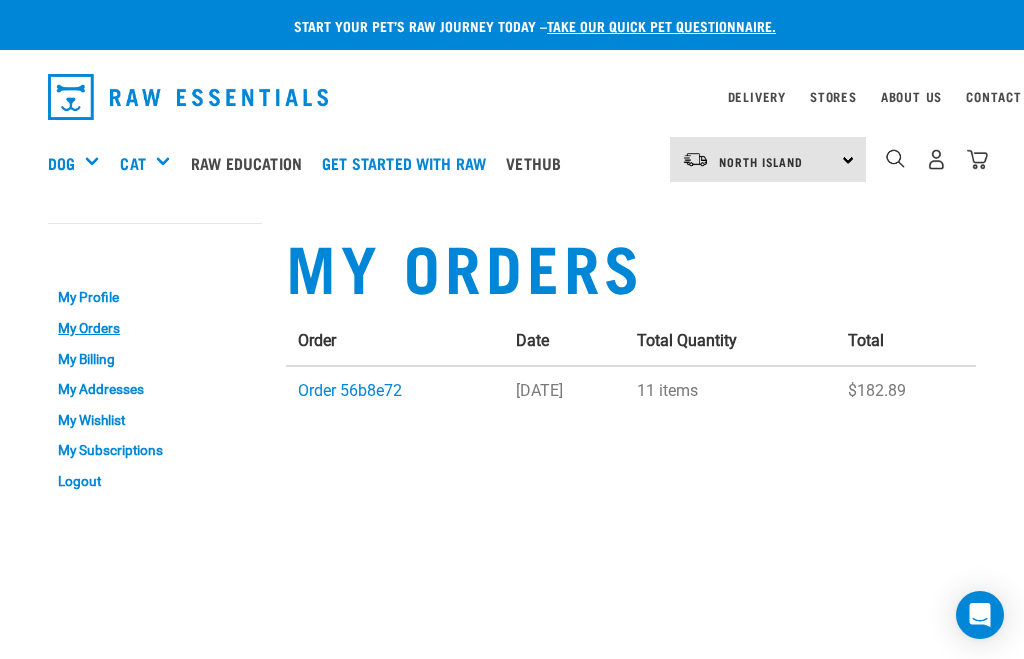 scroll, scrollTop: 0, scrollLeft: 0, axis: both 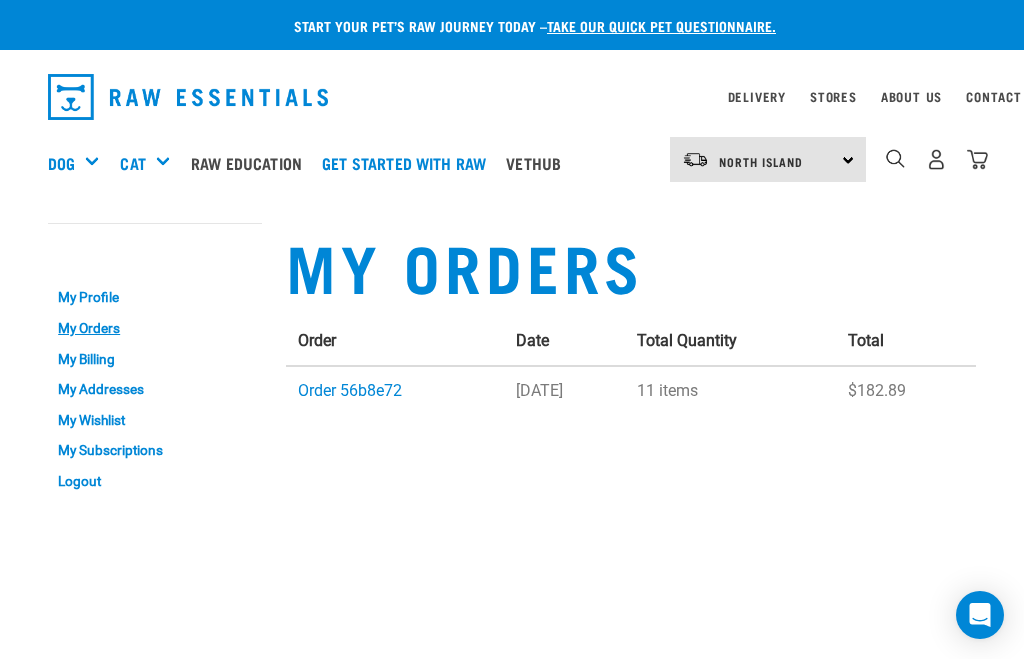 click on "Order 56b8e72" at bounding box center [350, 390] 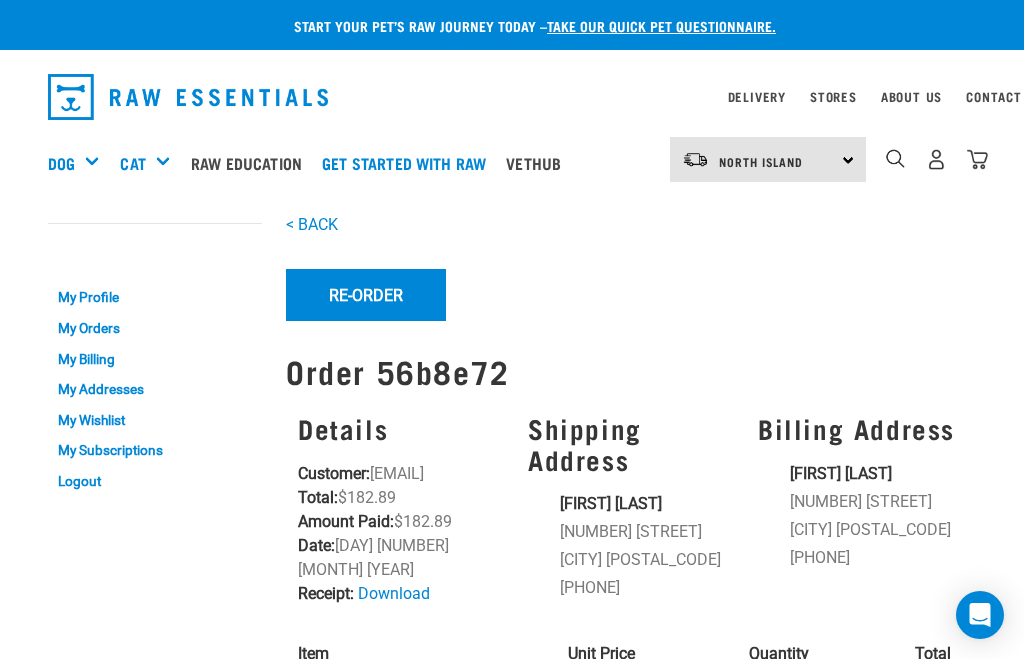 scroll, scrollTop: 0, scrollLeft: 0, axis: both 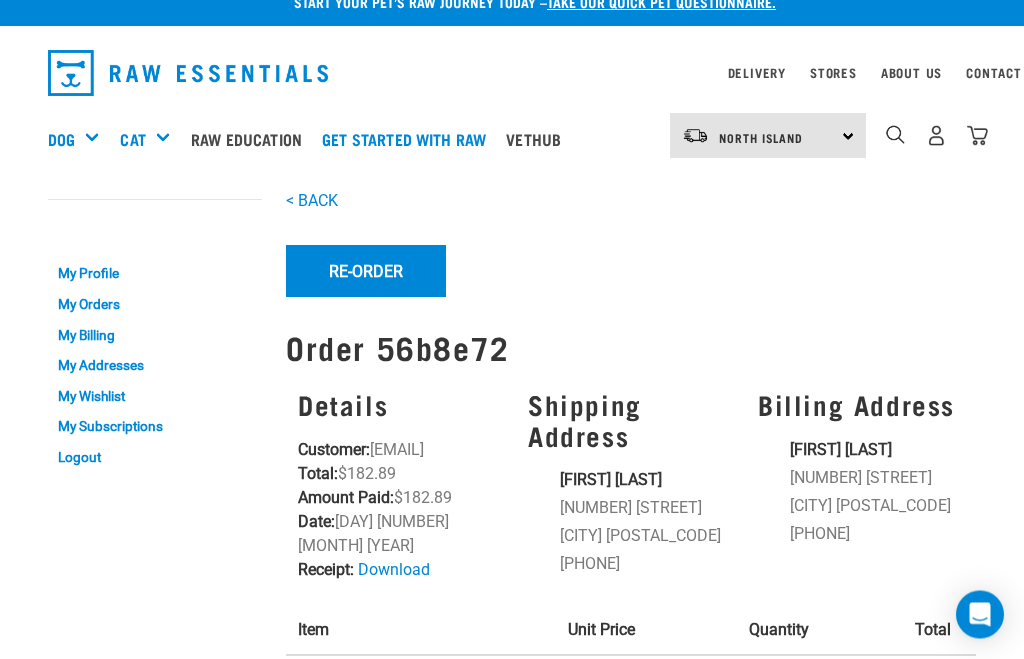 click on "My Subscriptions" at bounding box center (155, 428) 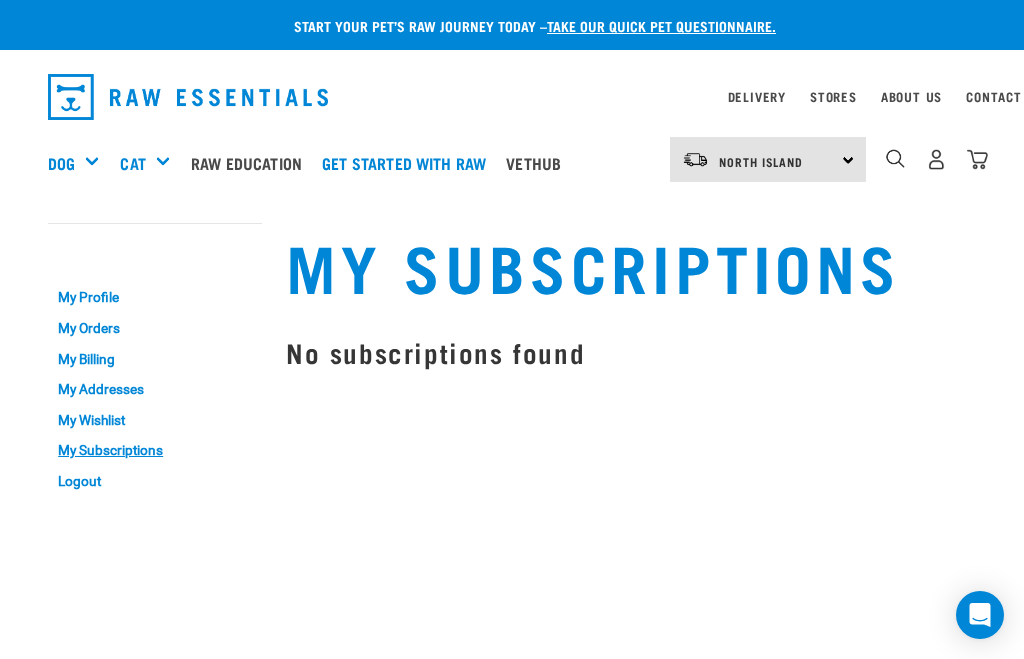 scroll, scrollTop: 0, scrollLeft: 0, axis: both 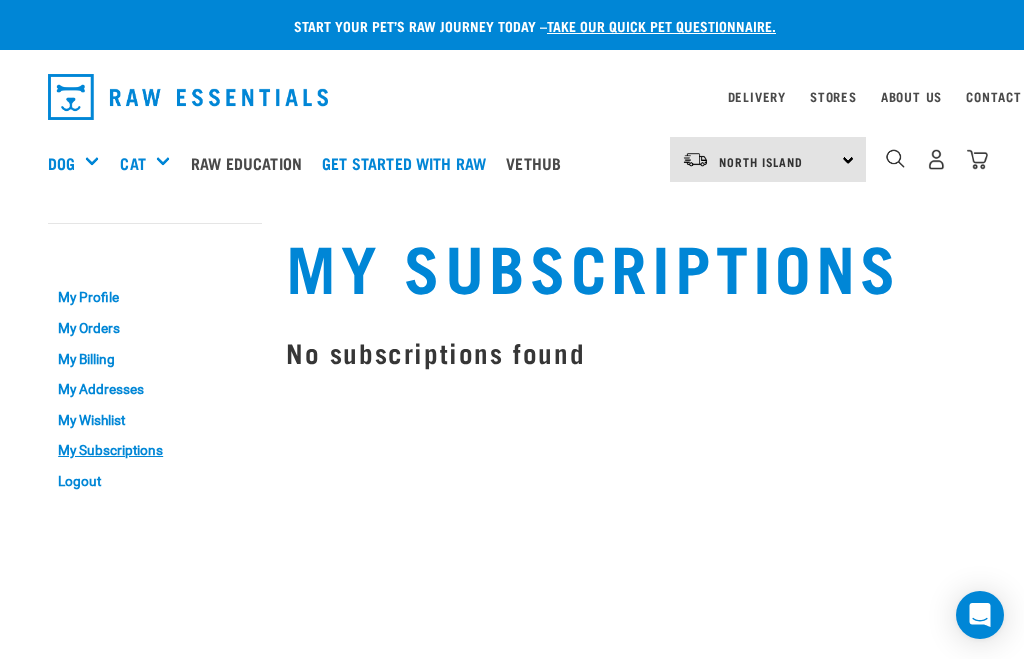 click on "My Wishlist" at bounding box center [155, 420] 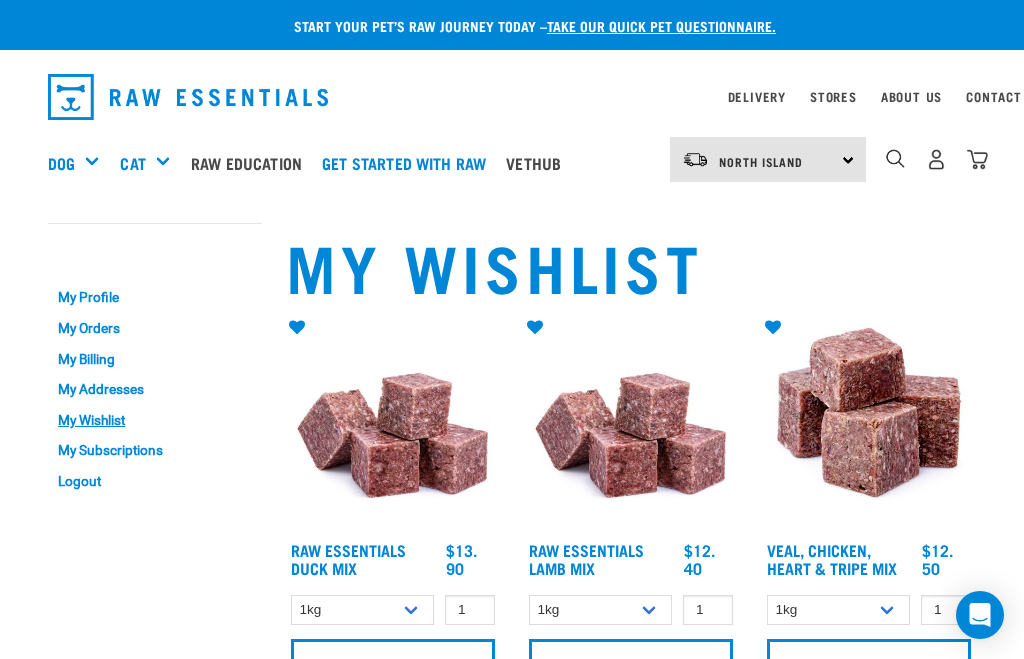 scroll, scrollTop: 0, scrollLeft: 0, axis: both 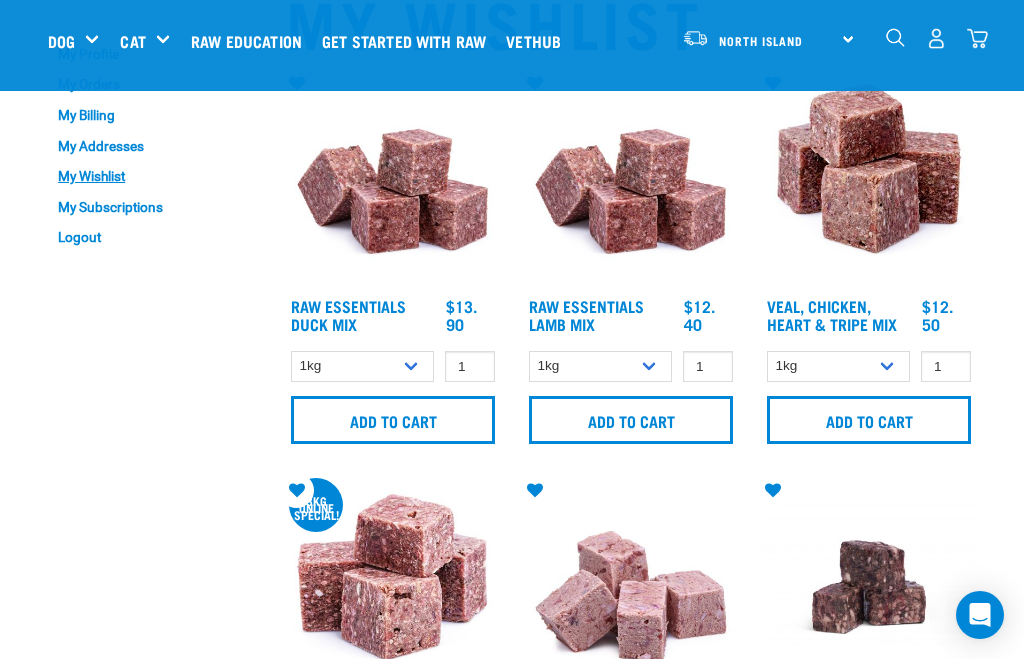 click on "Raw Essentials Duck Mix" at bounding box center [348, 314] 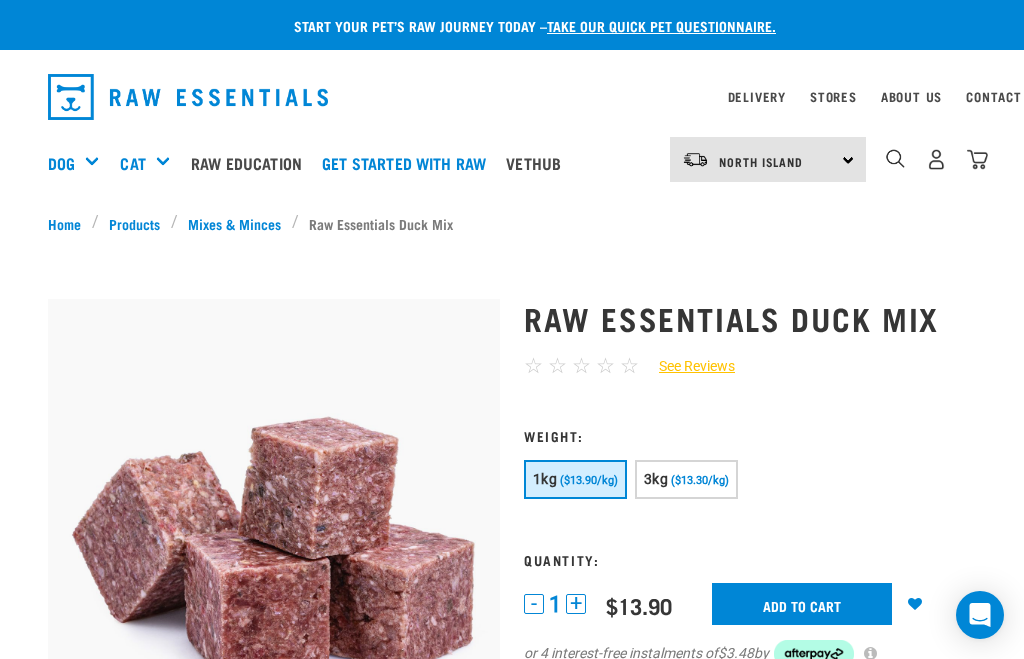 scroll, scrollTop: 0, scrollLeft: 0, axis: both 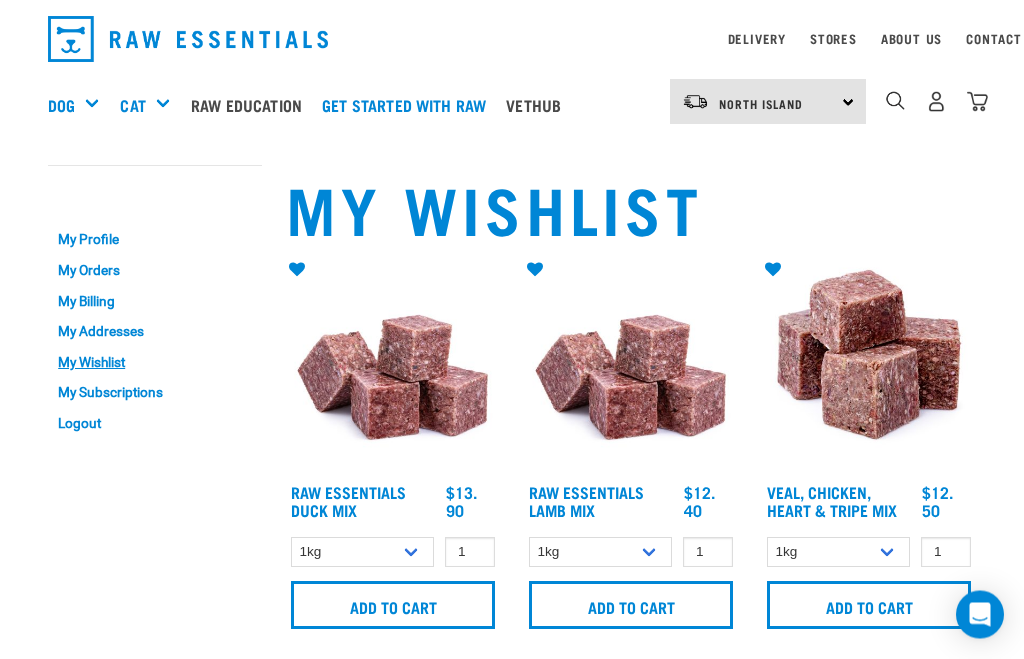 click on "Raw Essentials Lamb Mix" at bounding box center (586, 501) 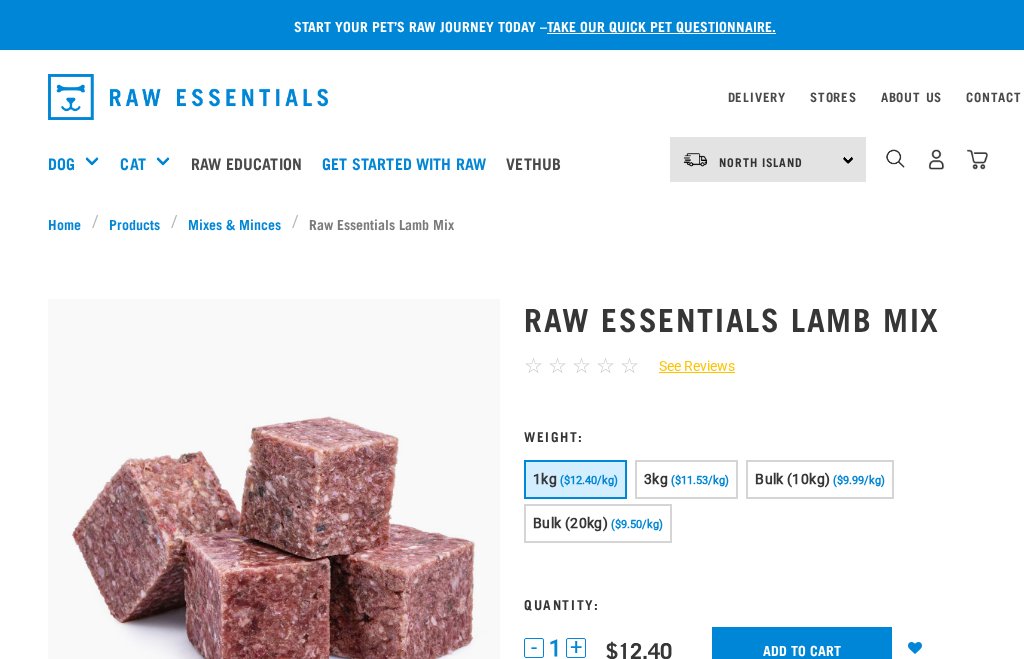scroll, scrollTop: 0, scrollLeft: 0, axis: both 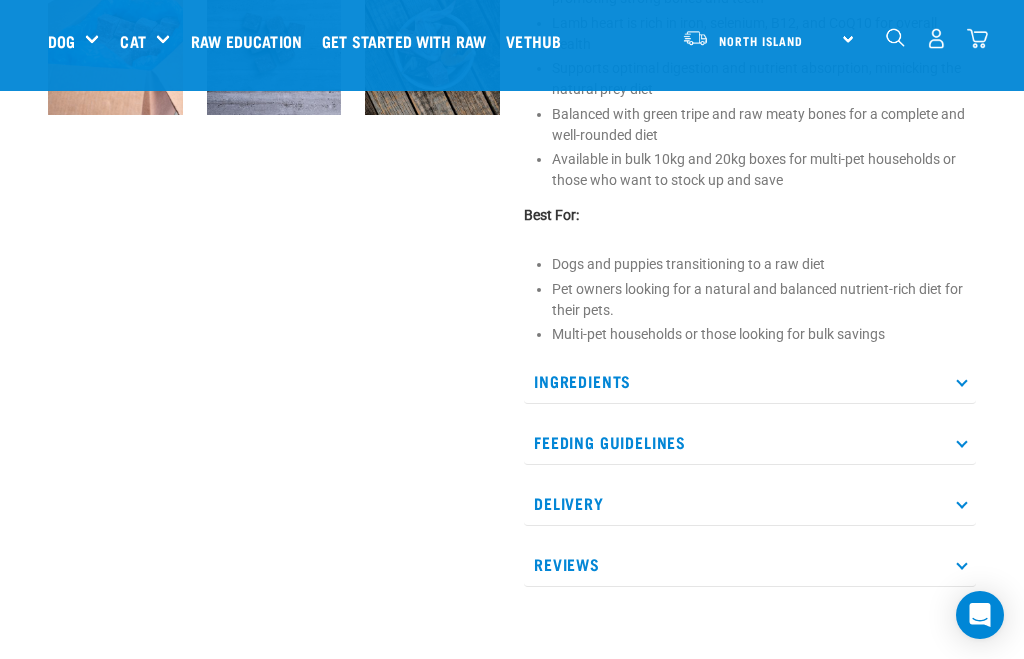 click at bounding box center [961, 381] 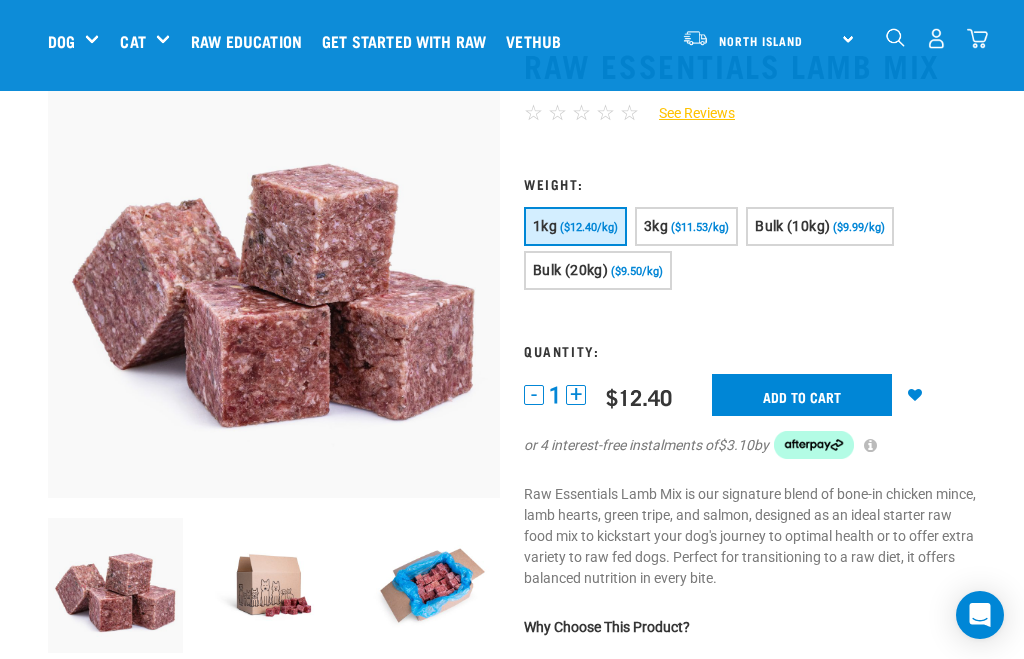 scroll, scrollTop: 31, scrollLeft: 0, axis: vertical 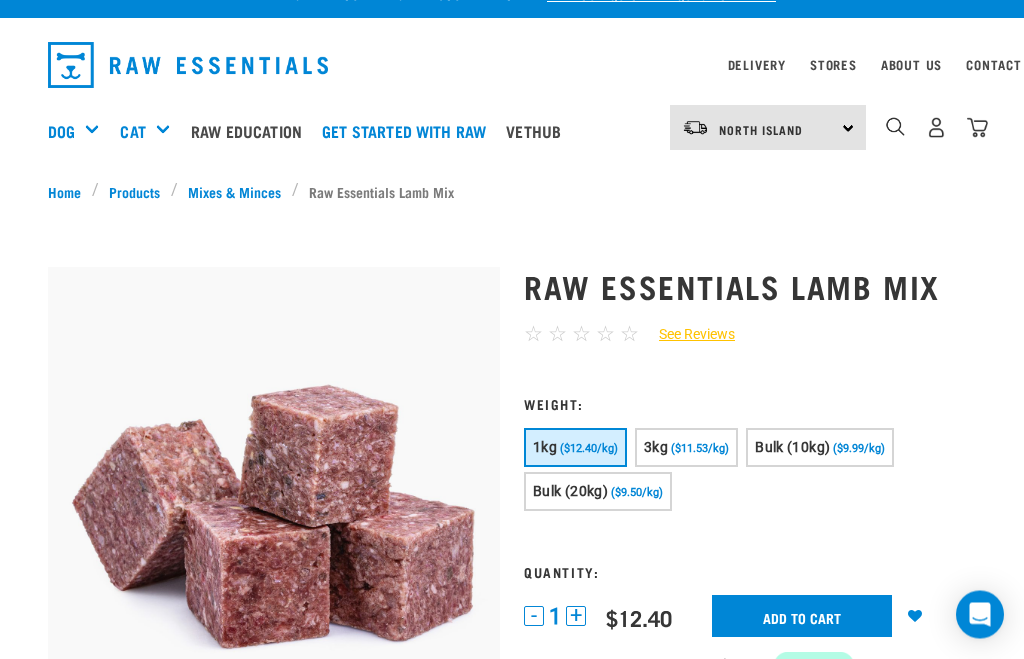 click on "($11.53/kg)" at bounding box center [700, 449] 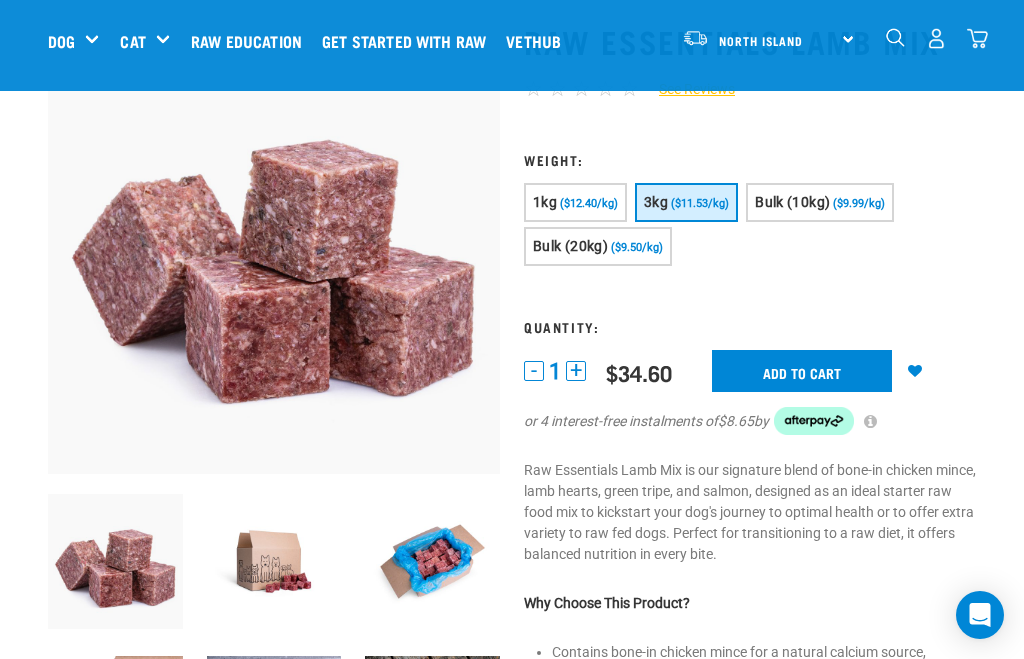 scroll, scrollTop: 123, scrollLeft: 0, axis: vertical 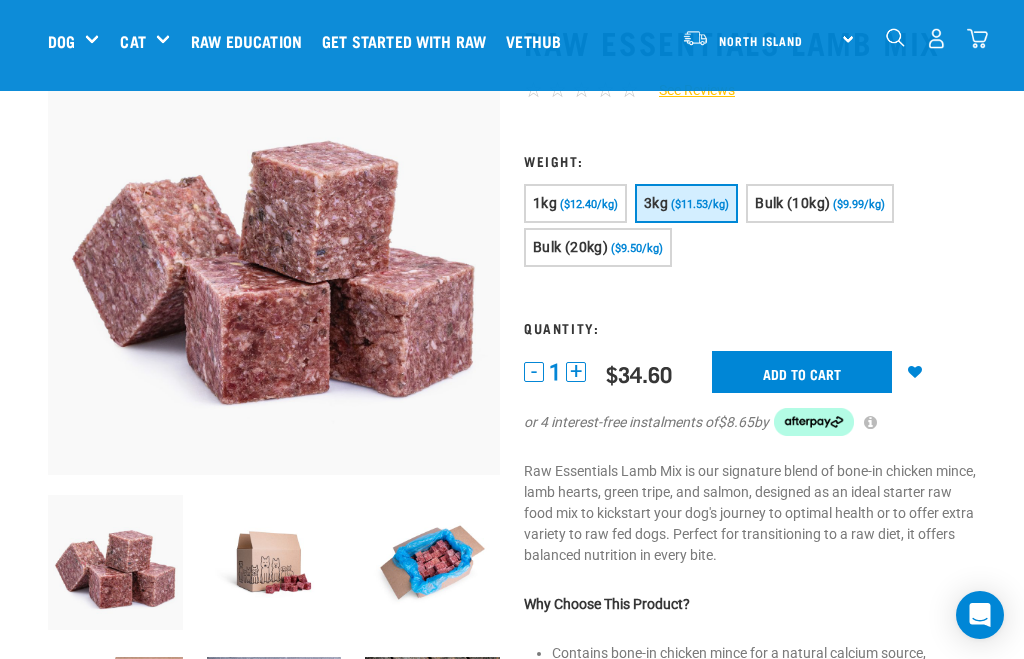 click on "Add to cart" at bounding box center [802, 372] 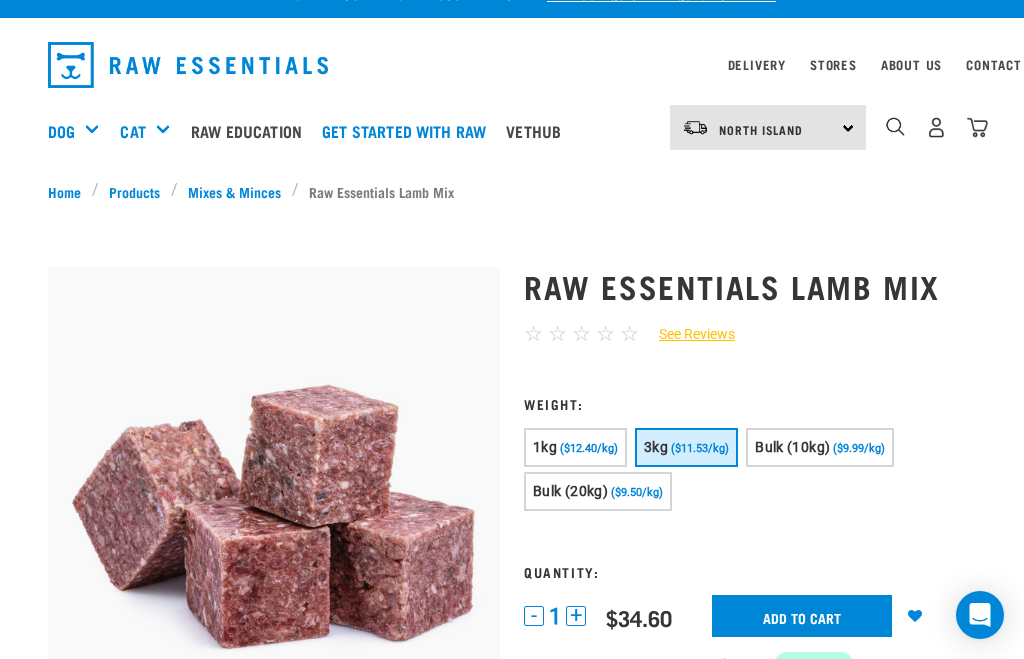 scroll, scrollTop: 31, scrollLeft: 0, axis: vertical 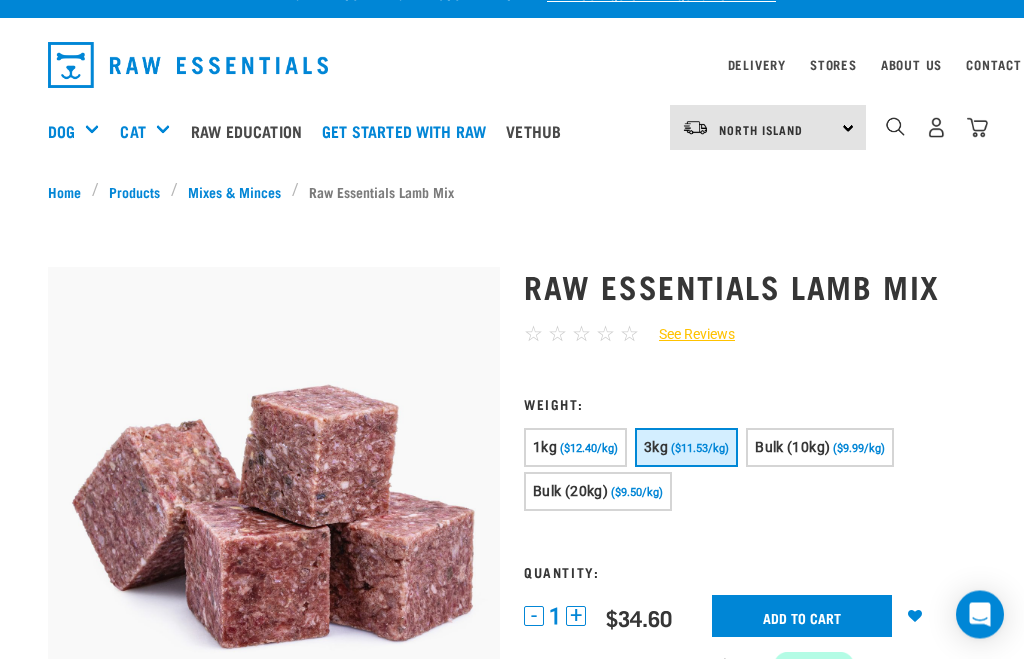 click at bounding box center (977, 128) 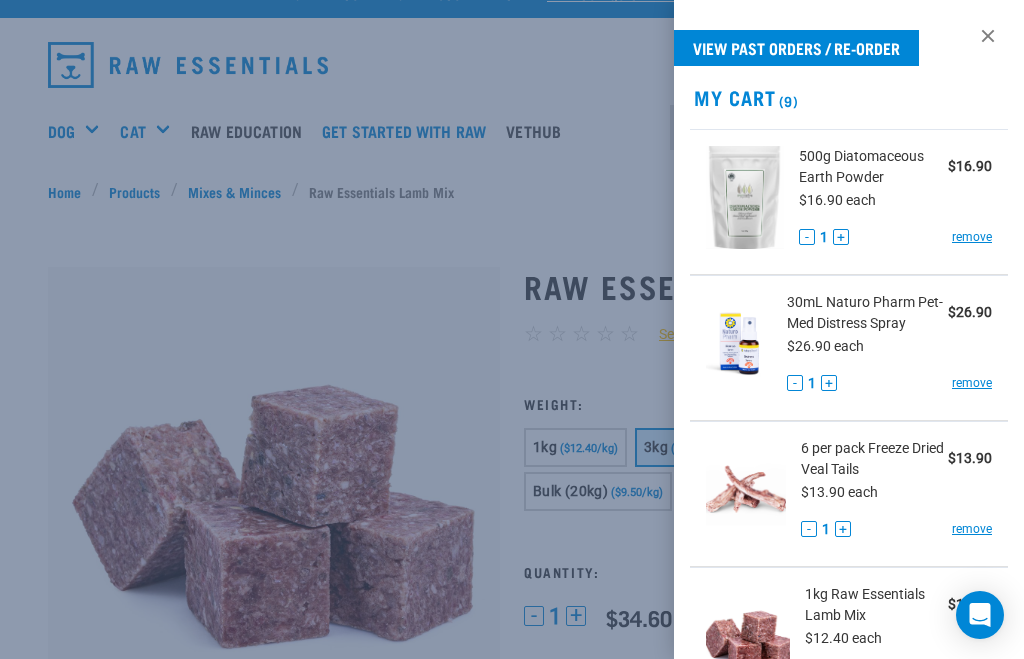 click at bounding box center (988, 36) 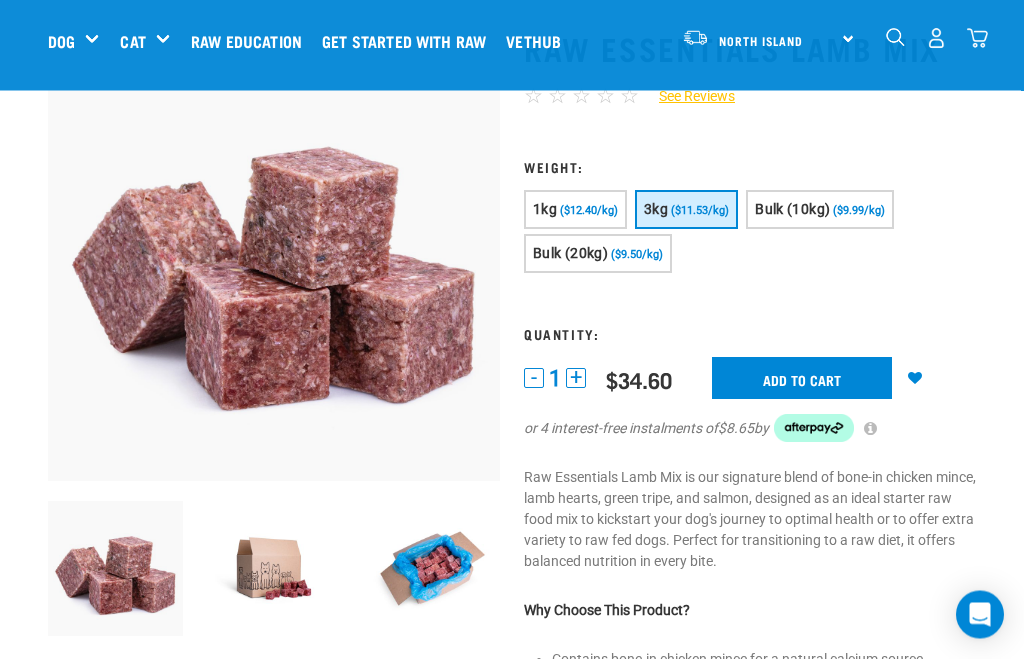 scroll, scrollTop: 138, scrollLeft: 0, axis: vertical 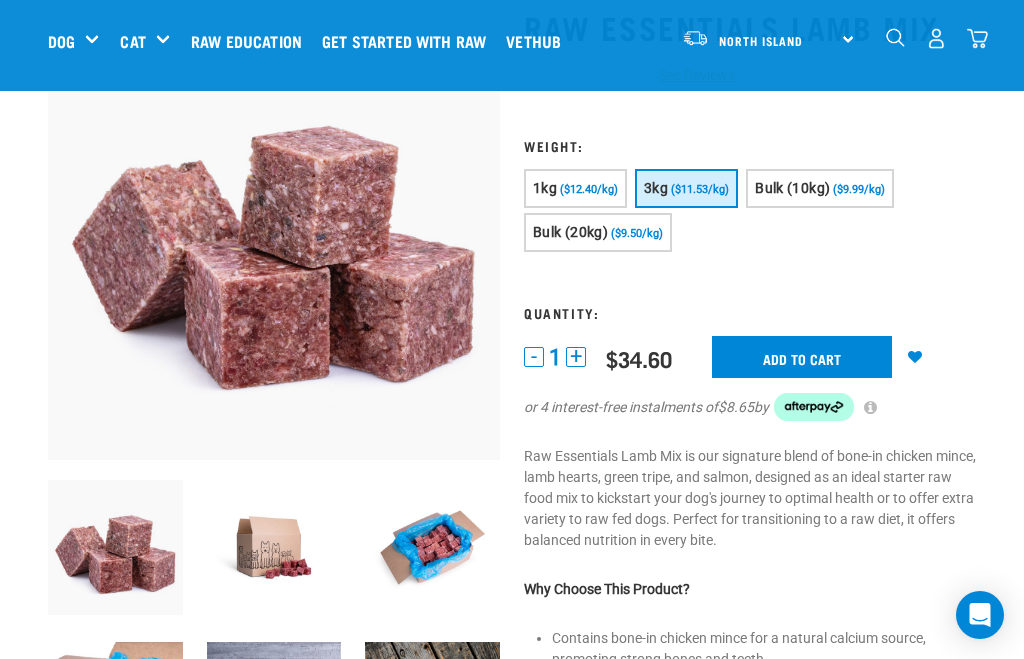 click on "($11.53/kg)" at bounding box center (700, 189) 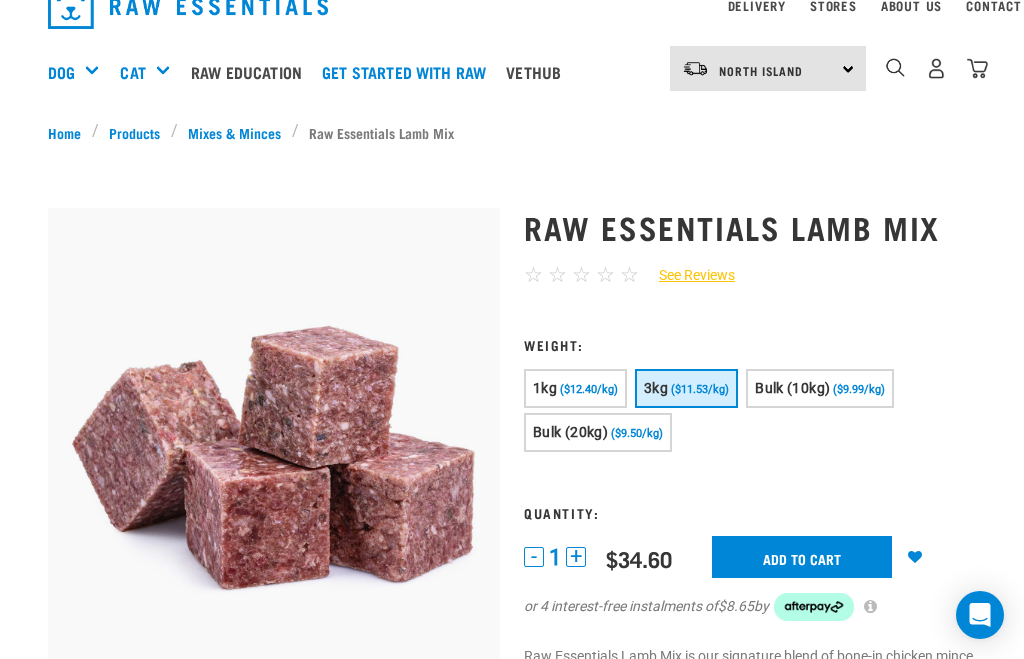 scroll, scrollTop: 47, scrollLeft: 0, axis: vertical 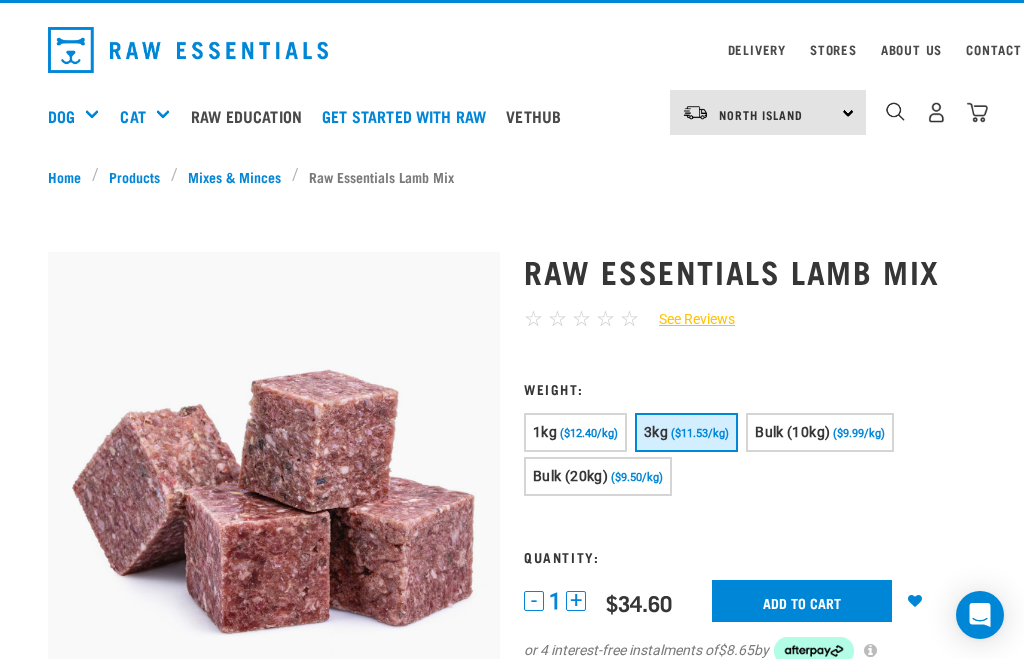 click at bounding box center [977, 112] 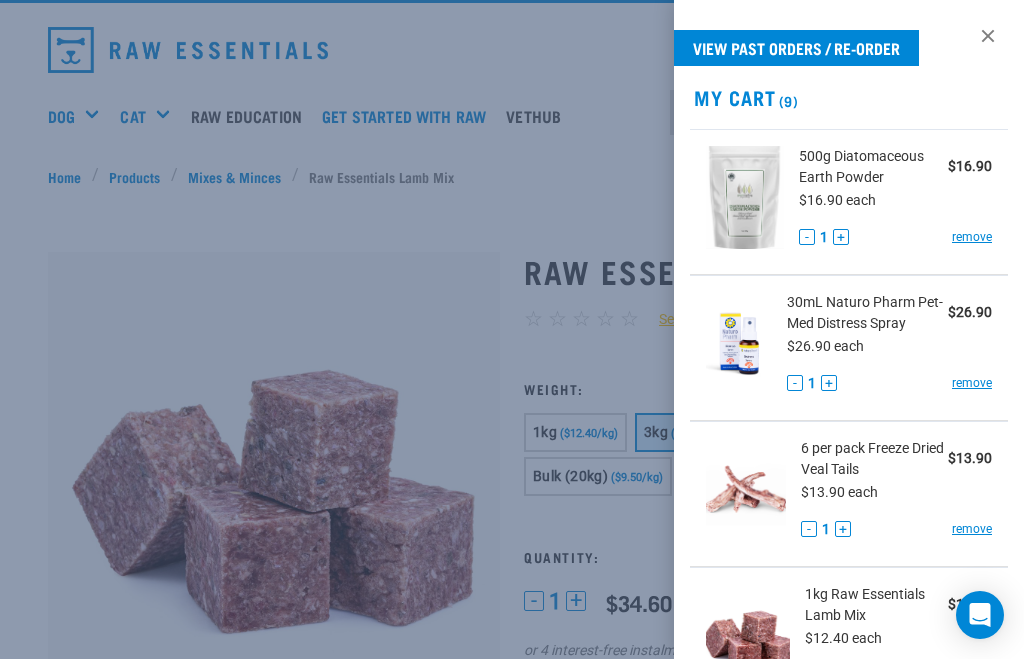 scroll, scrollTop: 0, scrollLeft: 0, axis: both 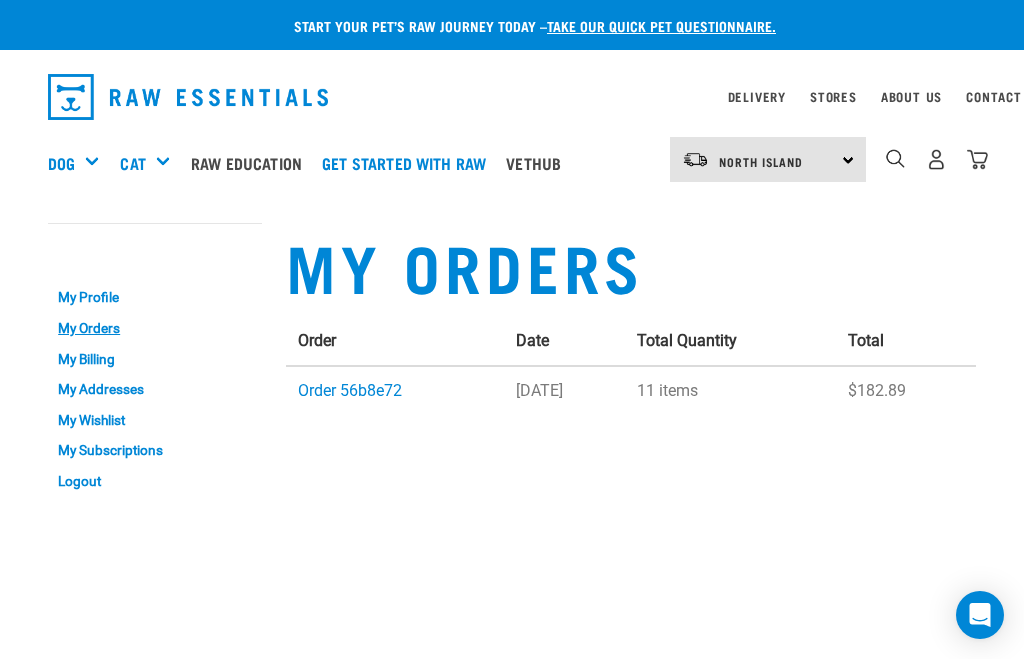 click at bounding box center [977, 159] 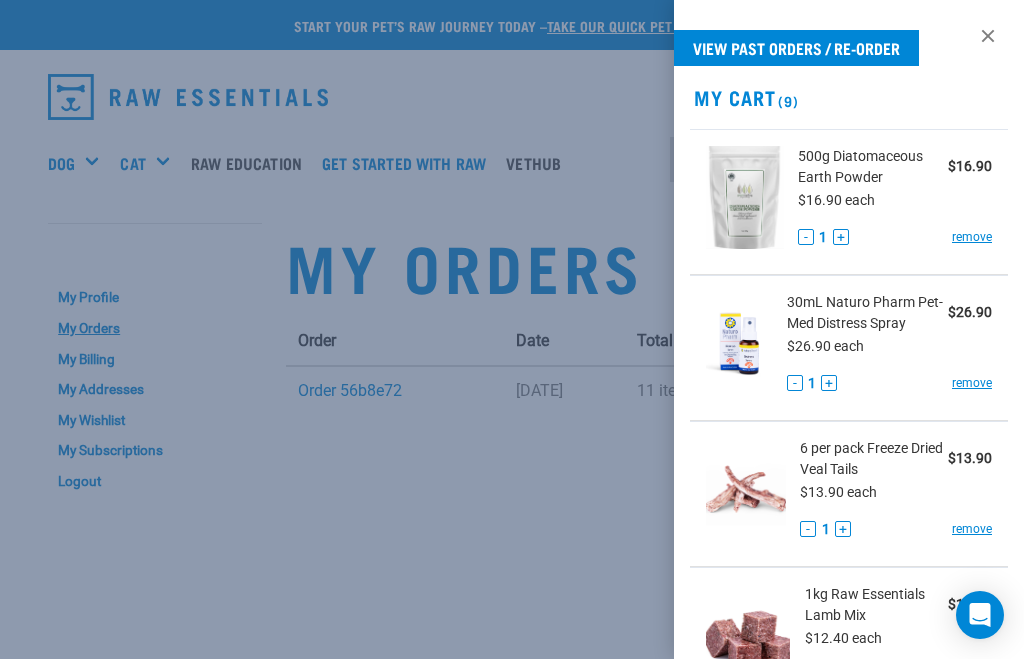click on "remove" at bounding box center (972, 237) 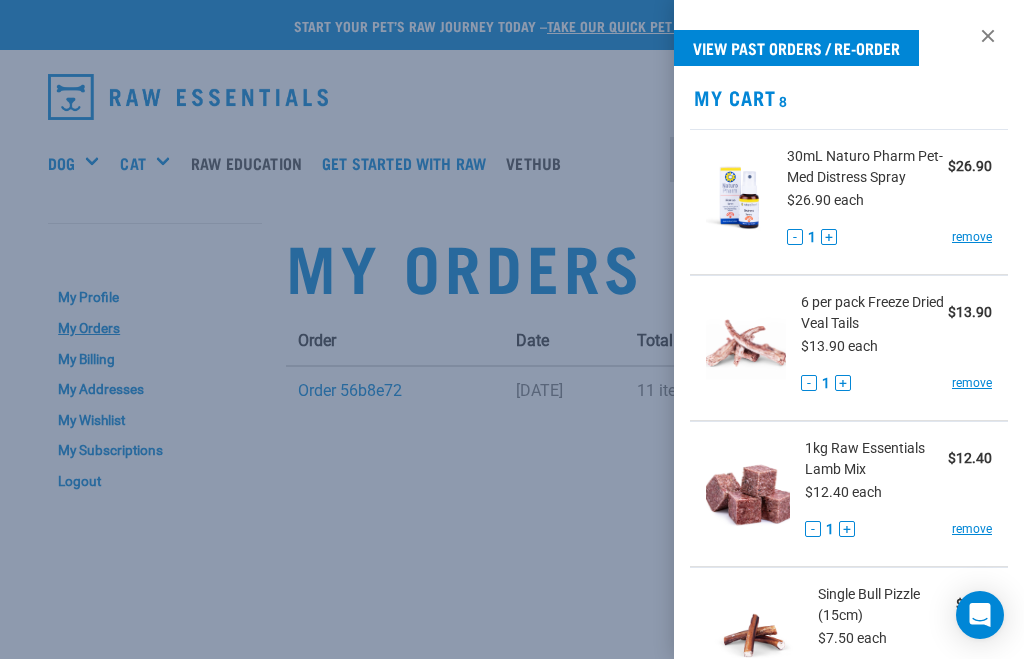 click on "remove" at bounding box center [972, 237] 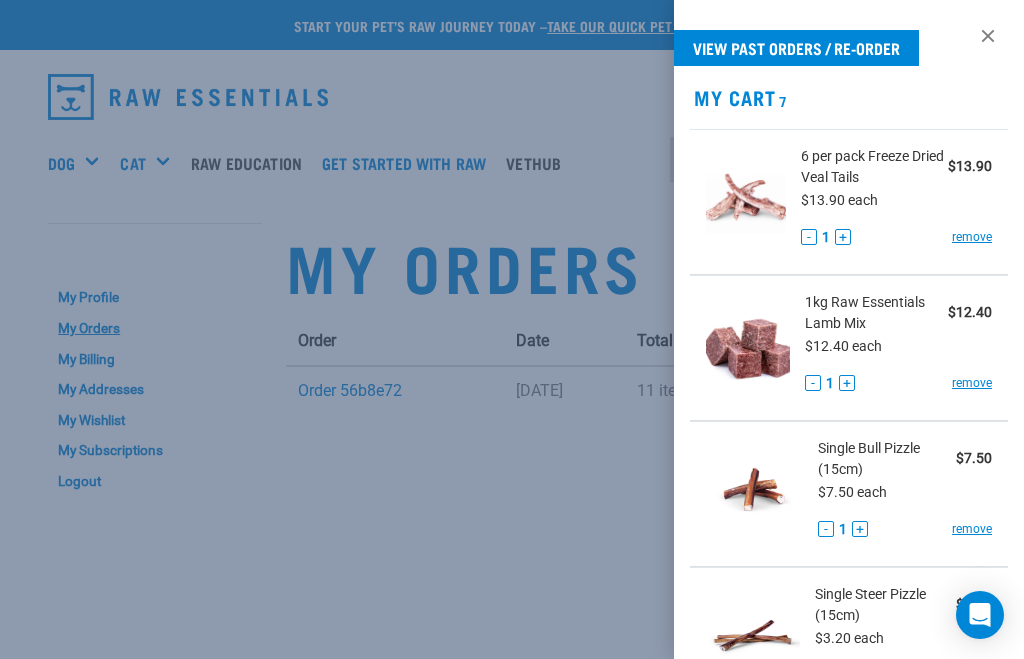 click on "6 per pack Freeze Dried Veal Tails
$13.90
$13.90 each
-
1
+
remove" at bounding box center (849, 202) 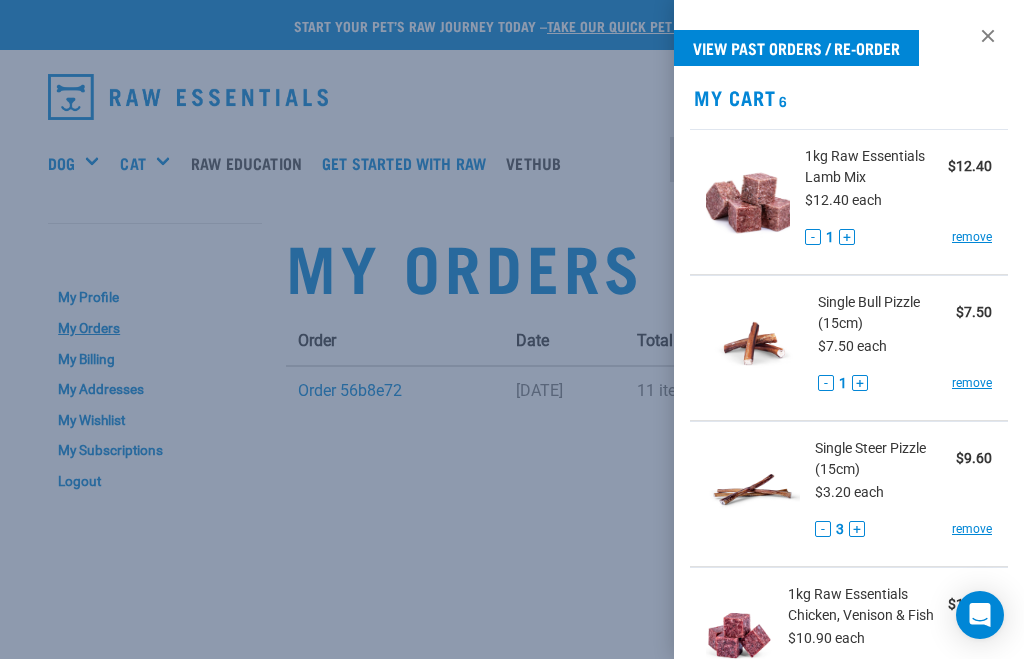 click on "remove" at bounding box center (972, 237) 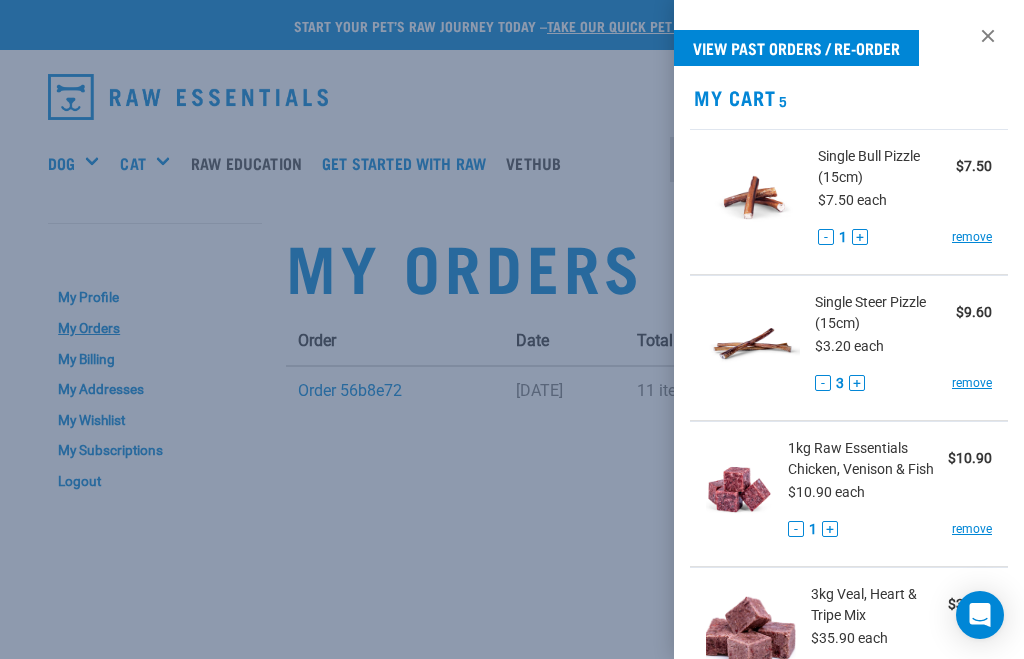 click on "remove" at bounding box center (972, 237) 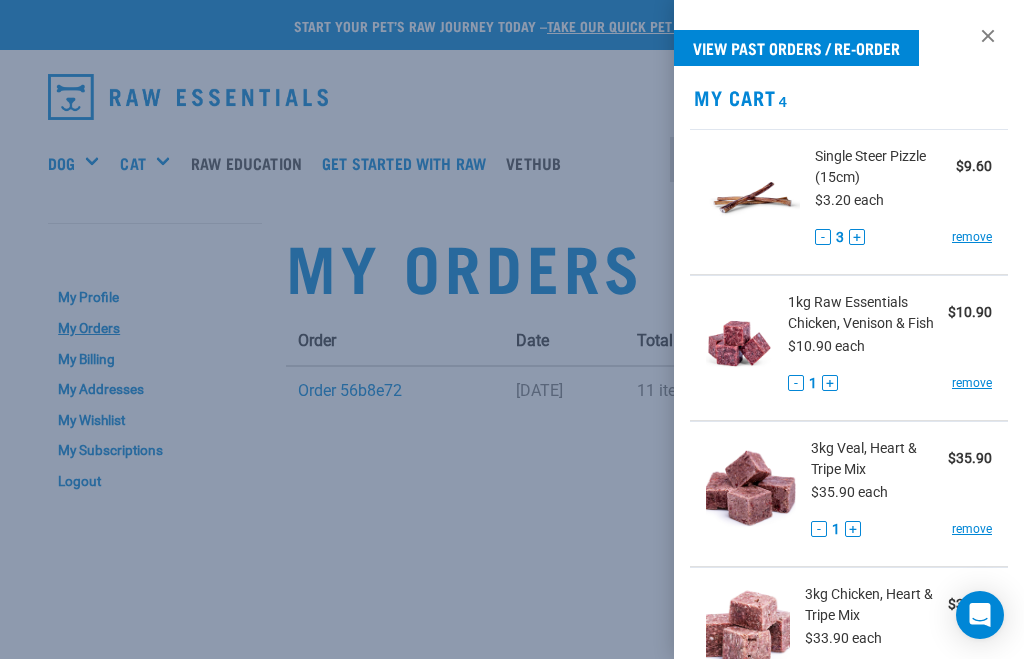click on "remove" at bounding box center (972, 237) 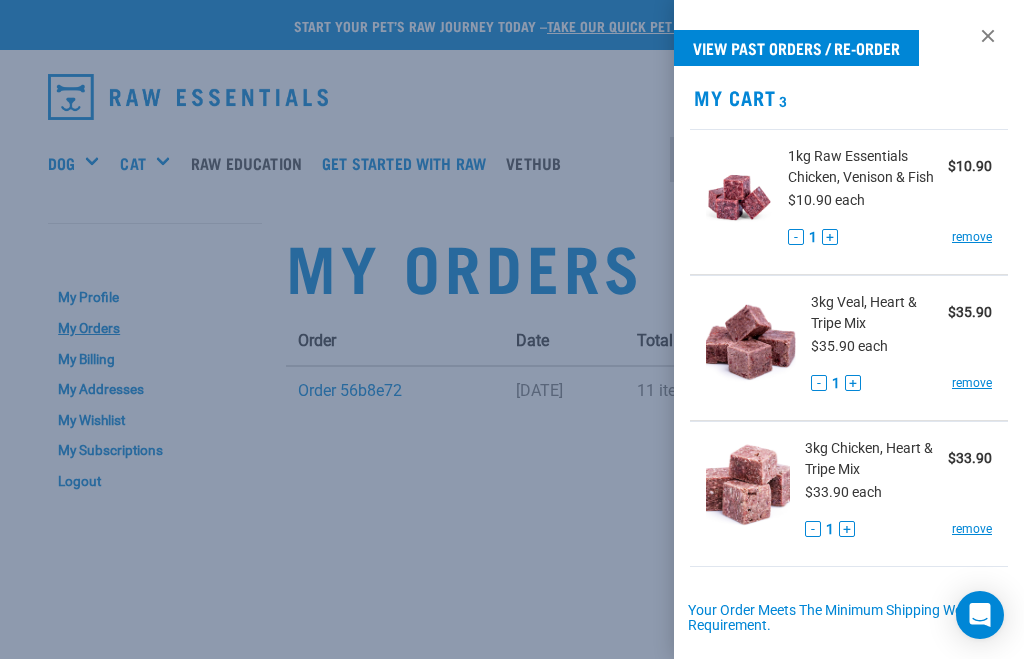 click on "remove" at bounding box center (972, 237) 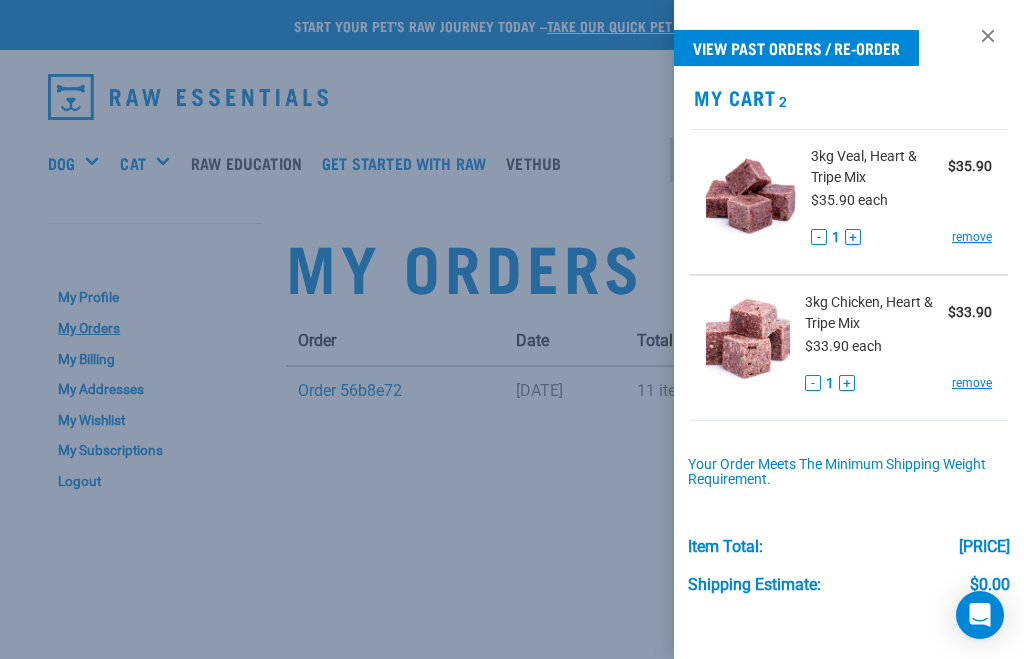 click on "remove" at bounding box center [972, 237] 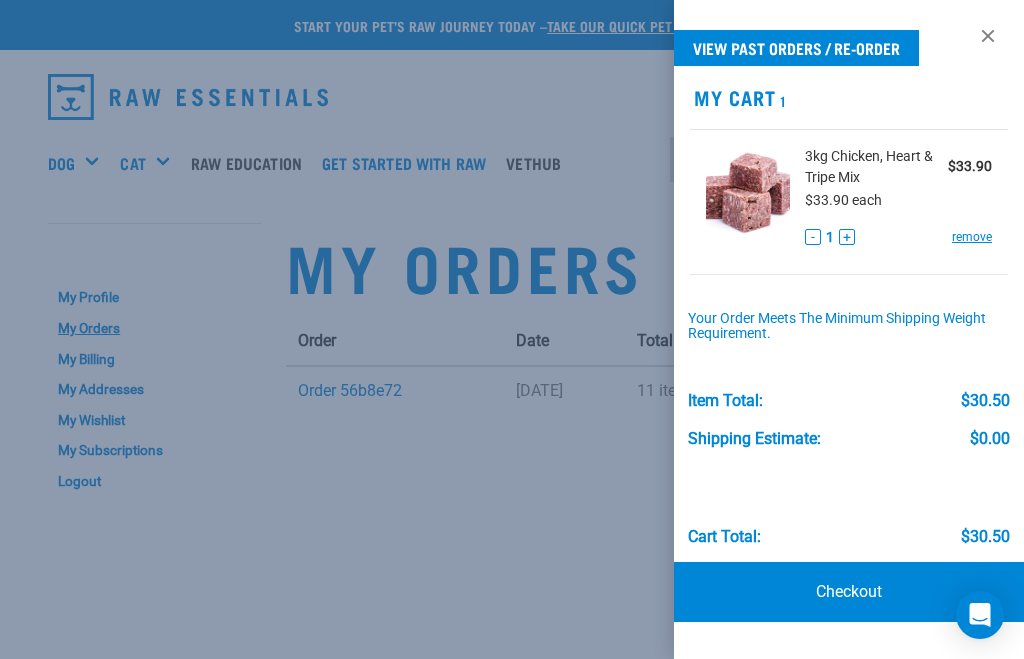 click on "remove" at bounding box center [972, 237] 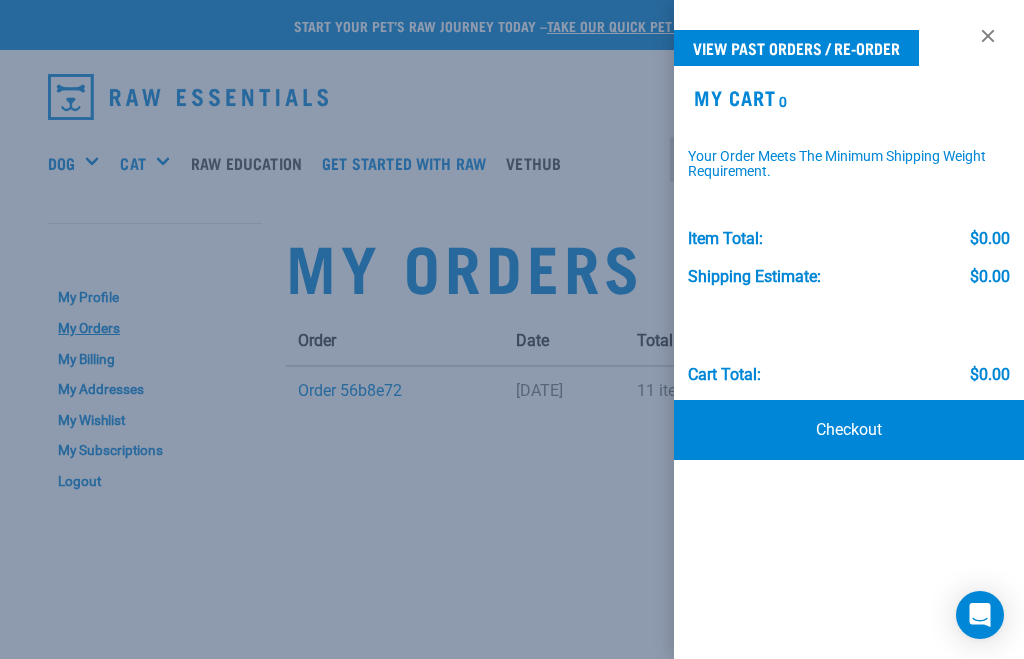 click at bounding box center (512, 329) 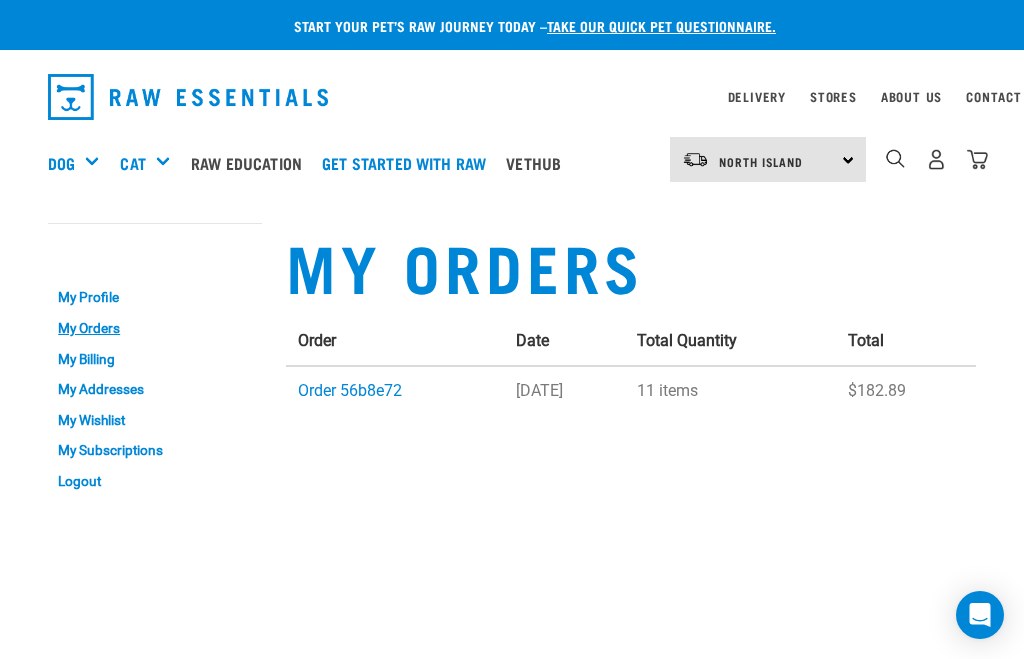 click on "My Wishlist" at bounding box center [155, 420] 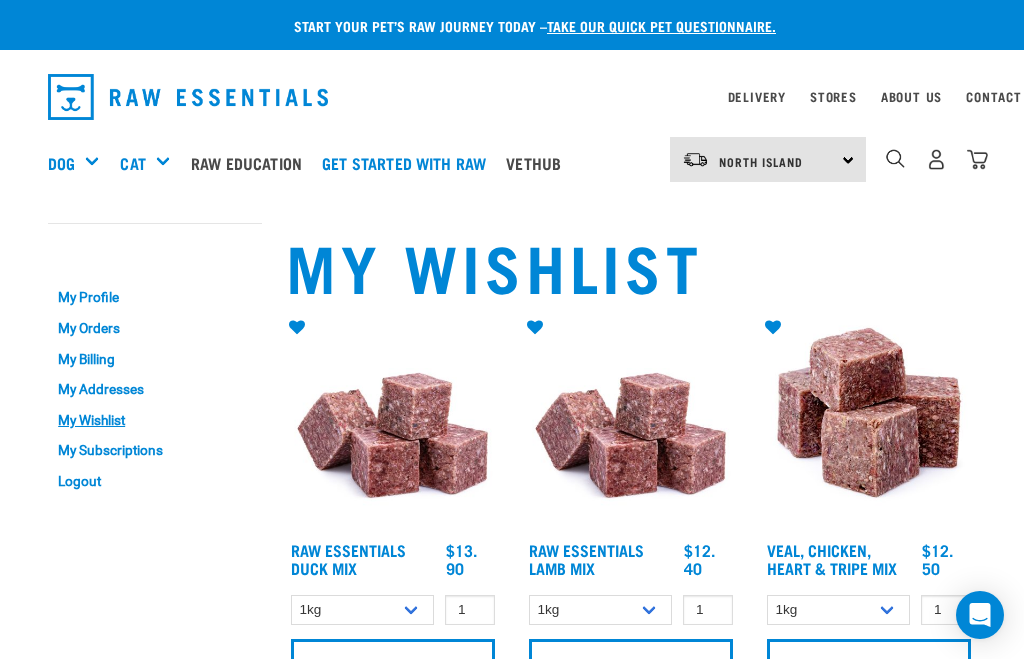 scroll, scrollTop: 0, scrollLeft: 0, axis: both 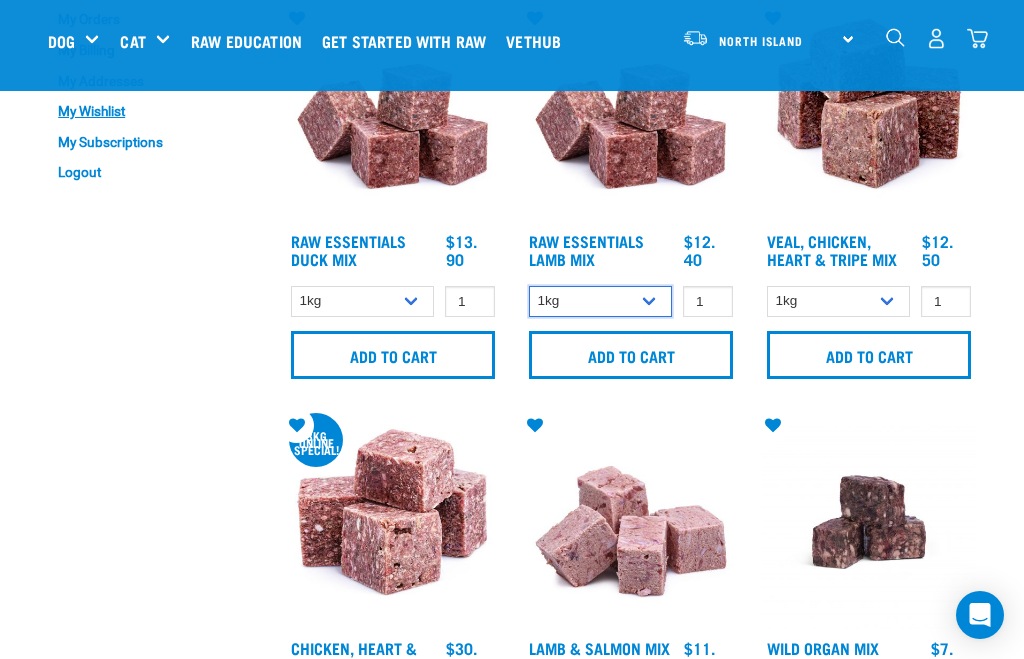 click on "1kg
3kg
Bulk (10kg)
Bulk (20kg)" at bounding box center (600, 301) 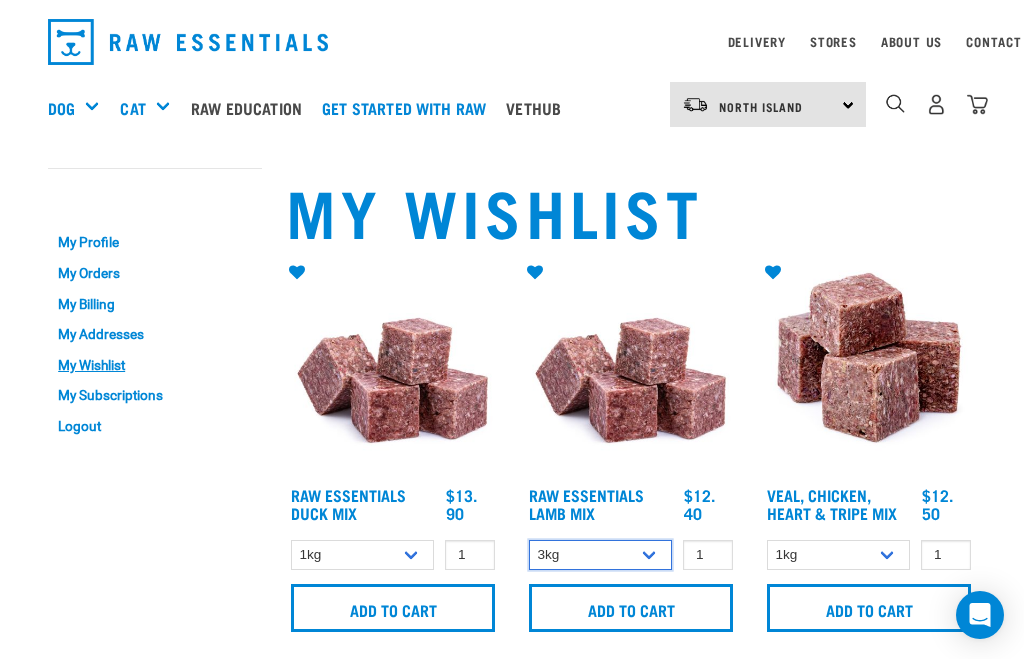 scroll, scrollTop: 47, scrollLeft: 0, axis: vertical 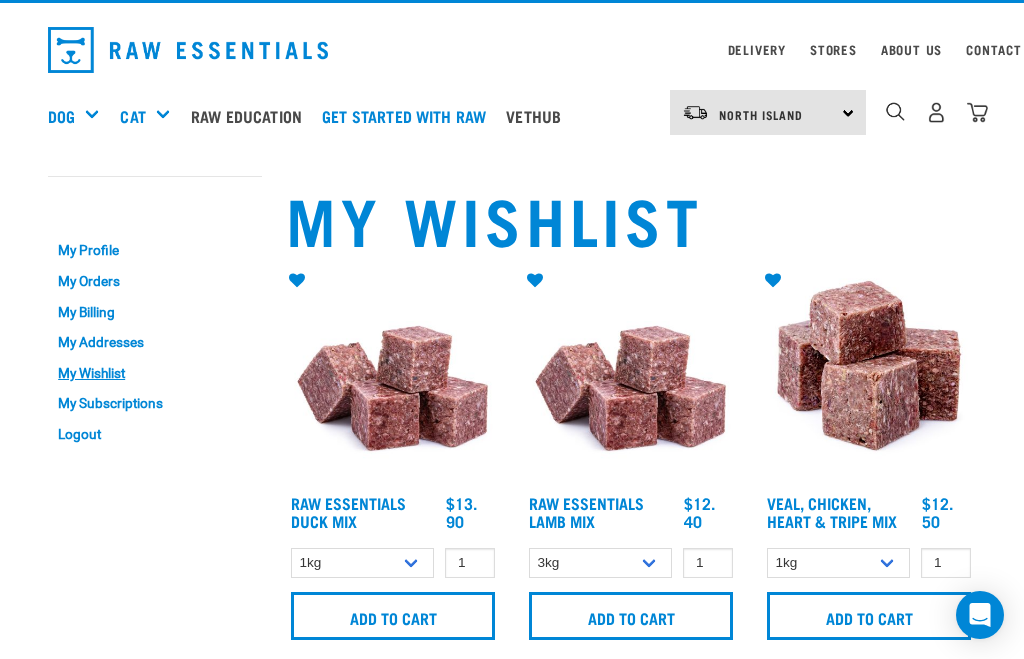 click at bounding box center (631, 377) 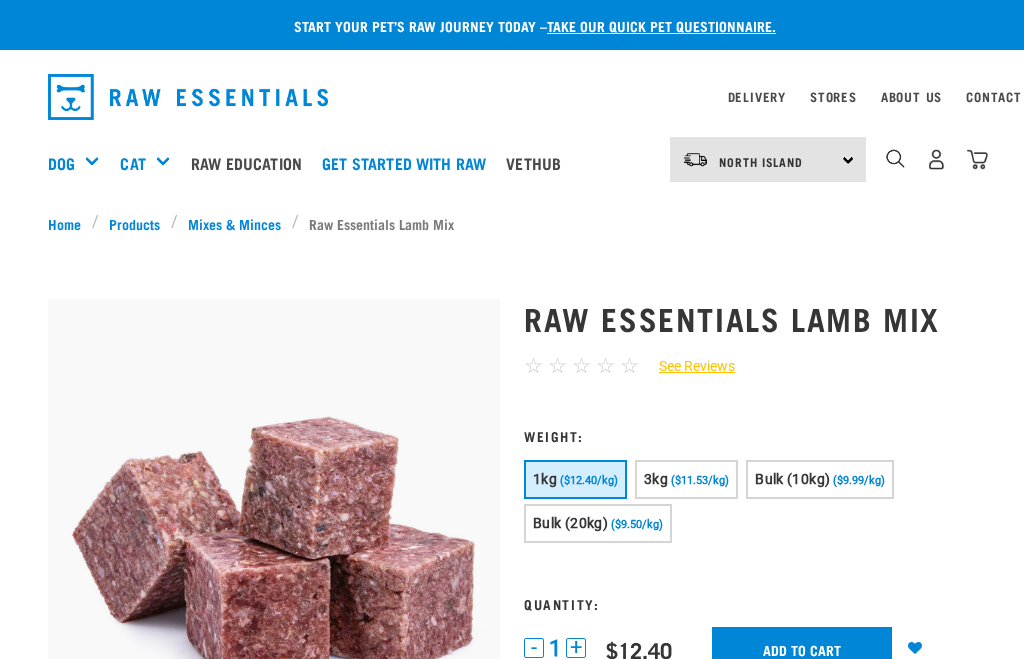scroll, scrollTop: 0, scrollLeft: 0, axis: both 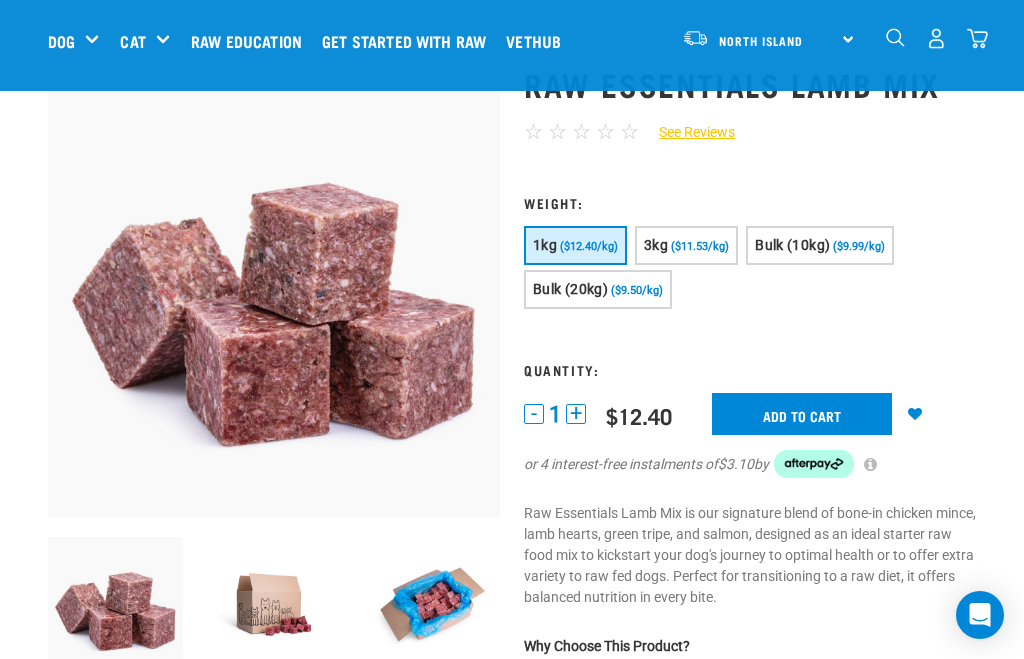 click on "($11.53/kg)" at bounding box center [700, 246] 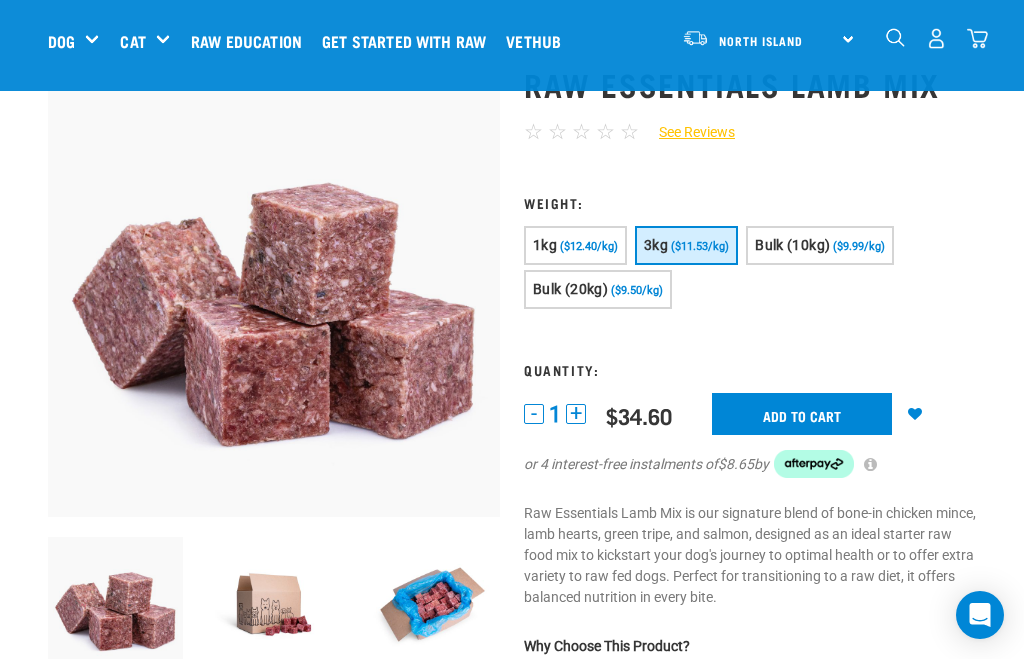 click on "Add to cart" at bounding box center [802, 414] 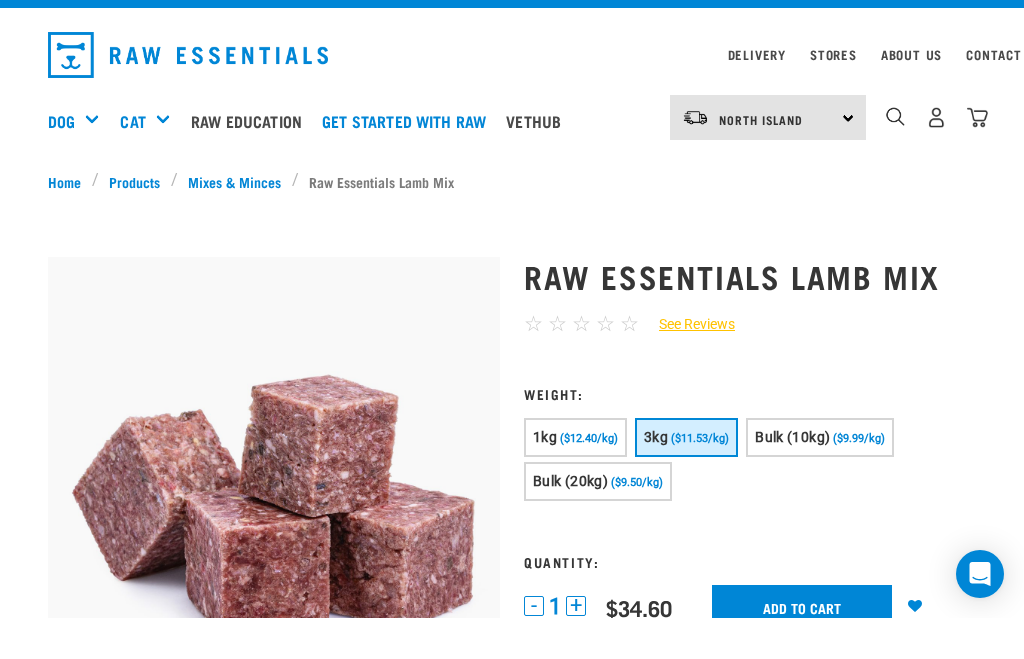 scroll, scrollTop: 44, scrollLeft: 0, axis: vertical 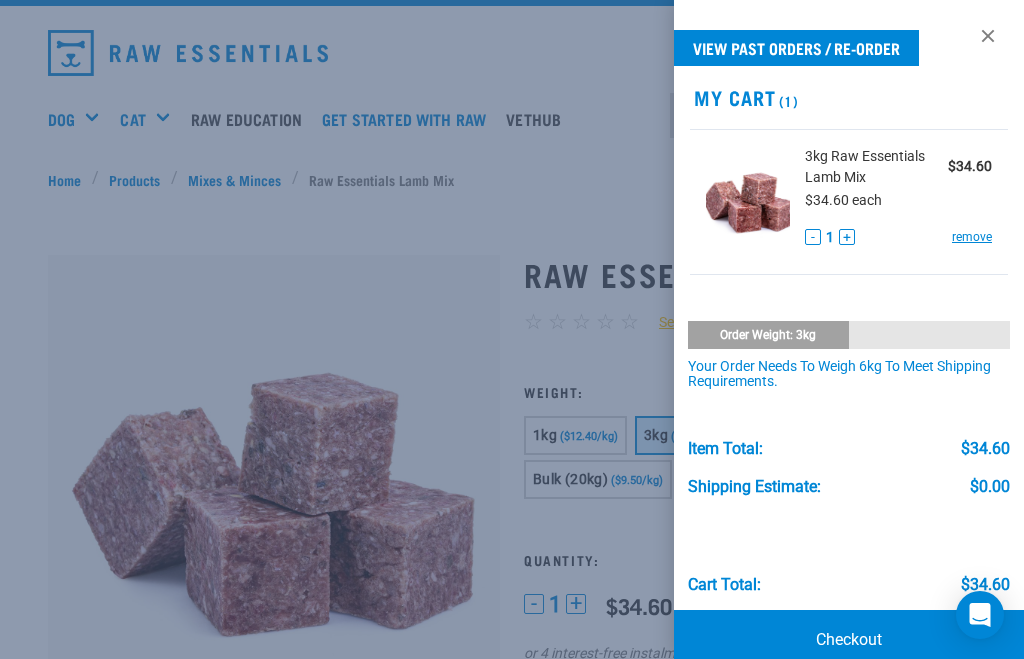 click on "View past orders / re-order
My Cart  (1)
3kg Raw Essentials Lamb Mix
$34.60
$34.60 each
-
1
+
remove
Order weight: 3kg" at bounding box center (849, 329) 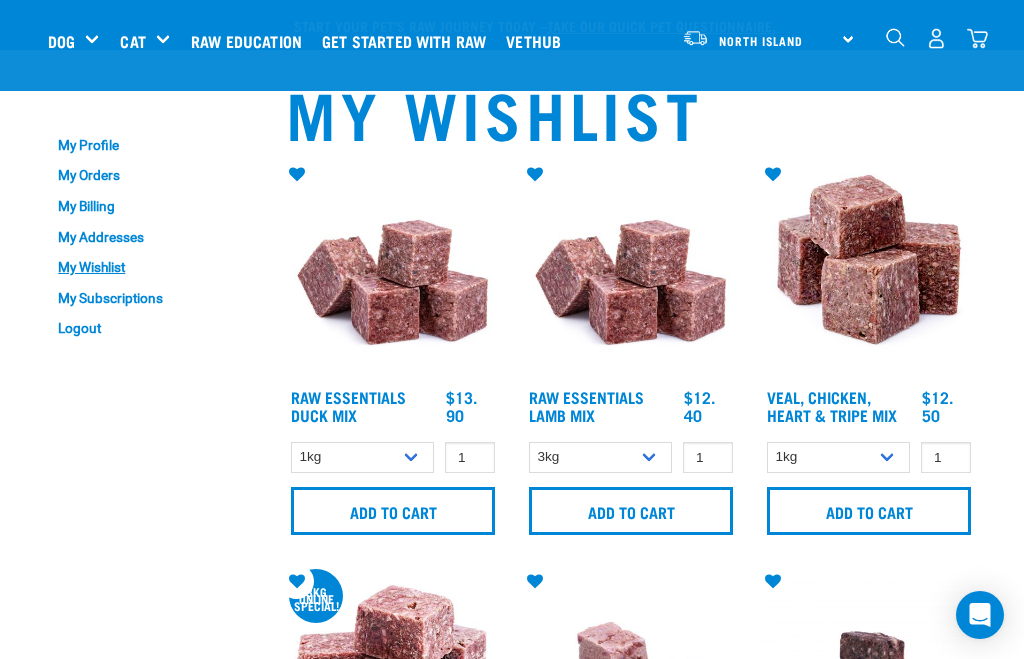 select on "24" 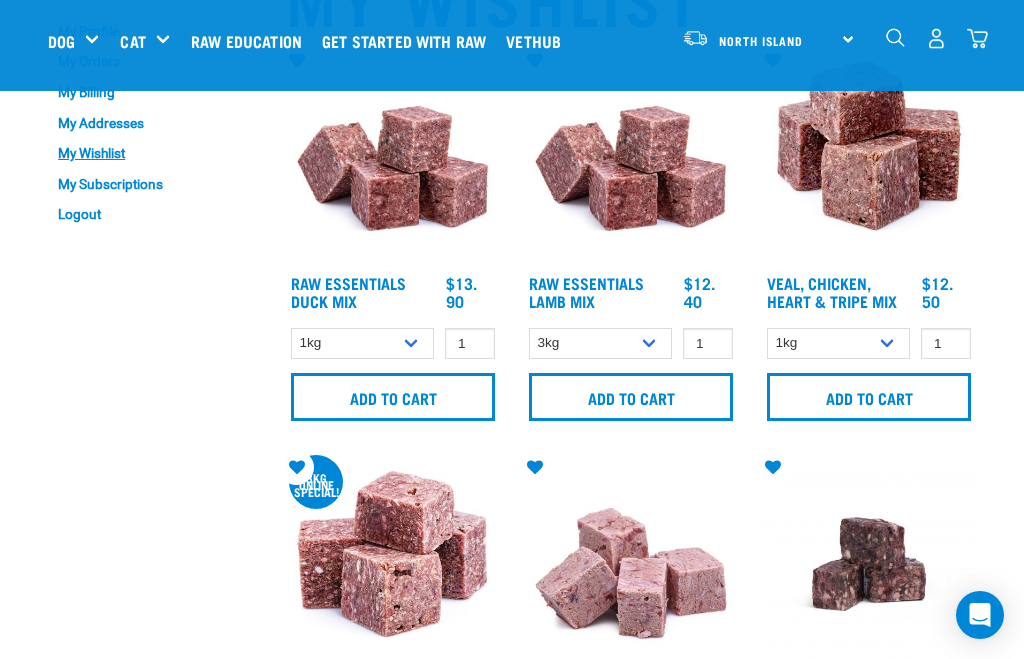 scroll, scrollTop: 0, scrollLeft: 0, axis: both 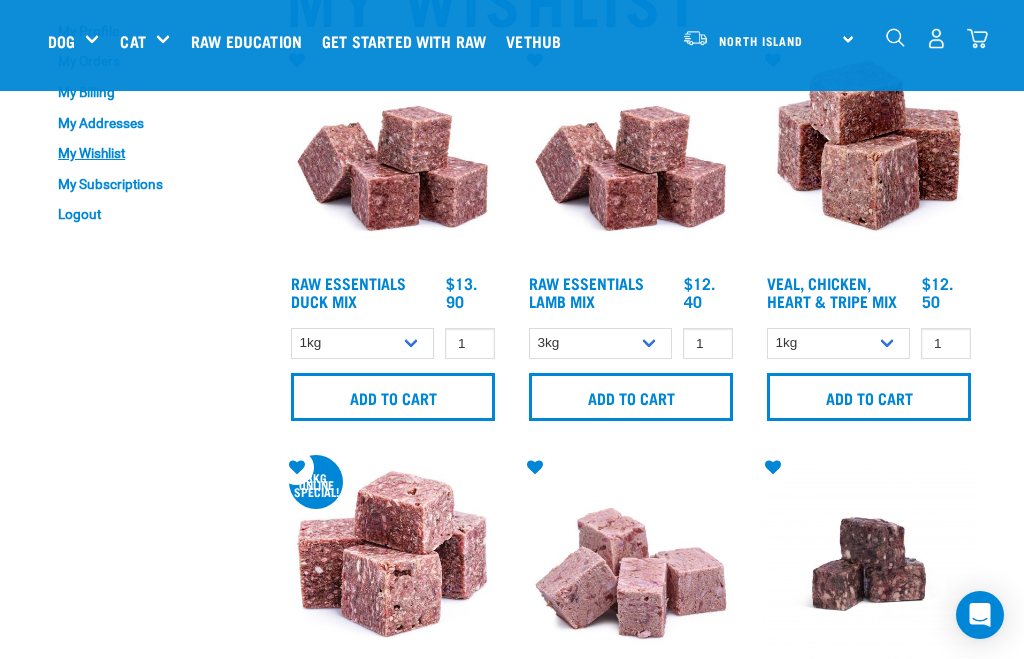 click on "Raw Essentials Lamb Mix" at bounding box center (586, 291) 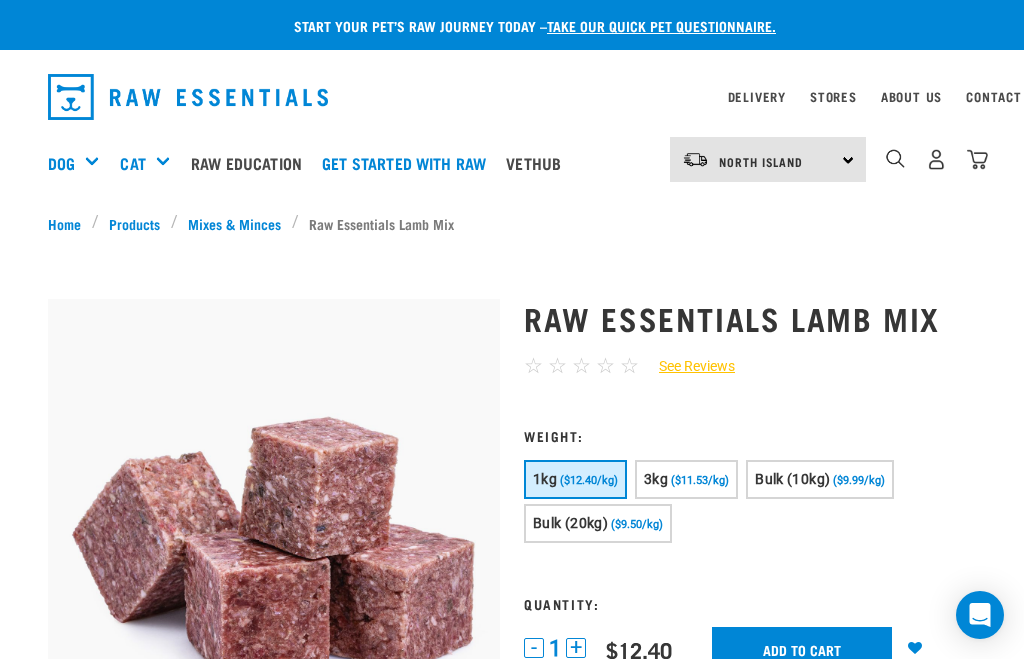 scroll, scrollTop: 0, scrollLeft: 0, axis: both 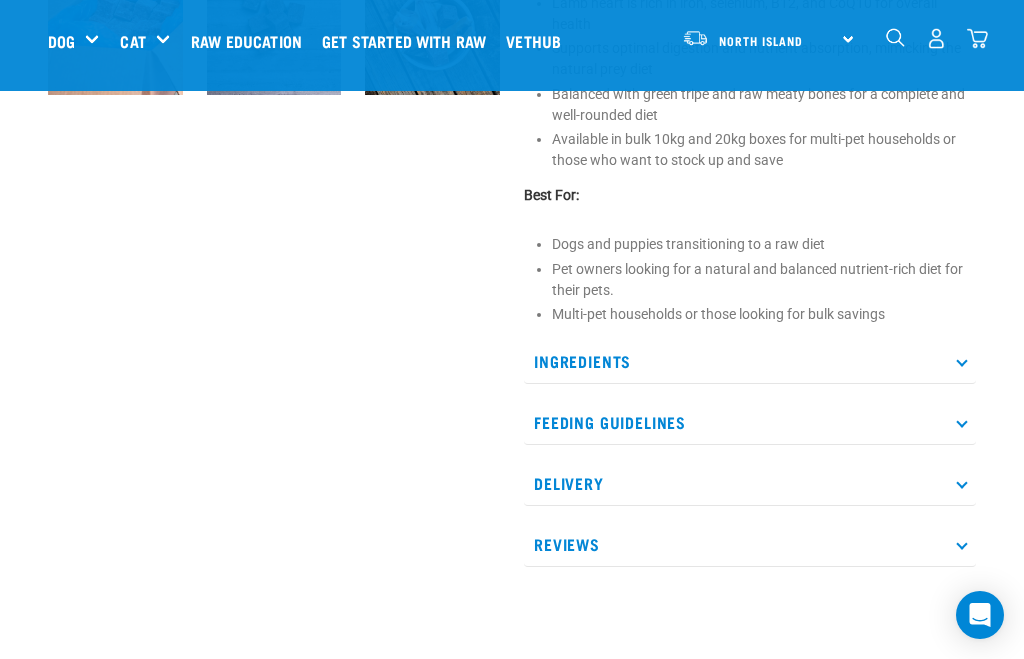 click at bounding box center (961, 361) 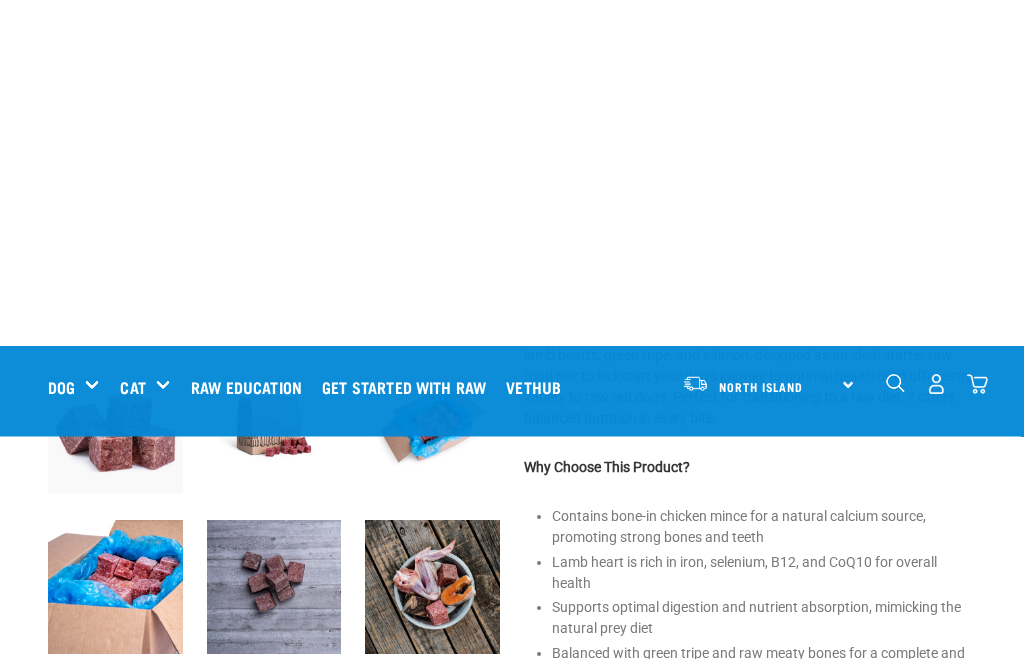 scroll, scrollTop: 0, scrollLeft: 0, axis: both 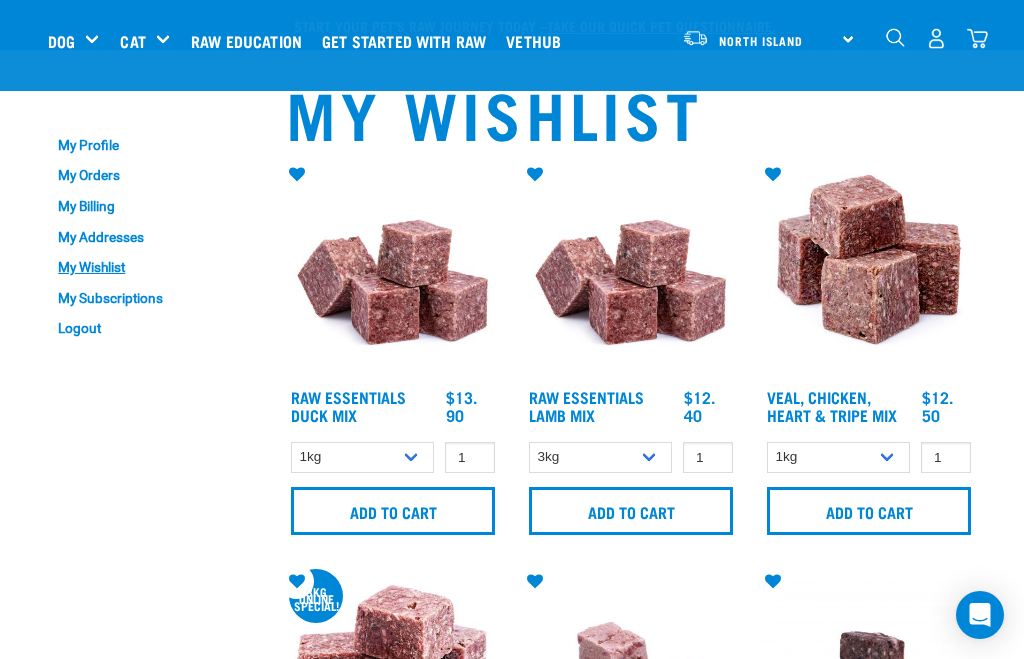 select on "24" 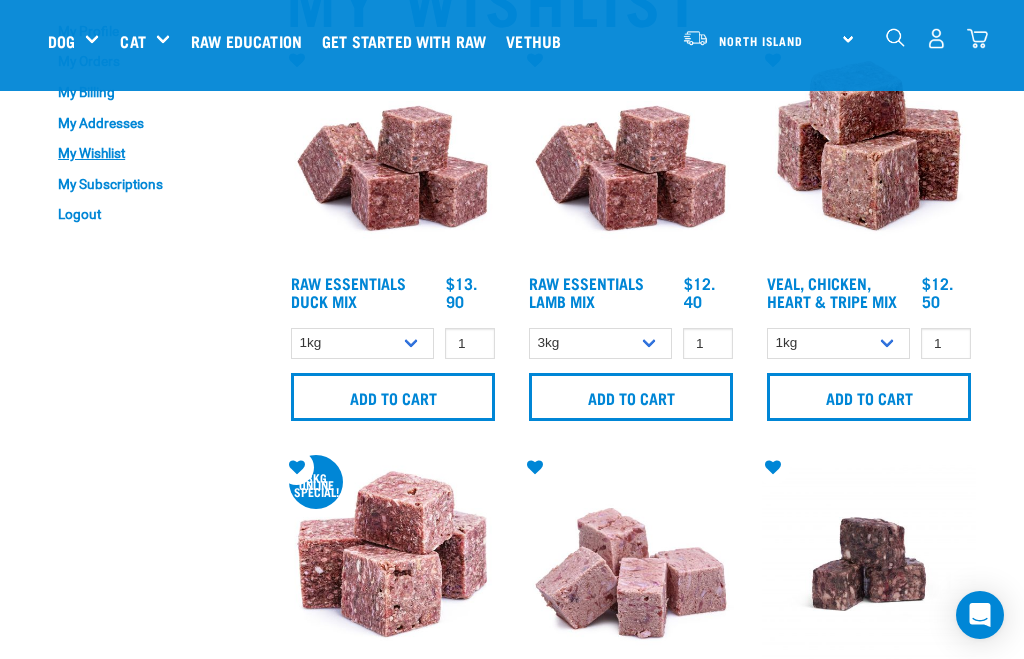 scroll, scrollTop: 0, scrollLeft: 0, axis: both 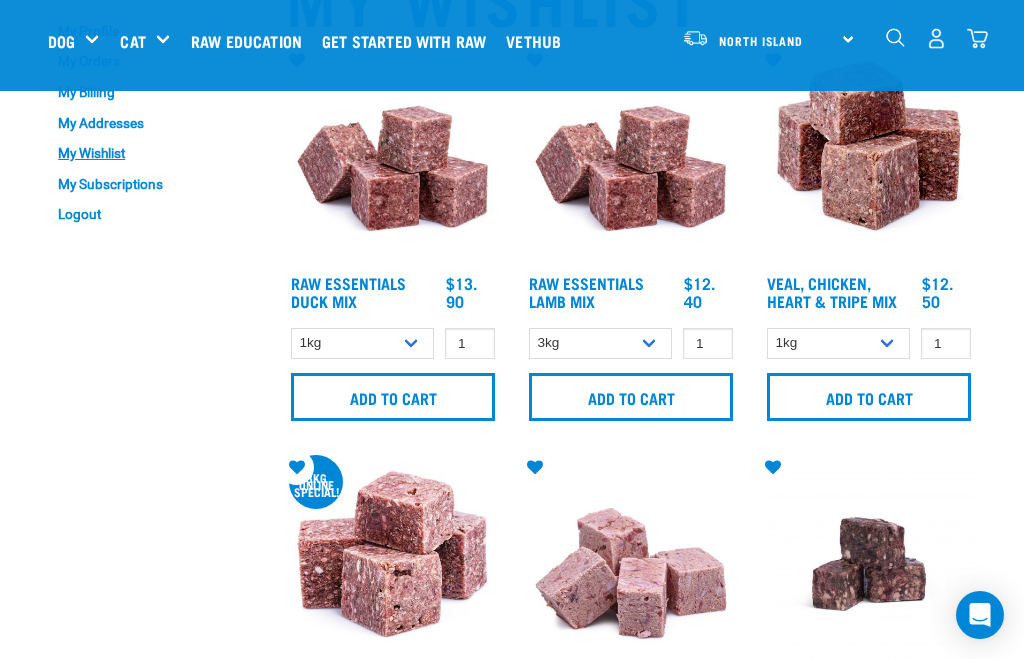 click on "Add to cart" at bounding box center (393, 397) 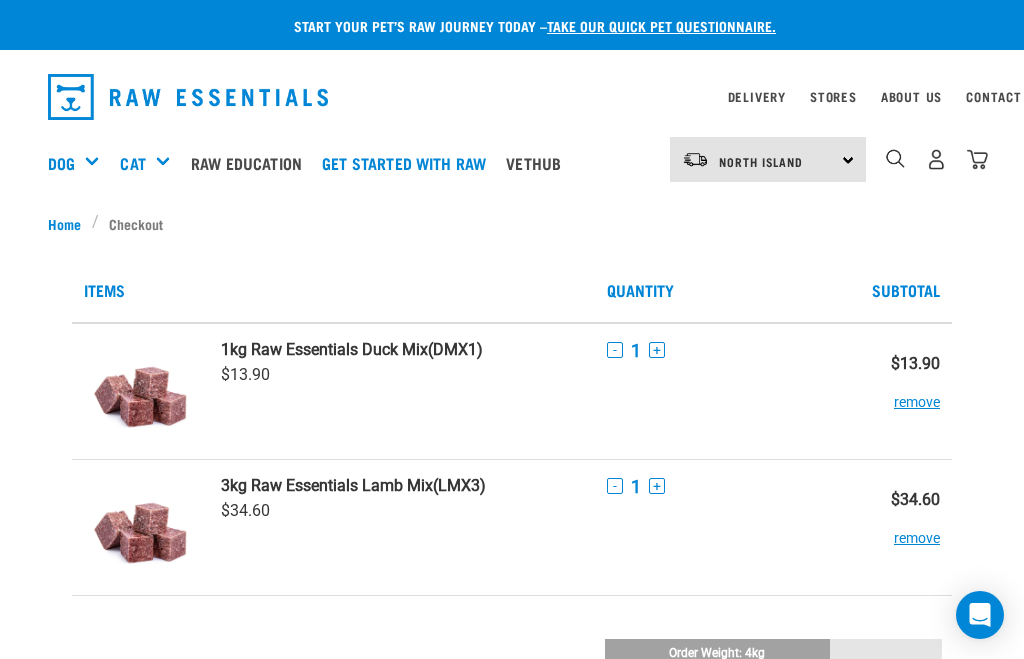 scroll, scrollTop: 0, scrollLeft: 0, axis: both 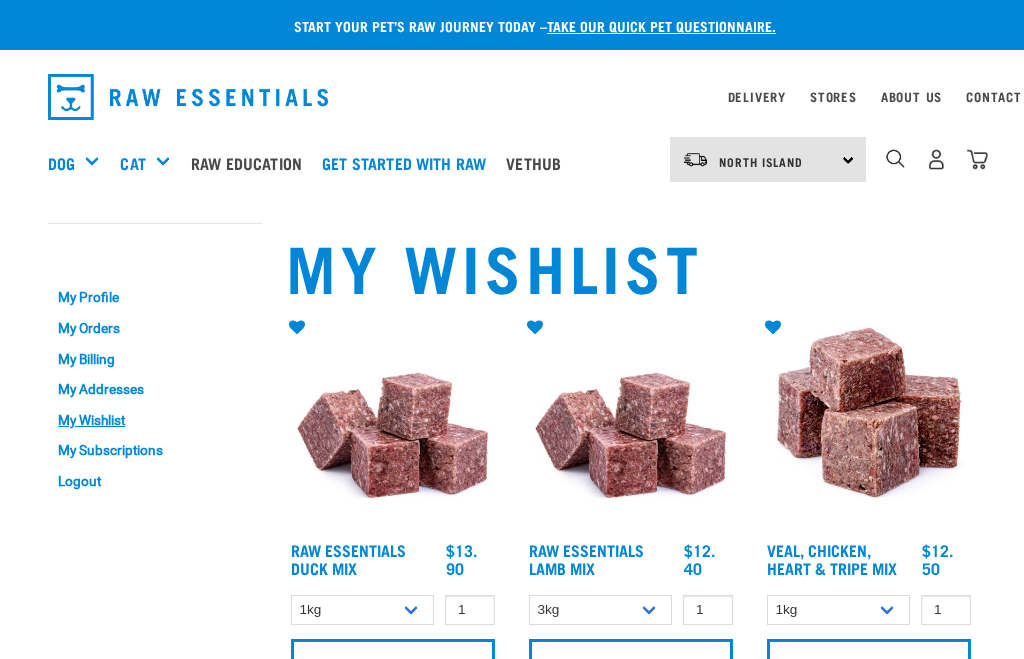 select on "24" 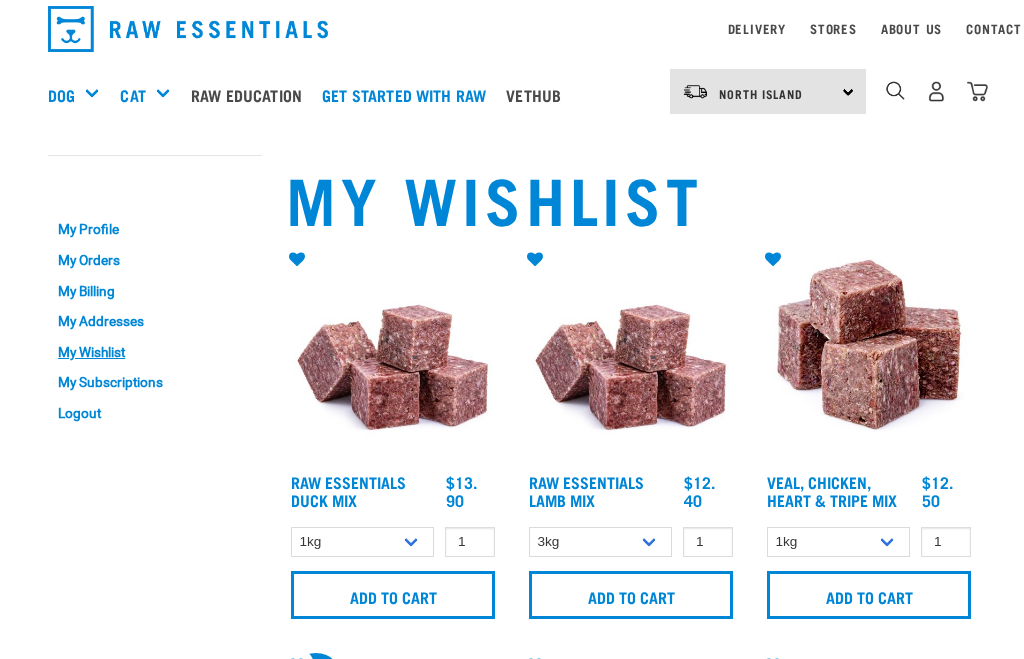 scroll, scrollTop: 0, scrollLeft: 0, axis: both 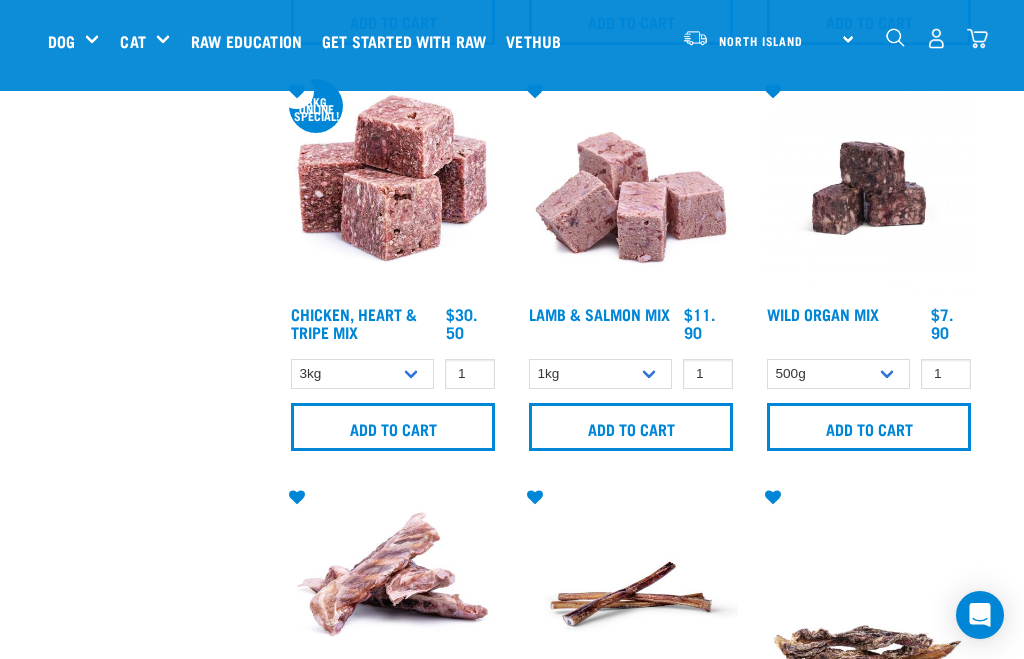 click on "Chicken, Heart & Tripe Mix" at bounding box center [354, 322] 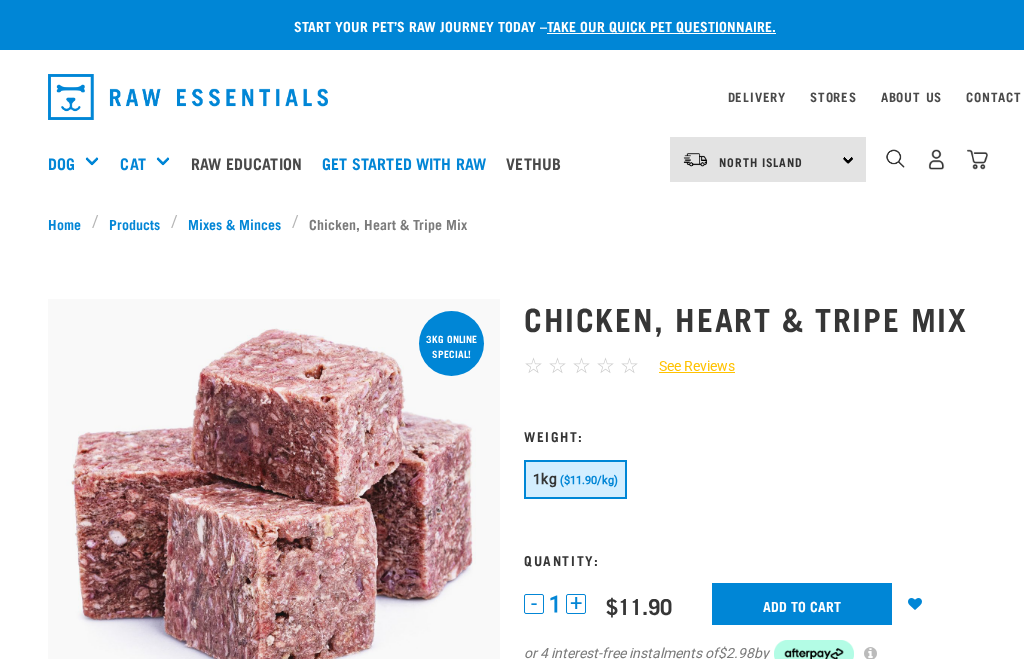 scroll, scrollTop: 0, scrollLeft: 0, axis: both 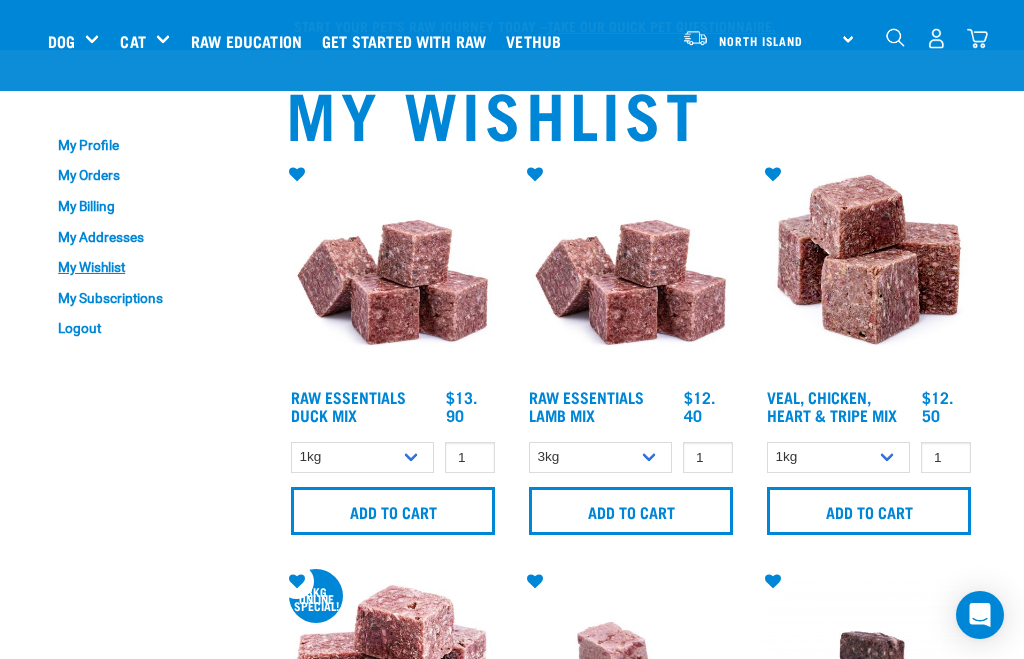 select on "24" 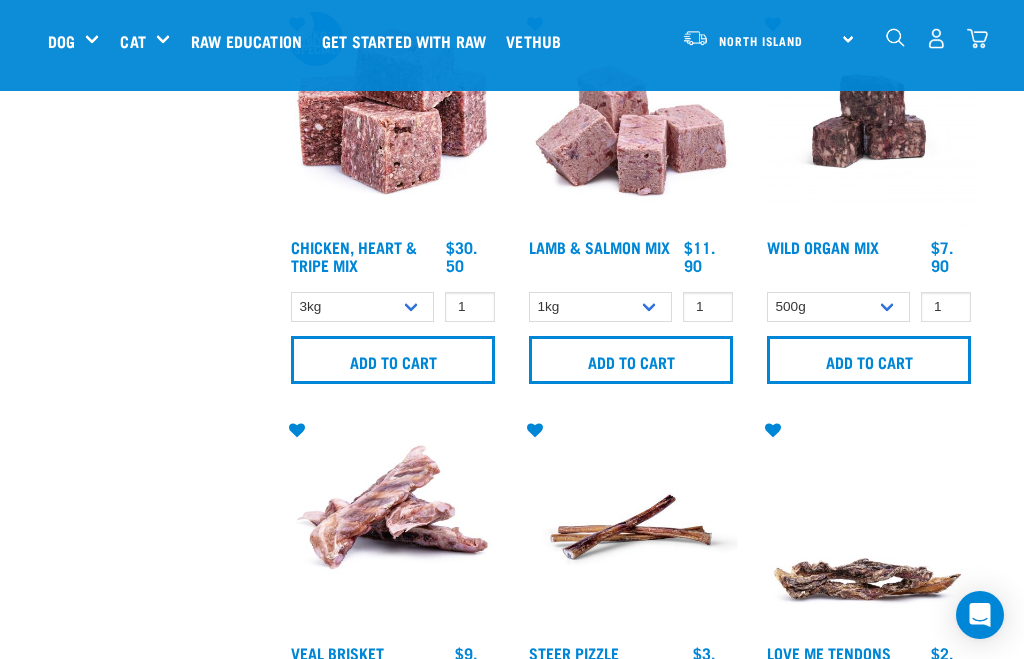 scroll, scrollTop: 0, scrollLeft: 0, axis: both 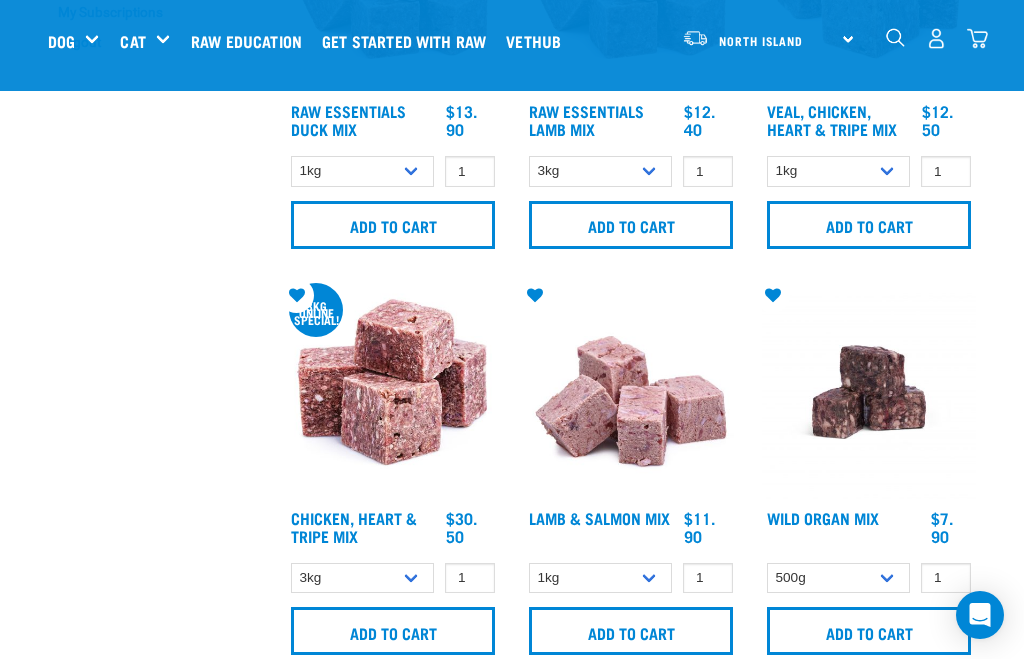 click on "Raw Essentials Duck Mix" at bounding box center (348, 119) 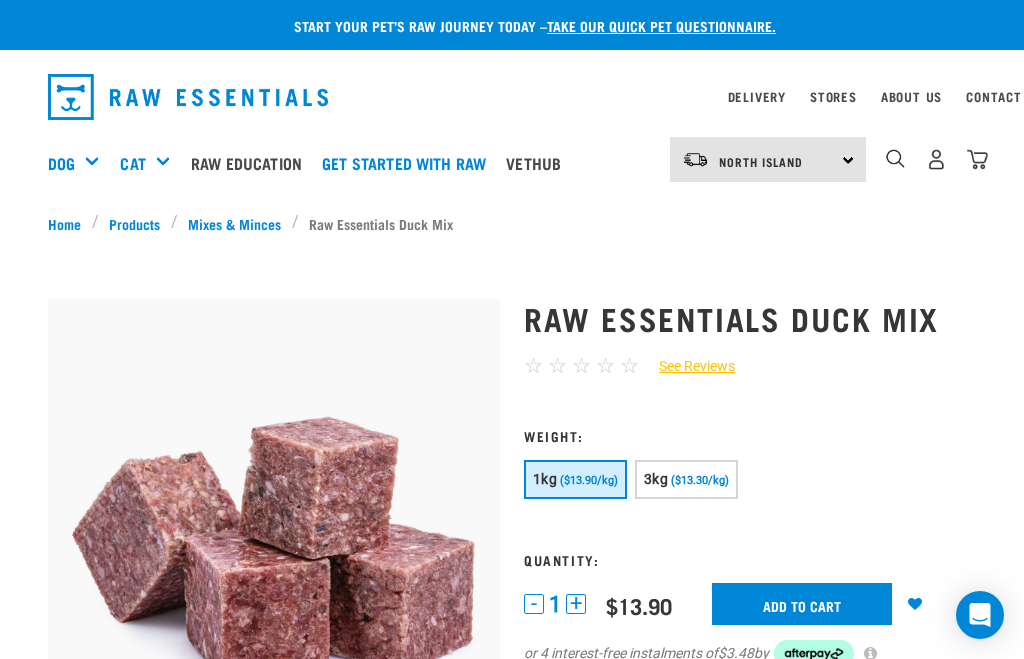 scroll, scrollTop: 0, scrollLeft: 0, axis: both 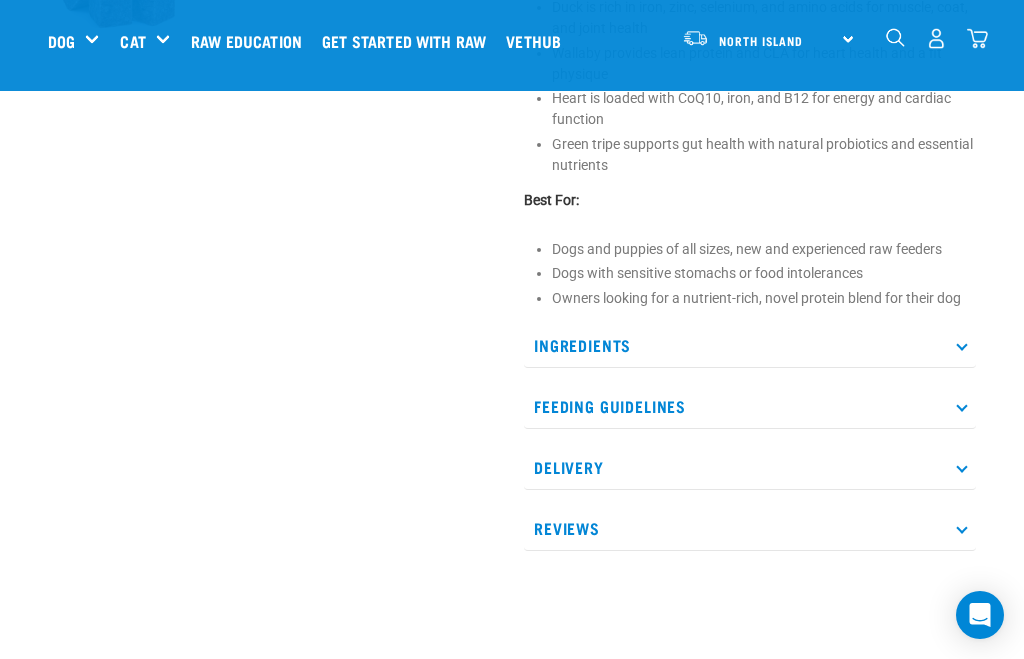click at bounding box center [961, 344] 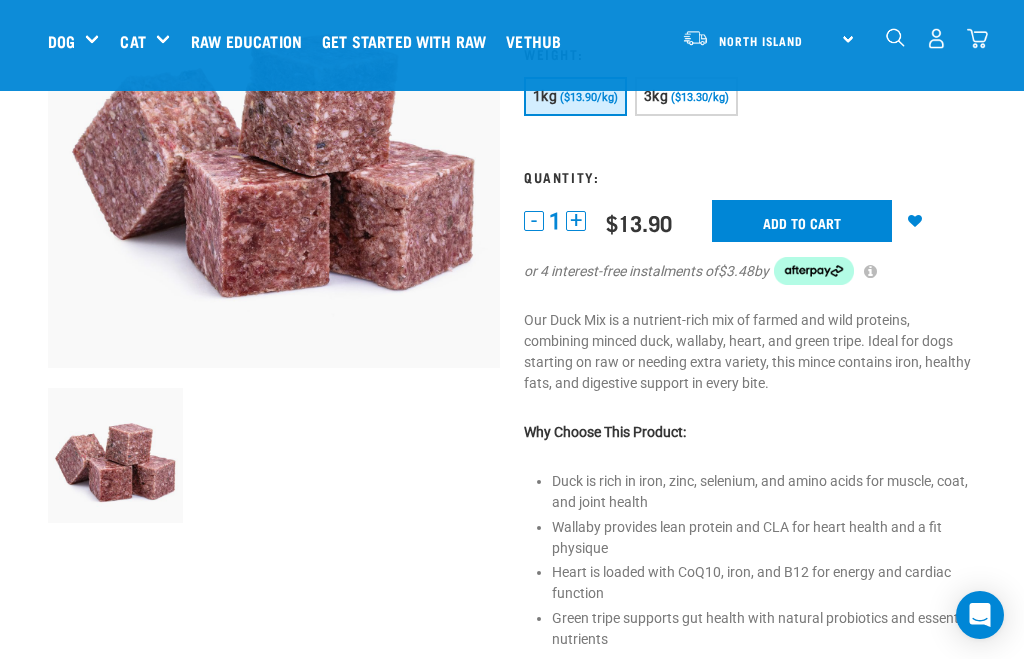scroll, scrollTop: 0, scrollLeft: 0, axis: both 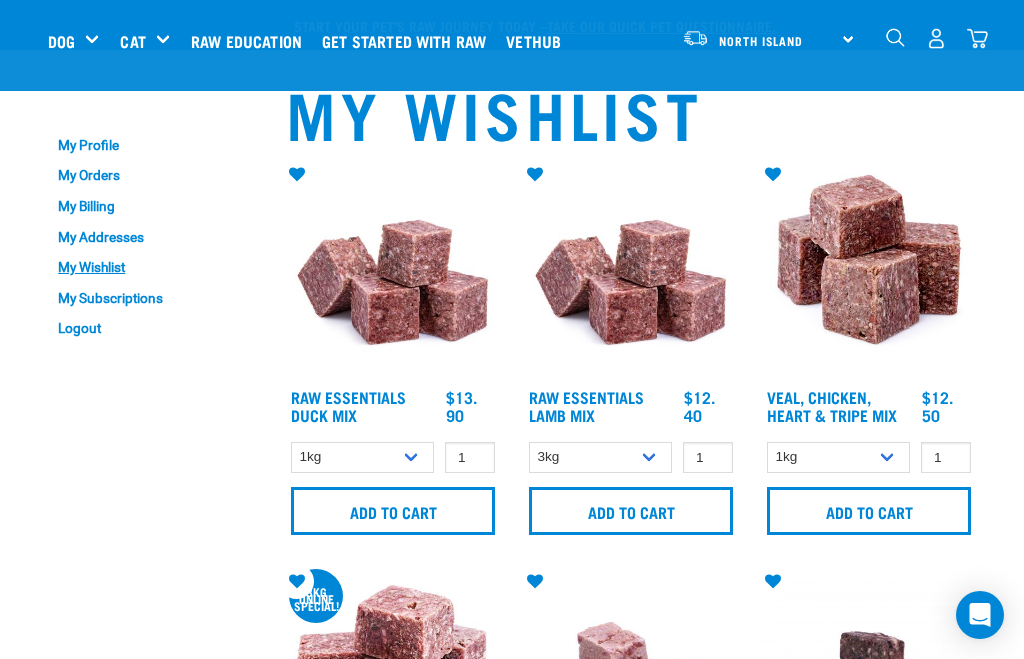 select on "24" 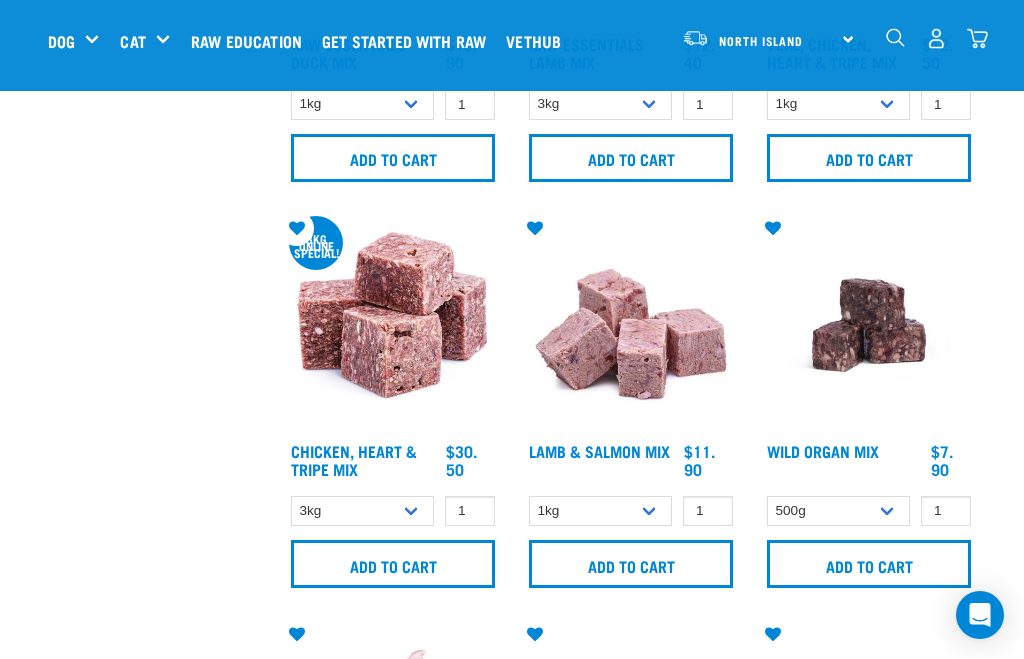scroll, scrollTop: 0, scrollLeft: 0, axis: both 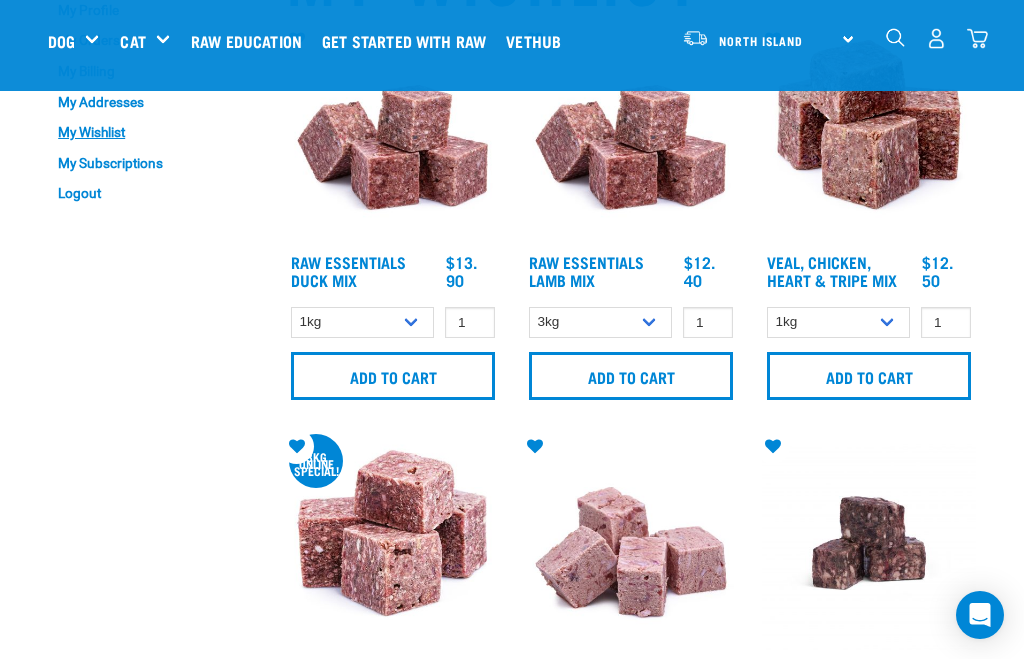 click on "Veal, Chicken, Heart & Tripe Mix" at bounding box center [832, 270] 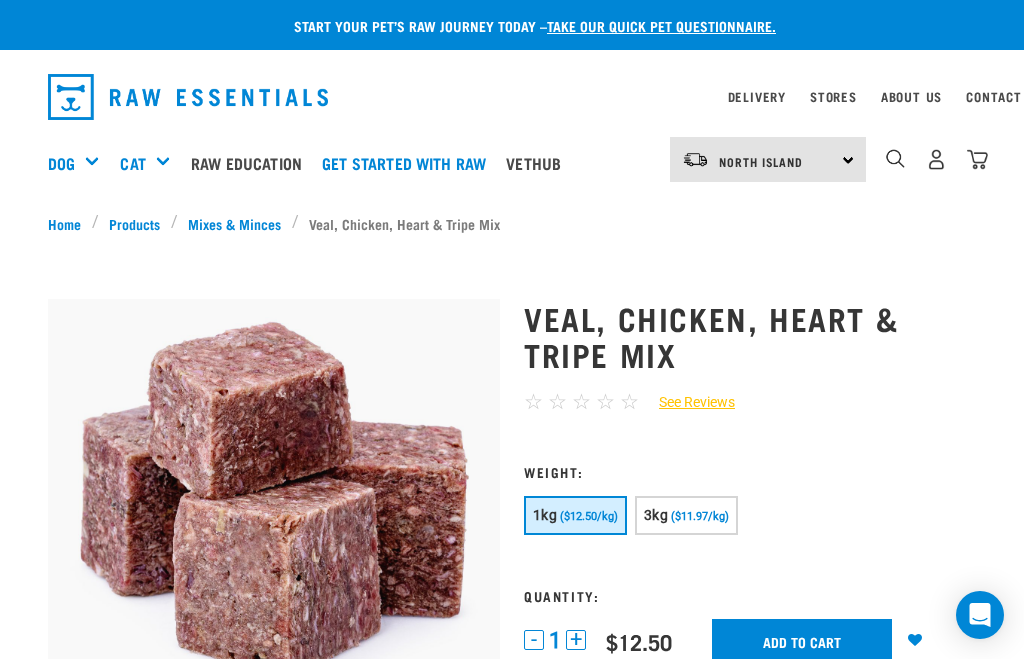 scroll, scrollTop: 0, scrollLeft: 0, axis: both 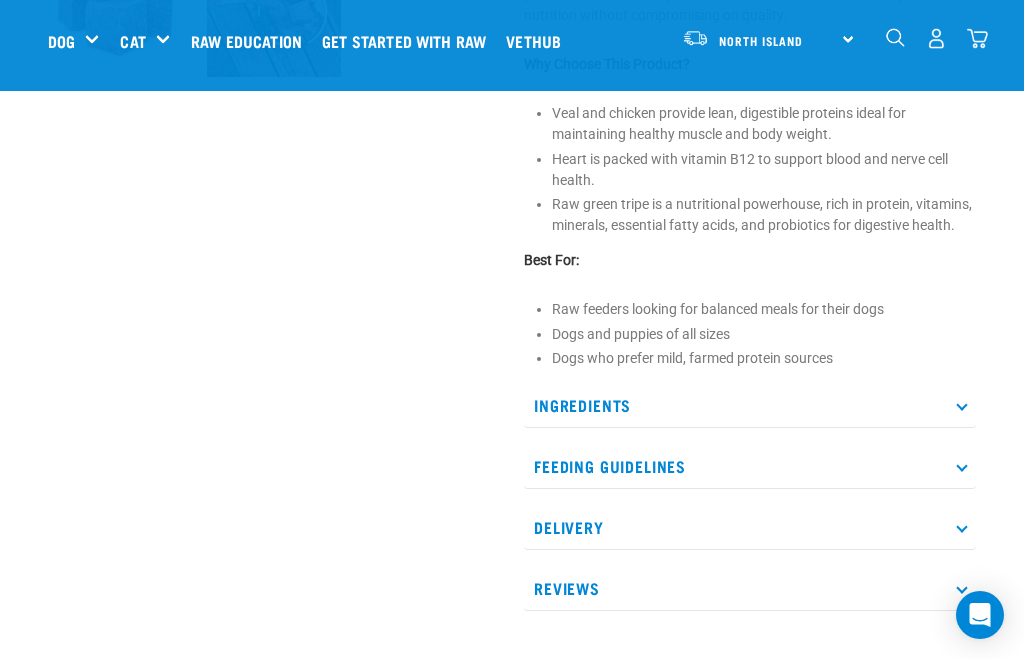 click on "Ingredients" at bounding box center (750, 405) 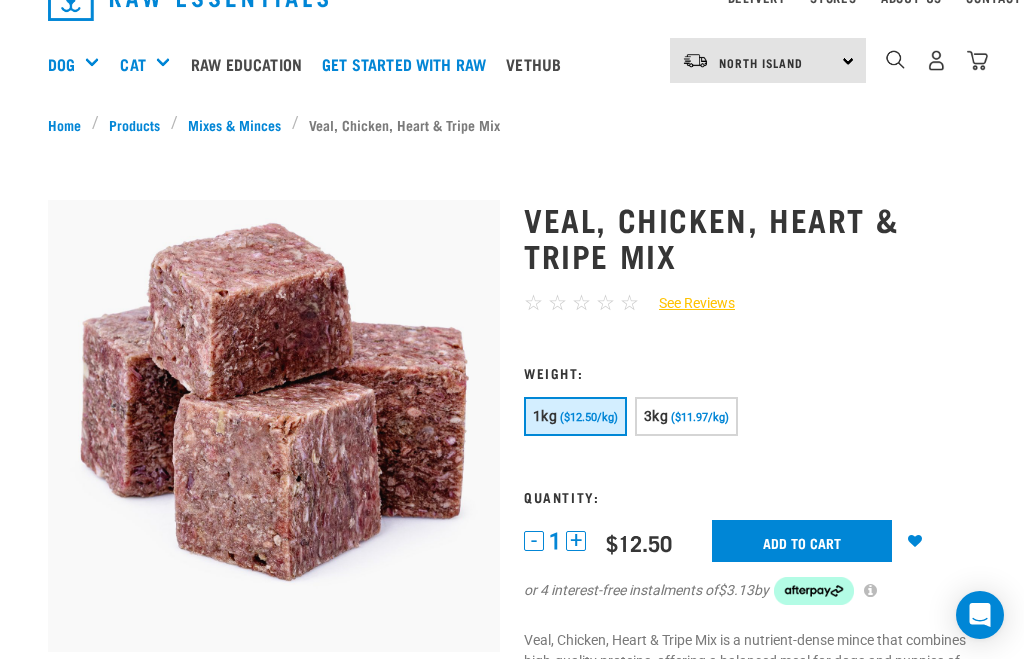 scroll, scrollTop: 0, scrollLeft: 0, axis: both 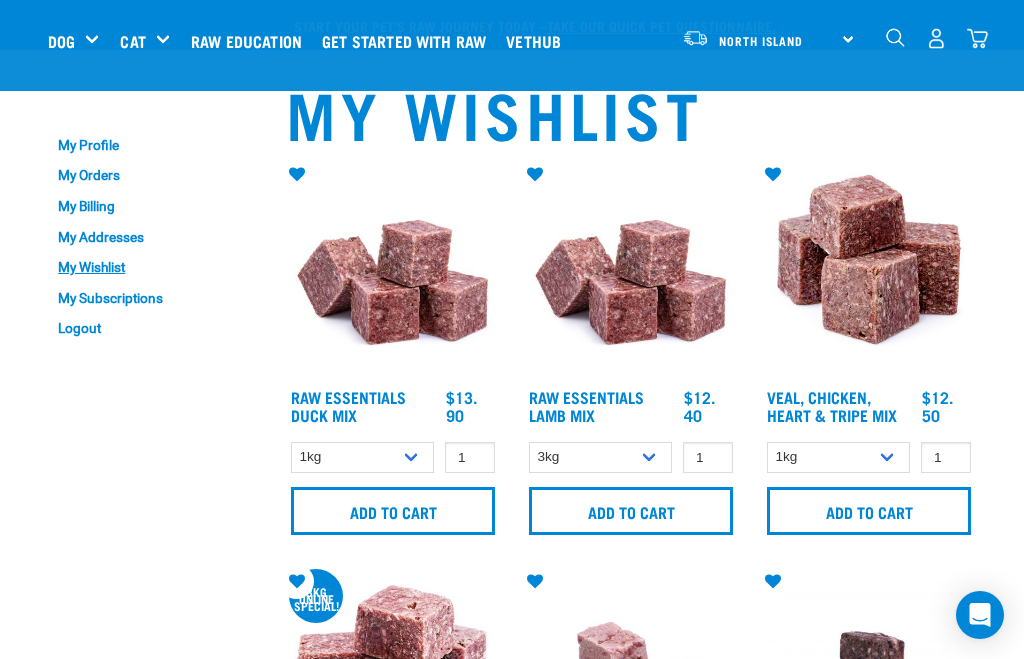 select on "24" 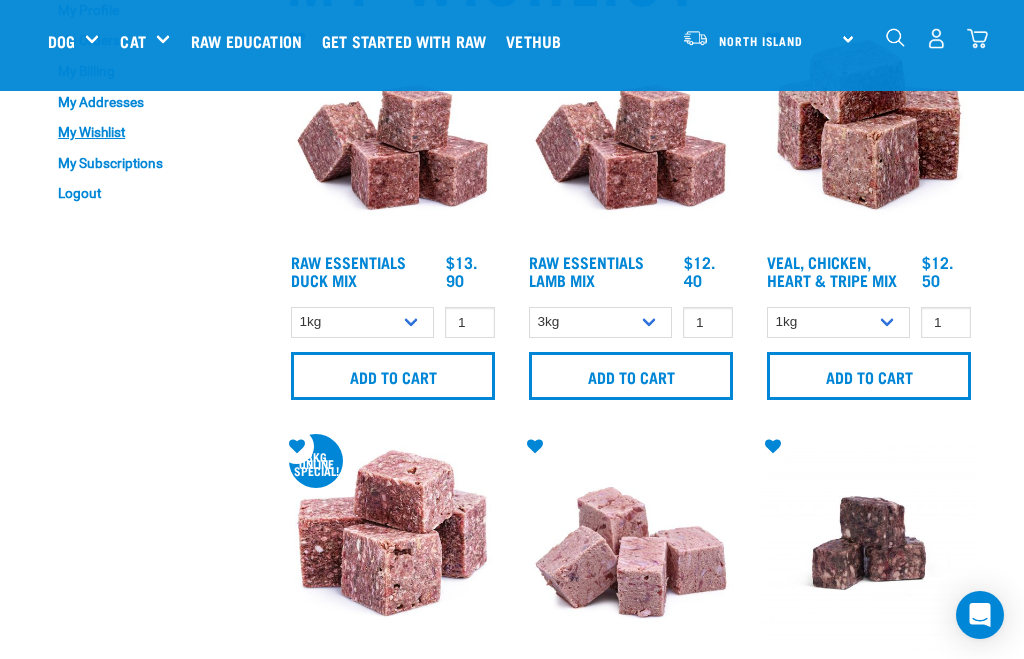 scroll, scrollTop: 0, scrollLeft: 0, axis: both 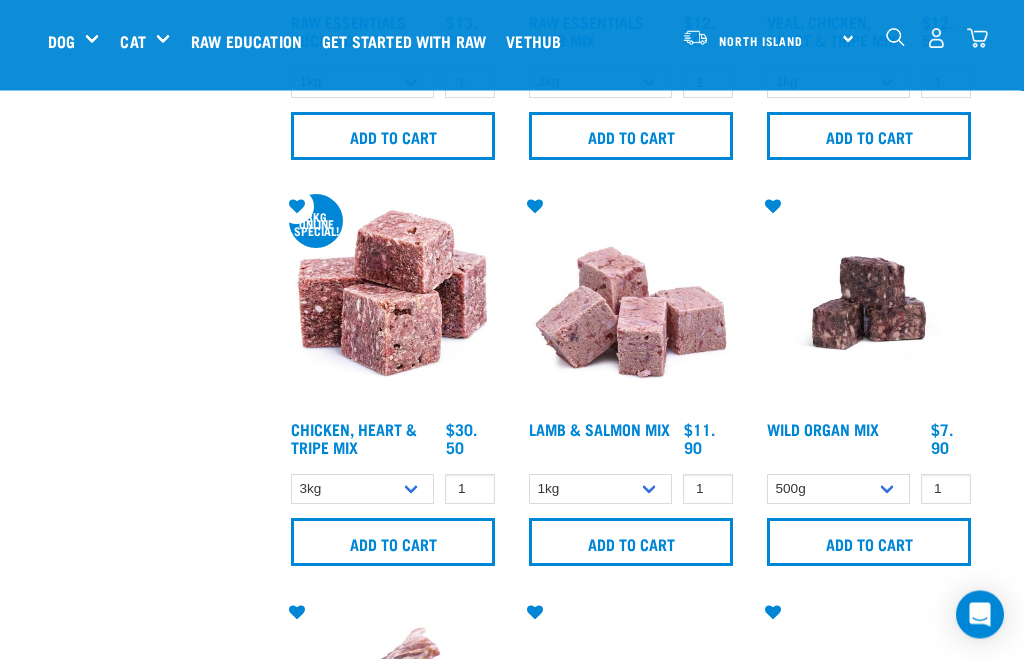 click on "Chicken, Heart & Tripe Mix" at bounding box center [354, 438] 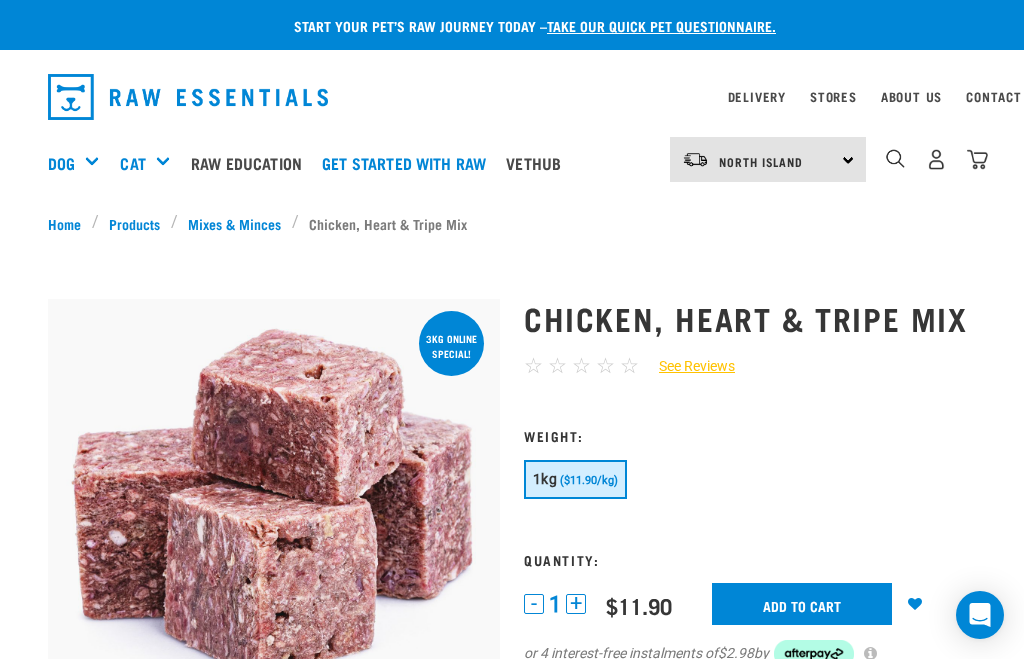 scroll, scrollTop: 0, scrollLeft: 0, axis: both 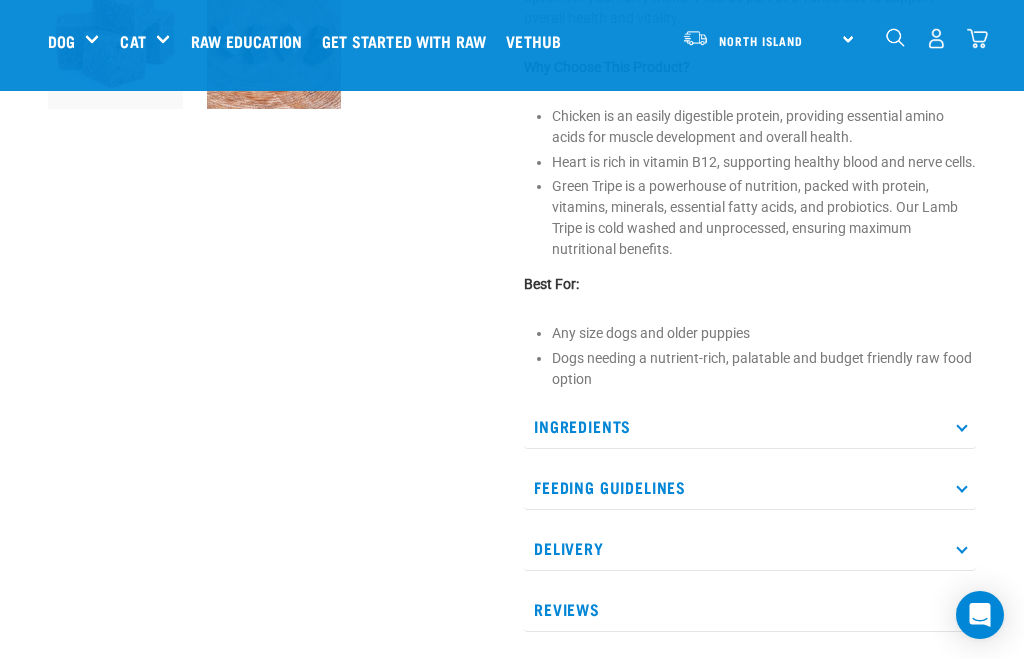 click on "Ingredients" at bounding box center [750, 426] 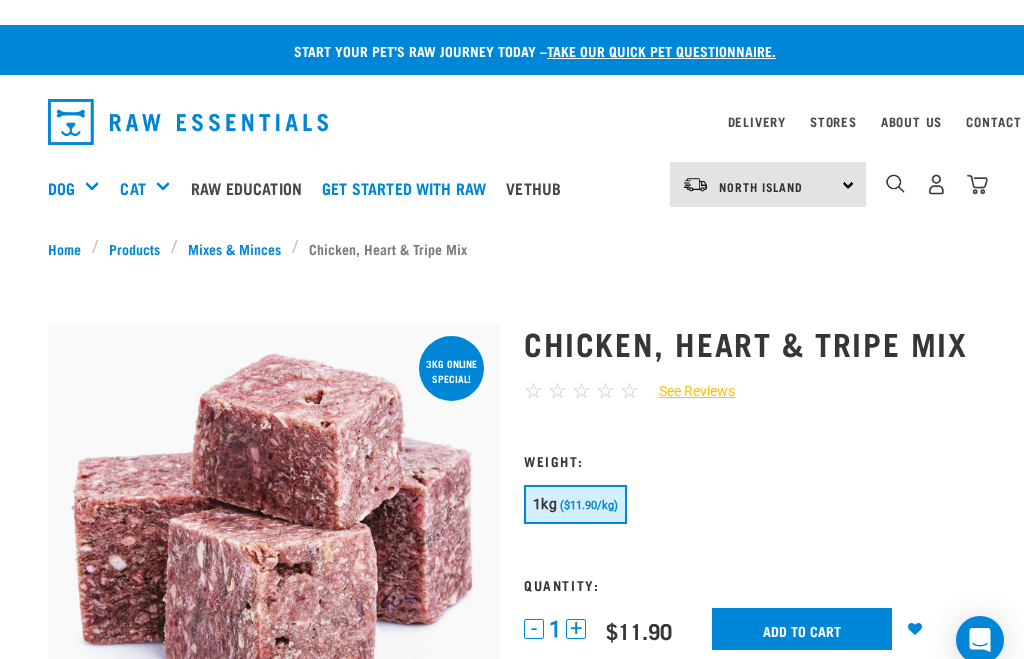 scroll, scrollTop: 0, scrollLeft: 25, axis: horizontal 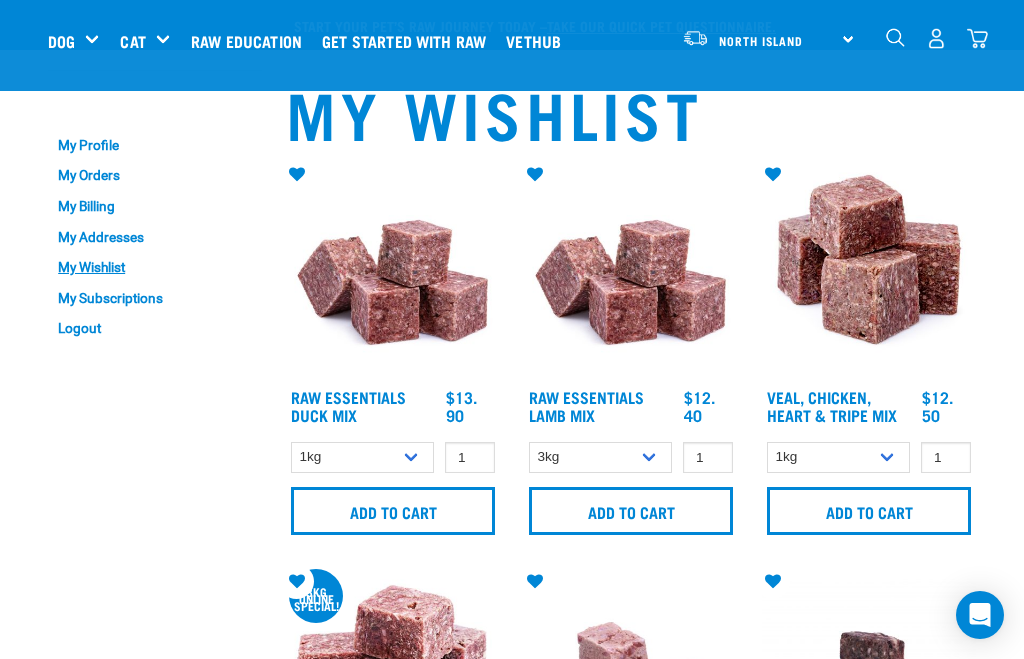 select on "24" 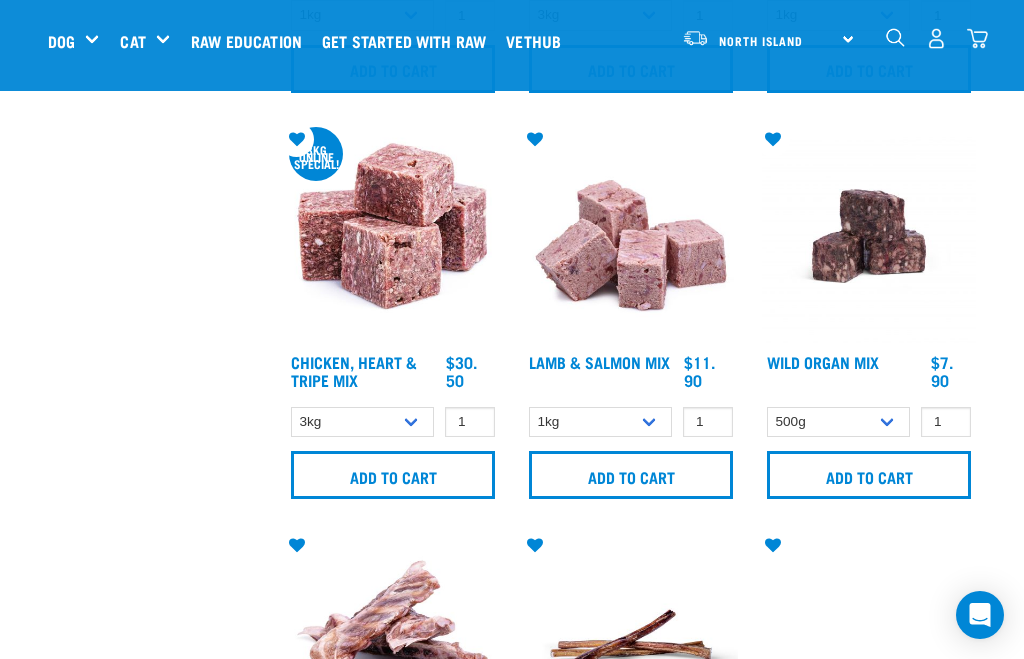 scroll, scrollTop: 0, scrollLeft: 0, axis: both 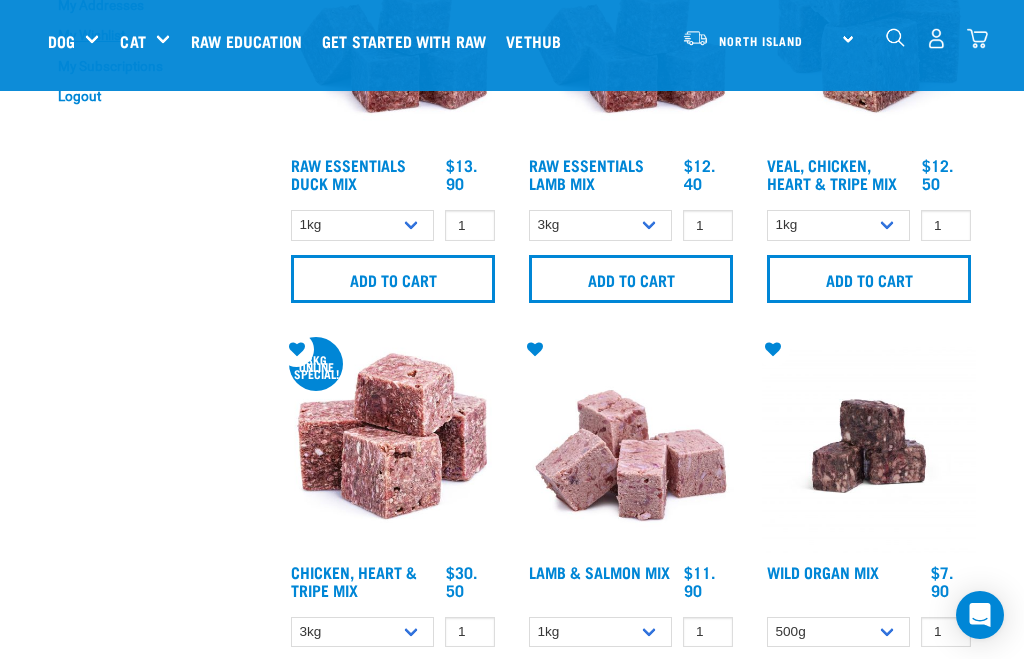 click on "1kg
3kg
Bulk (18kg)" at bounding box center [838, 225] 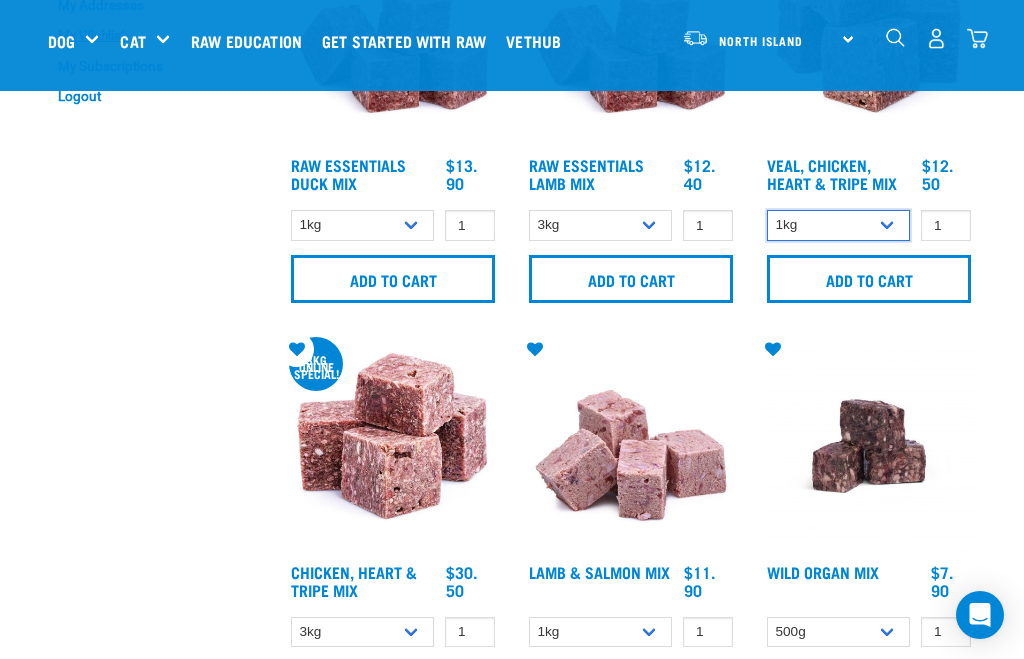 select on "752" 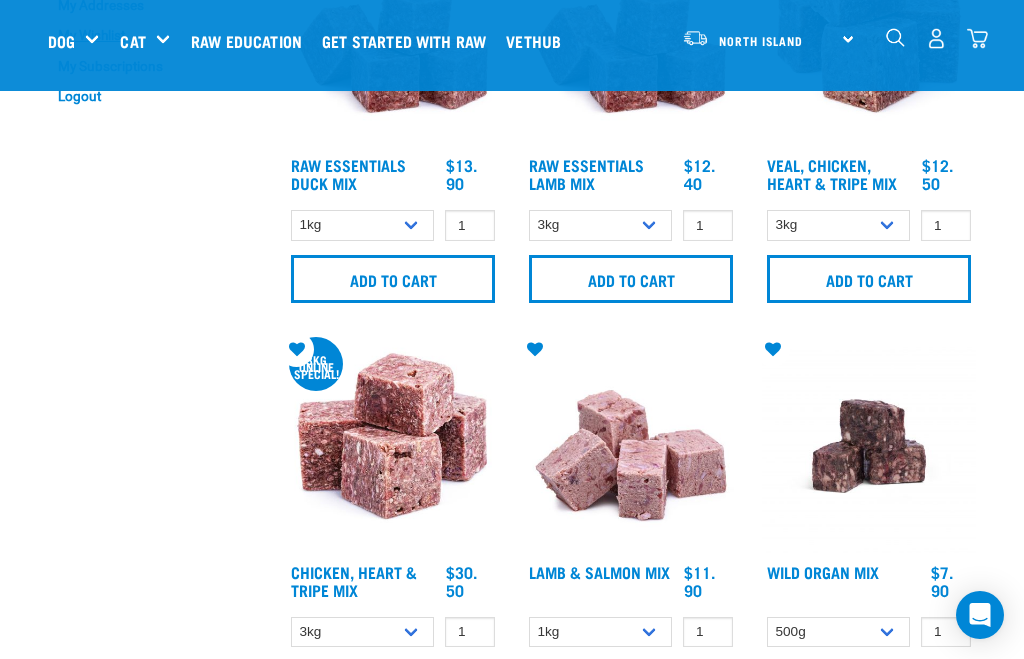 click on "Add to cart" at bounding box center [869, 279] 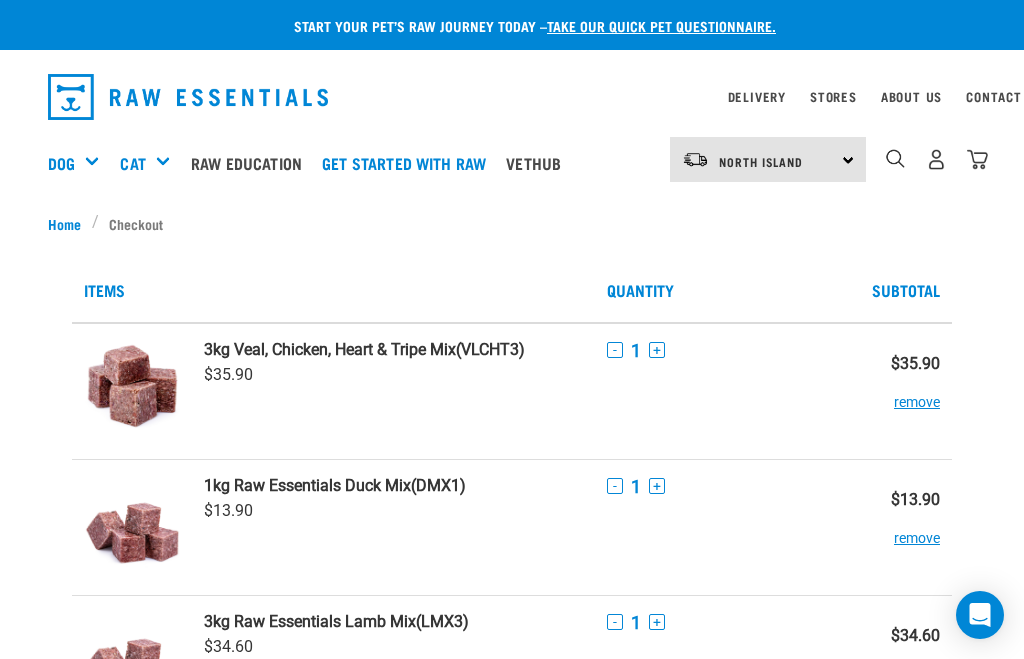 scroll, scrollTop: 0, scrollLeft: 0, axis: both 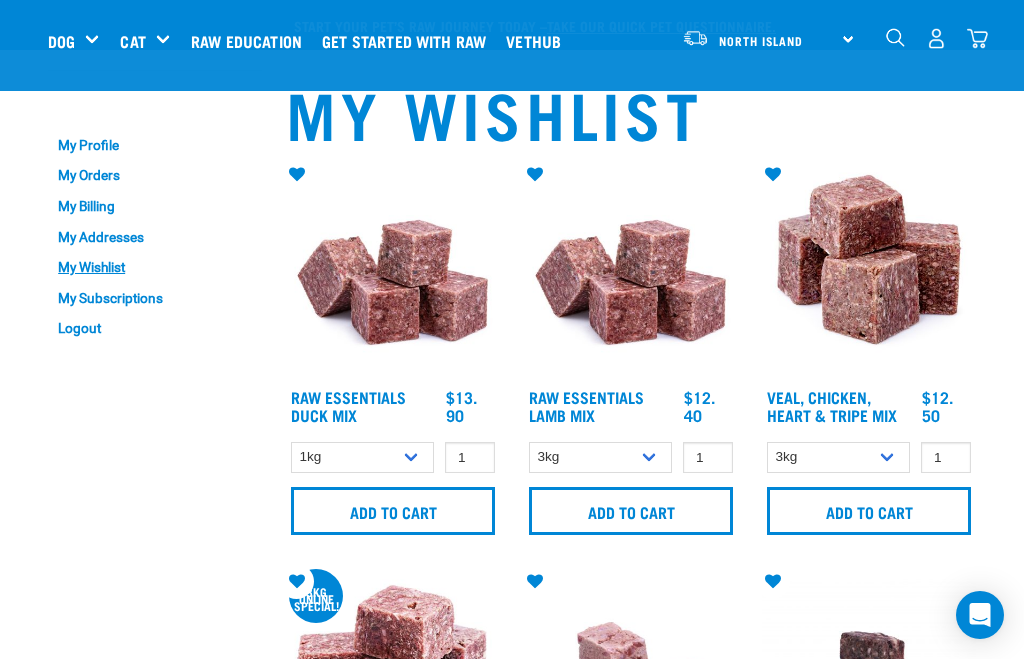 select on "24" 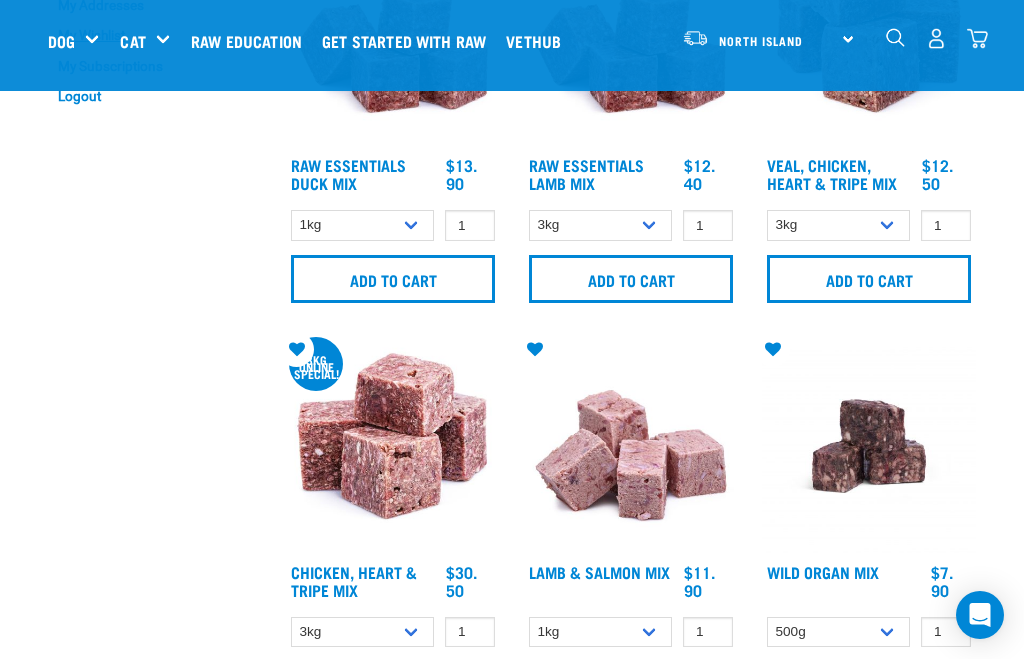 scroll, scrollTop: 0, scrollLeft: 0, axis: both 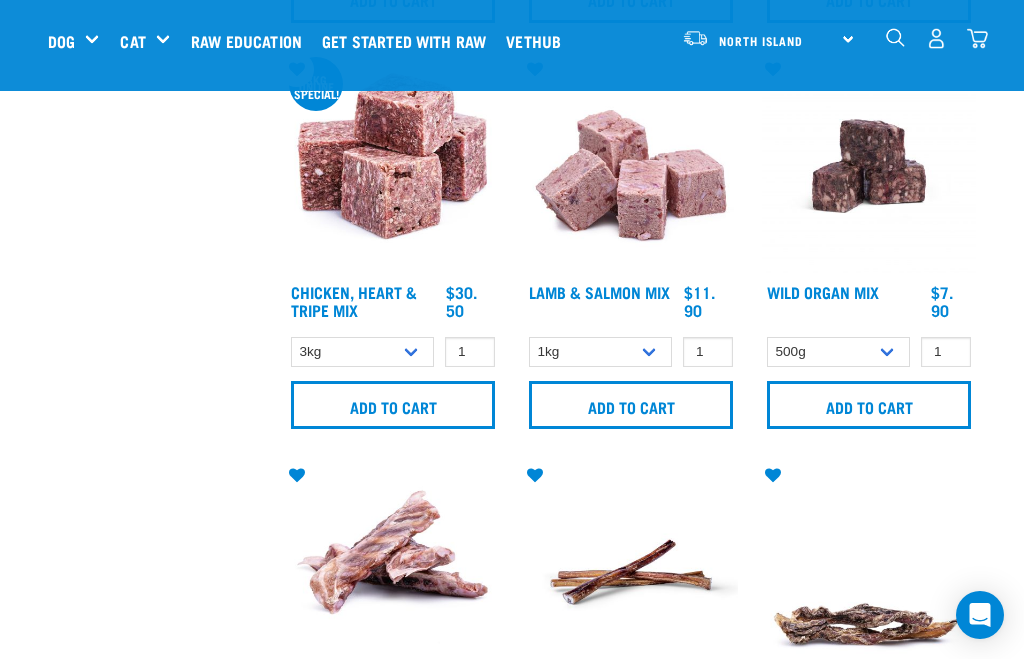 click on "Add to cart" at bounding box center [869, 405] 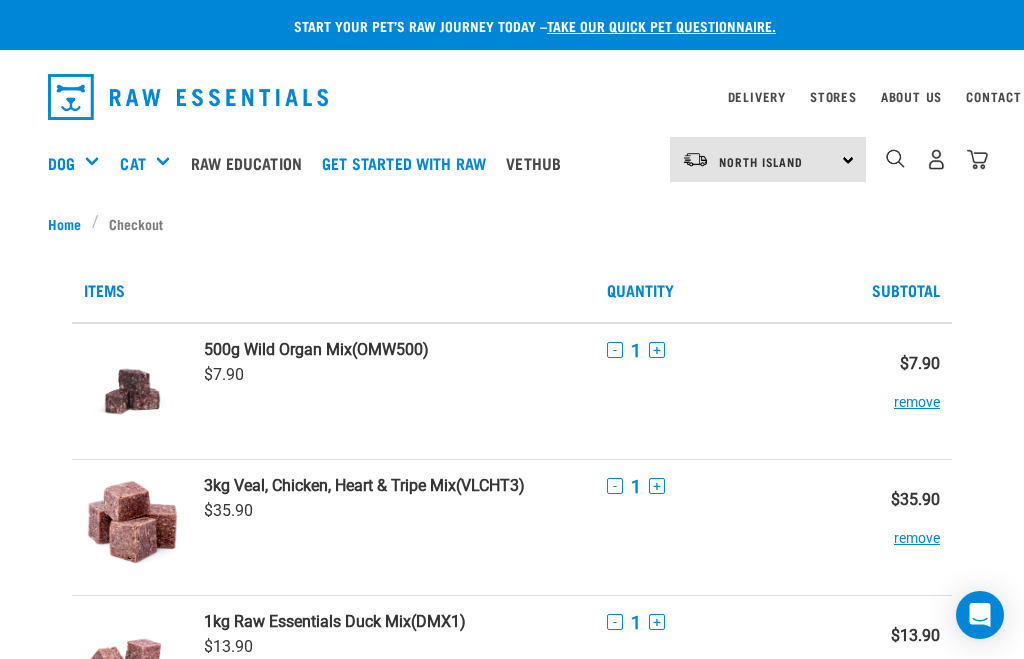 scroll, scrollTop: 0, scrollLeft: 0, axis: both 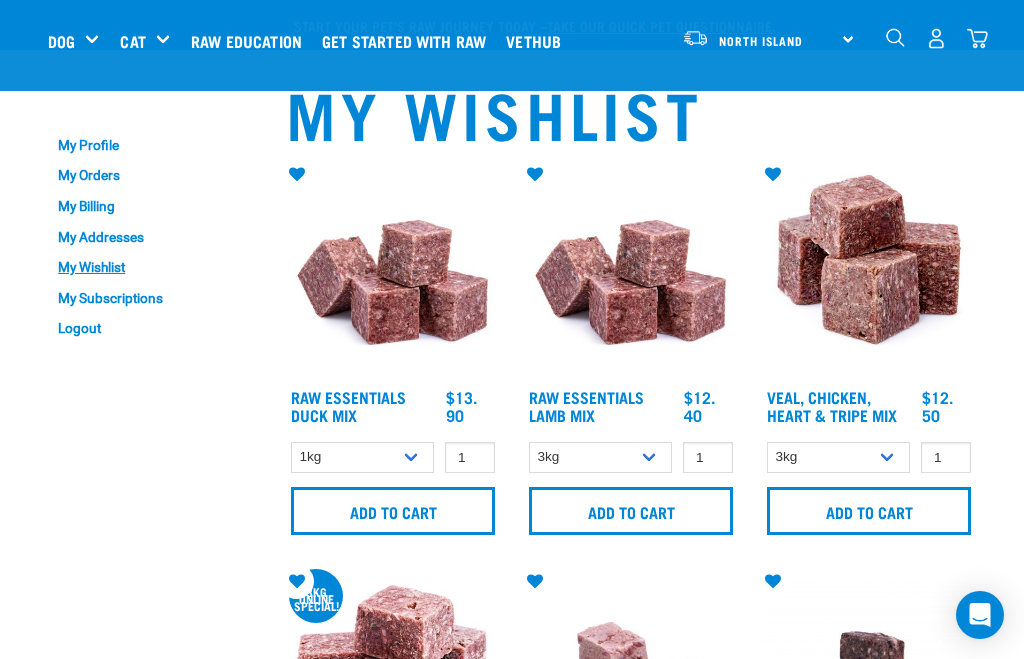 select on "24" 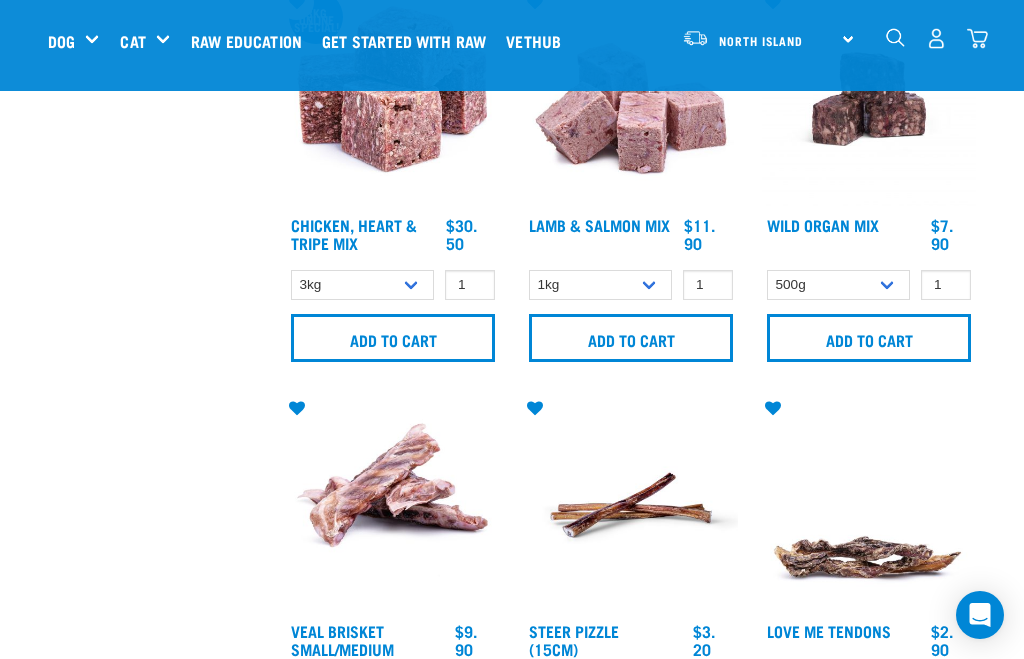 scroll, scrollTop: 0, scrollLeft: 0, axis: both 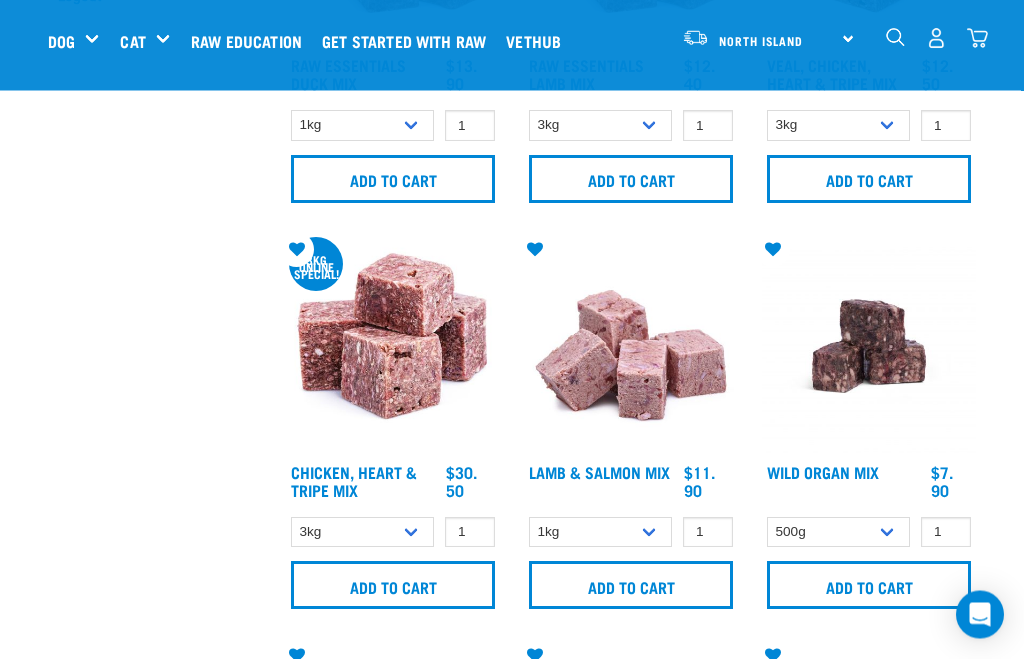 click on "Lamb & Salmon Mix" at bounding box center (599, 472) 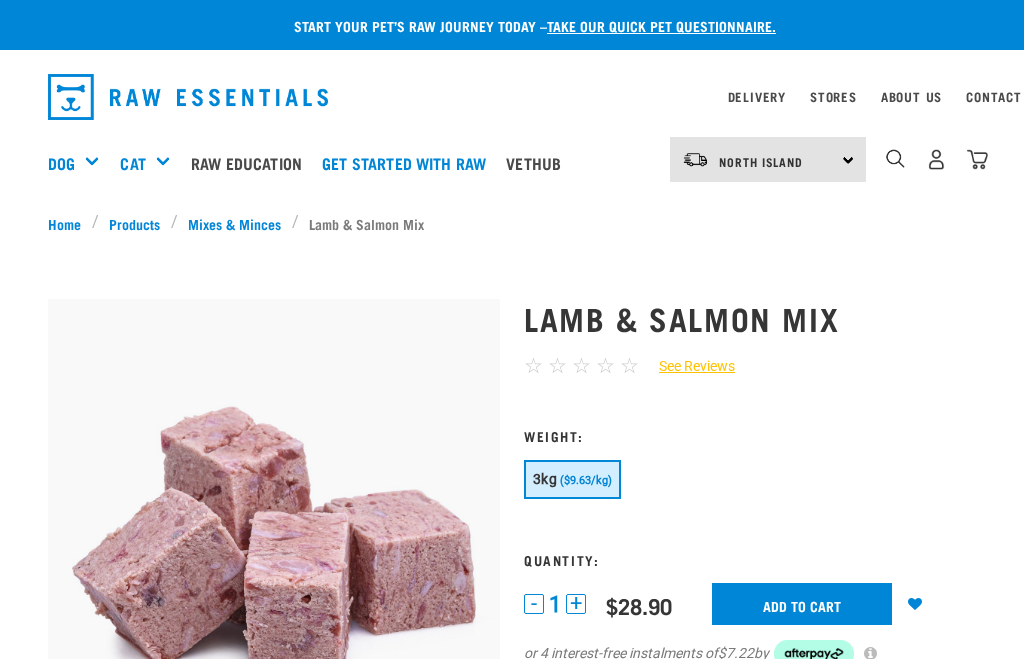 scroll, scrollTop: 0, scrollLeft: 0, axis: both 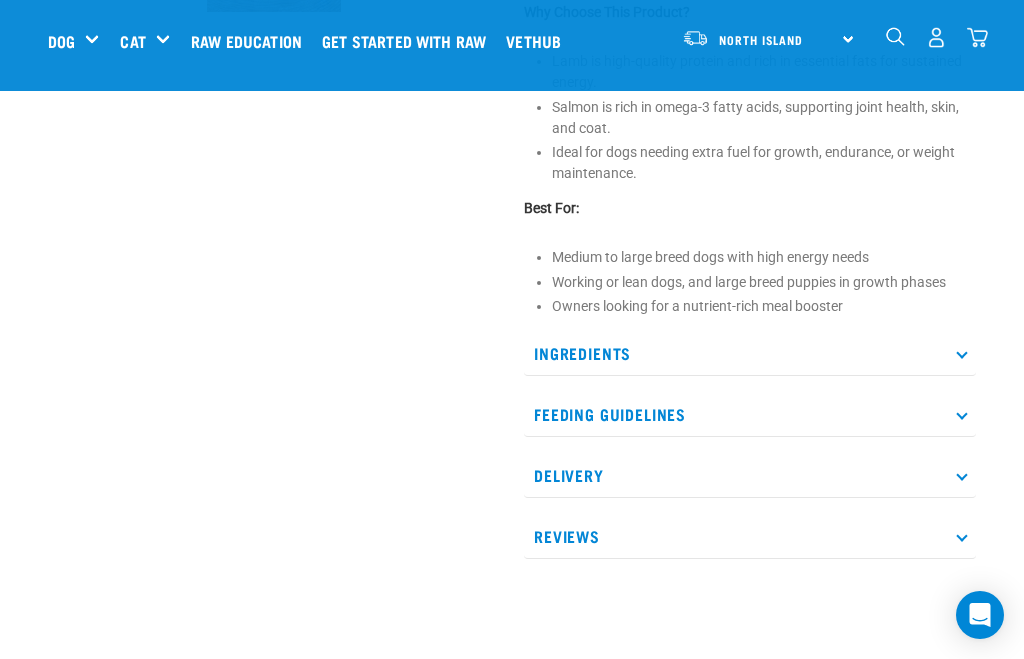 click on "Ingredients" at bounding box center (750, 353) 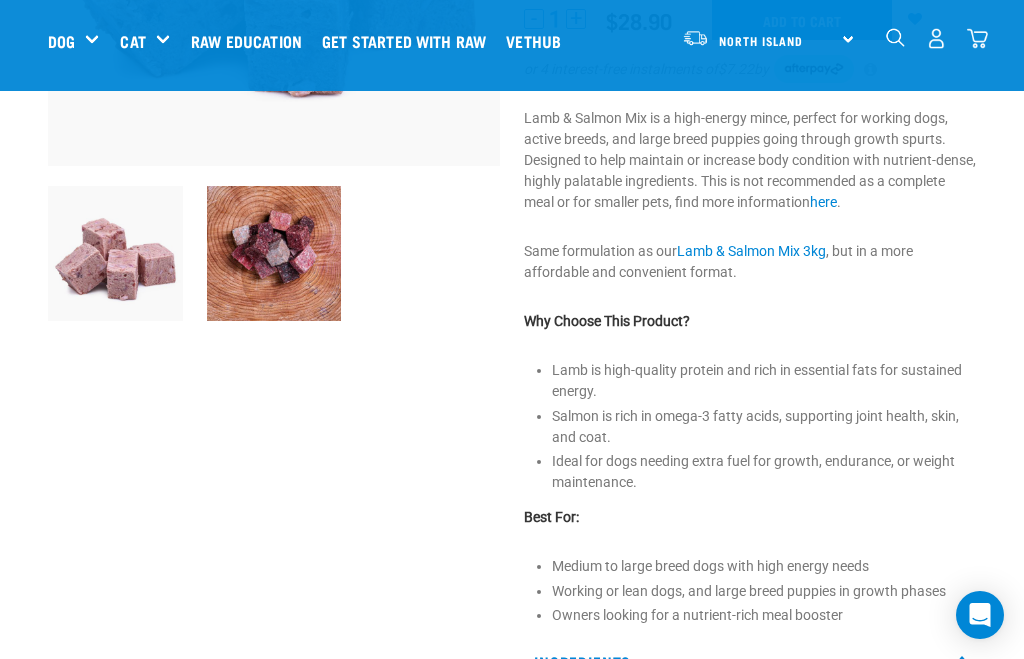 scroll, scrollTop: 401, scrollLeft: 0, axis: vertical 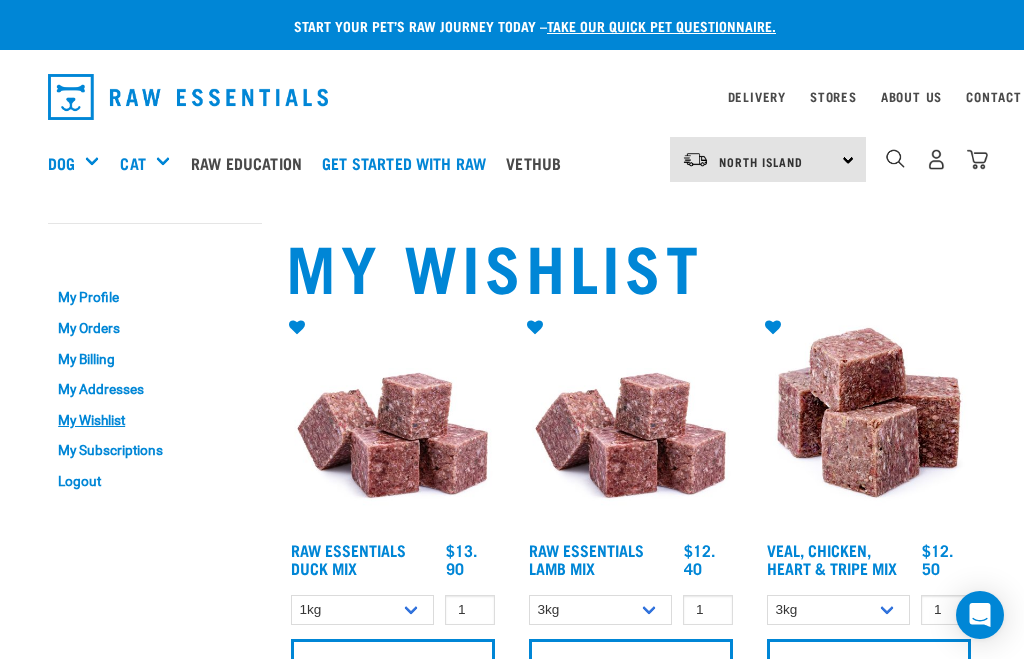 select on "24" 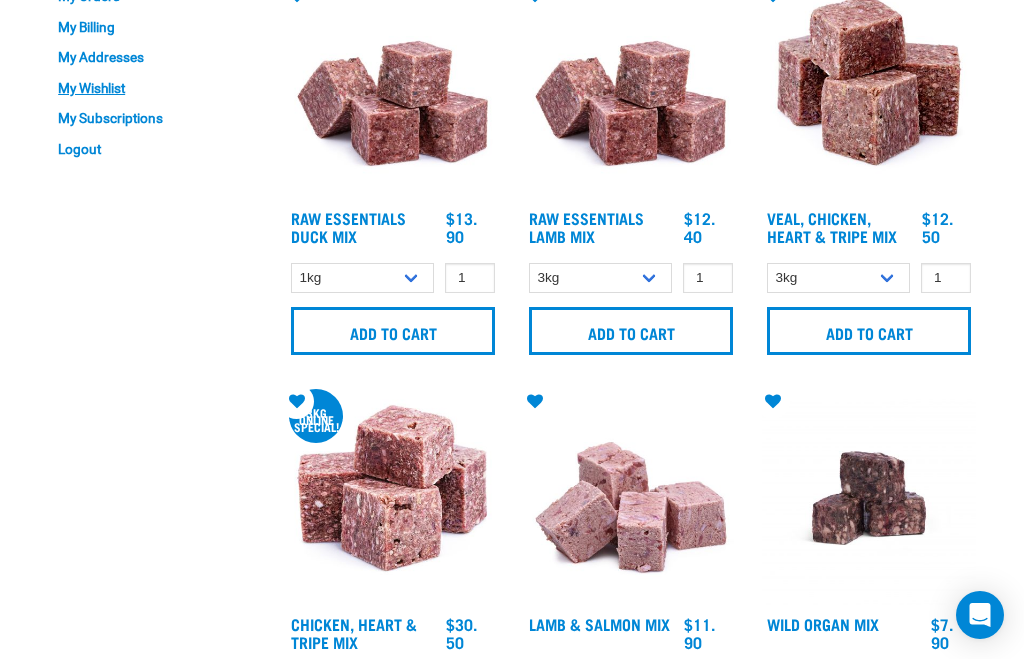 scroll, scrollTop: 0, scrollLeft: 0, axis: both 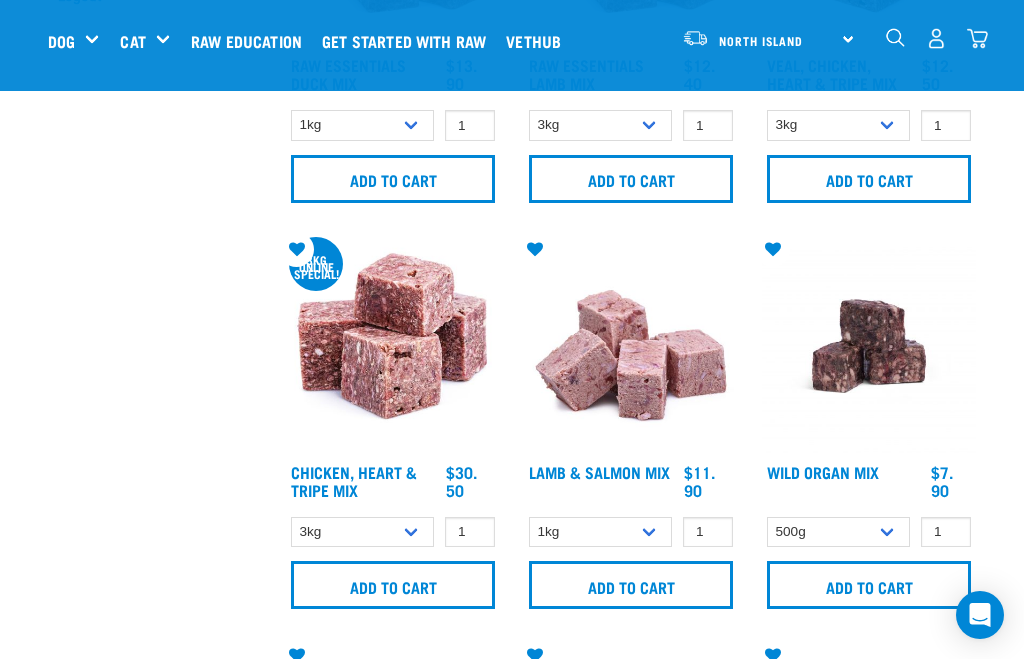 click on "Add to cart" at bounding box center [631, 585] 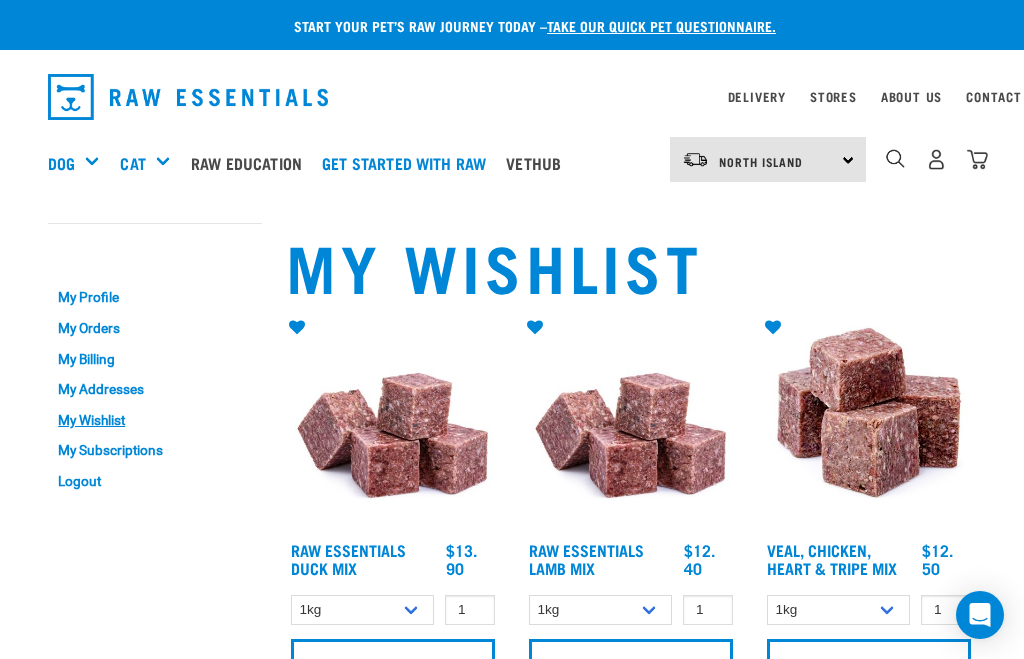 scroll, scrollTop: 0, scrollLeft: 0, axis: both 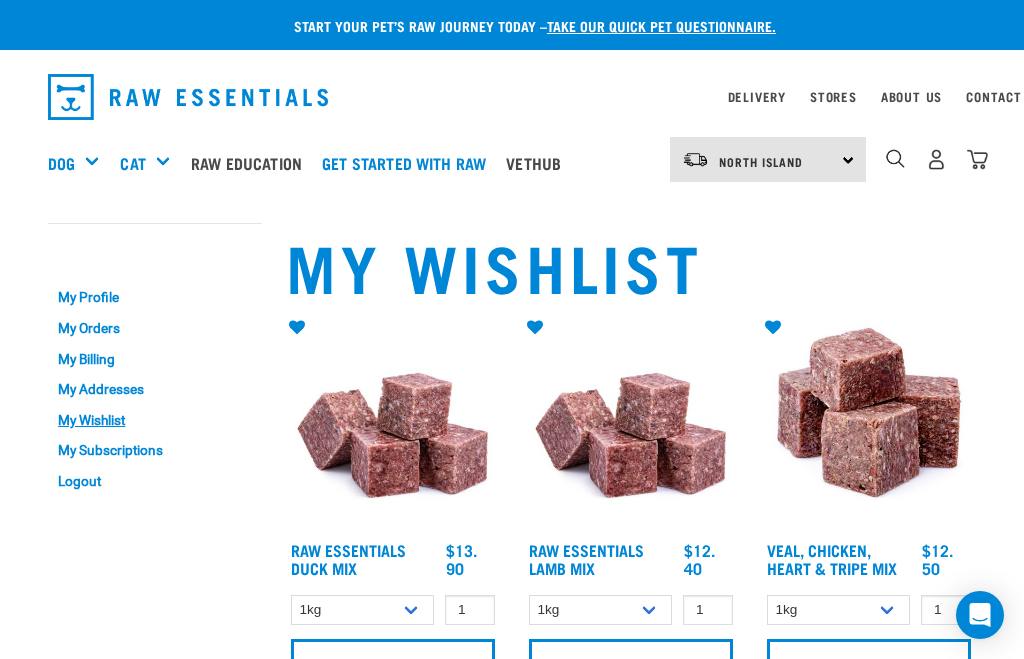 click at bounding box center [27, 30] 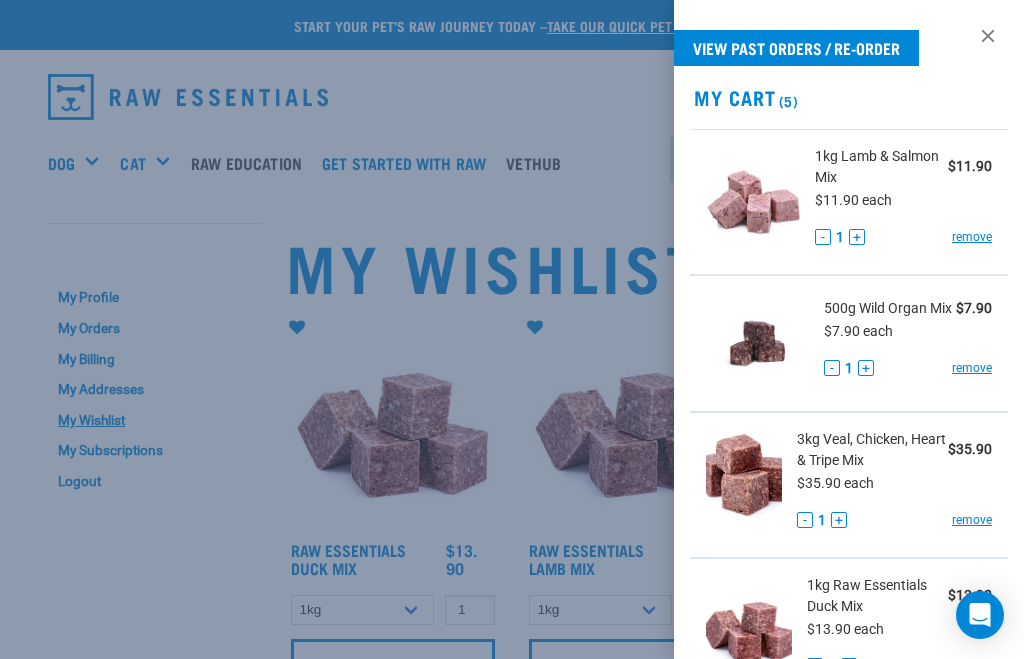click on "remove" at bounding box center (972, 237) 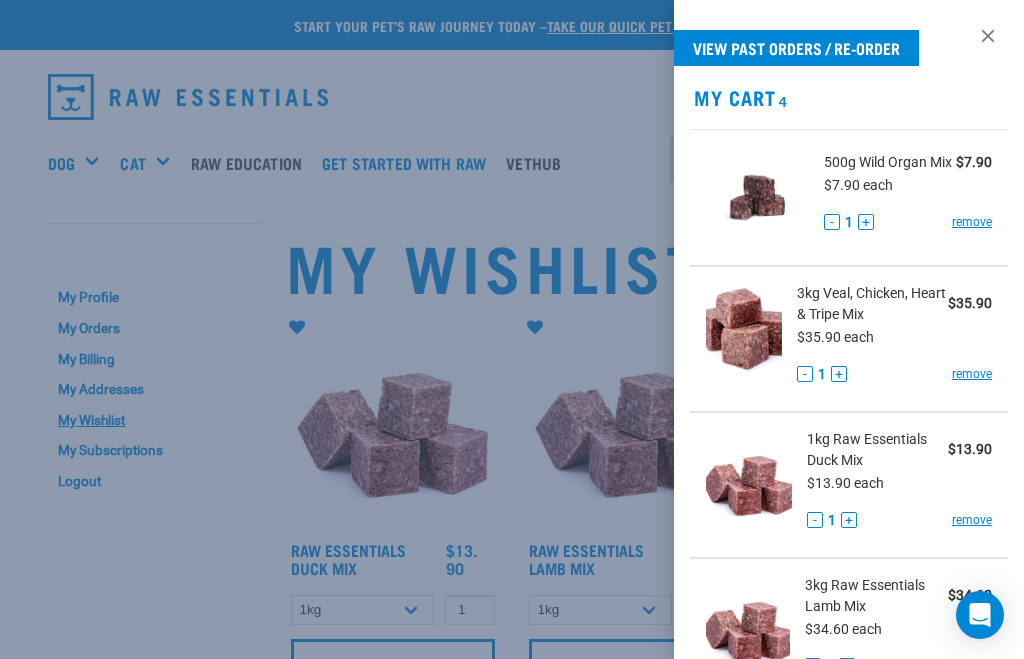 click at bounding box center (512, 329) 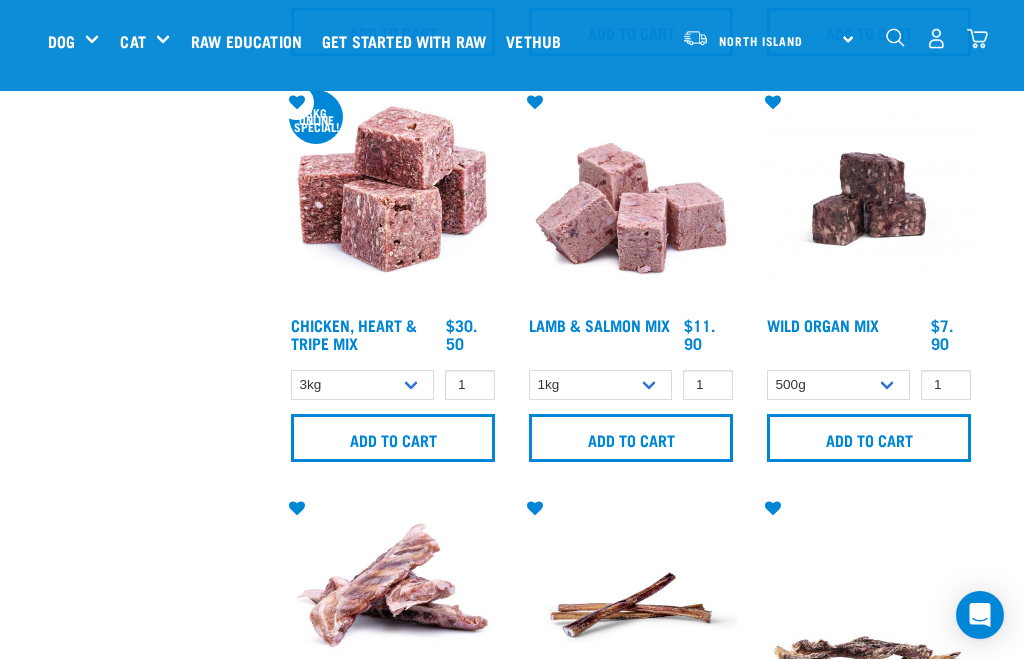 scroll, scrollTop: 478, scrollLeft: 0, axis: vertical 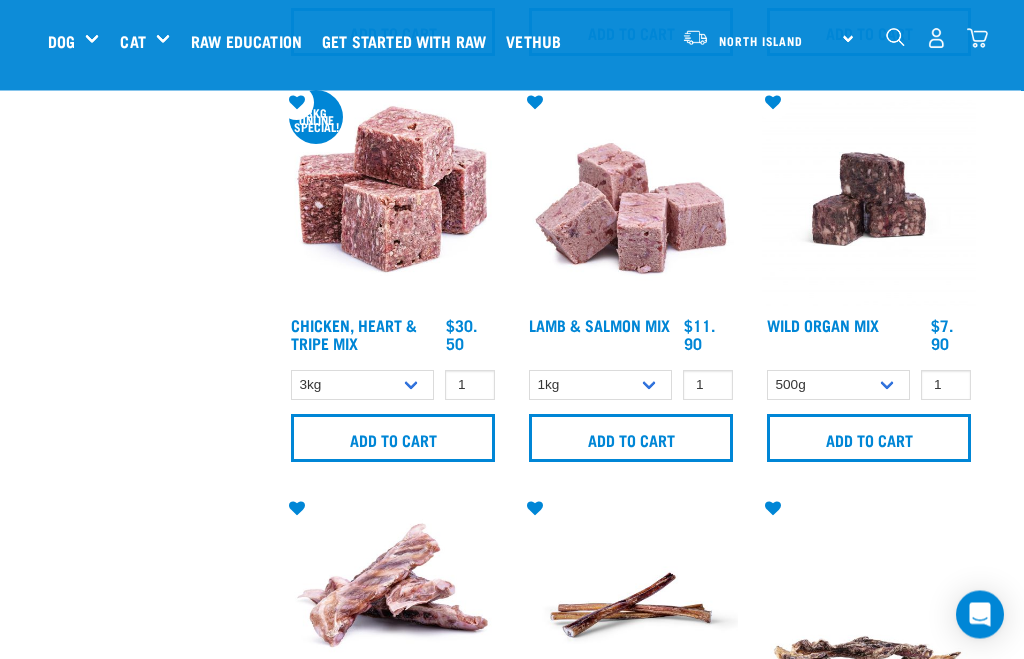 click on "Lamb & Salmon Mix" at bounding box center (599, 325) 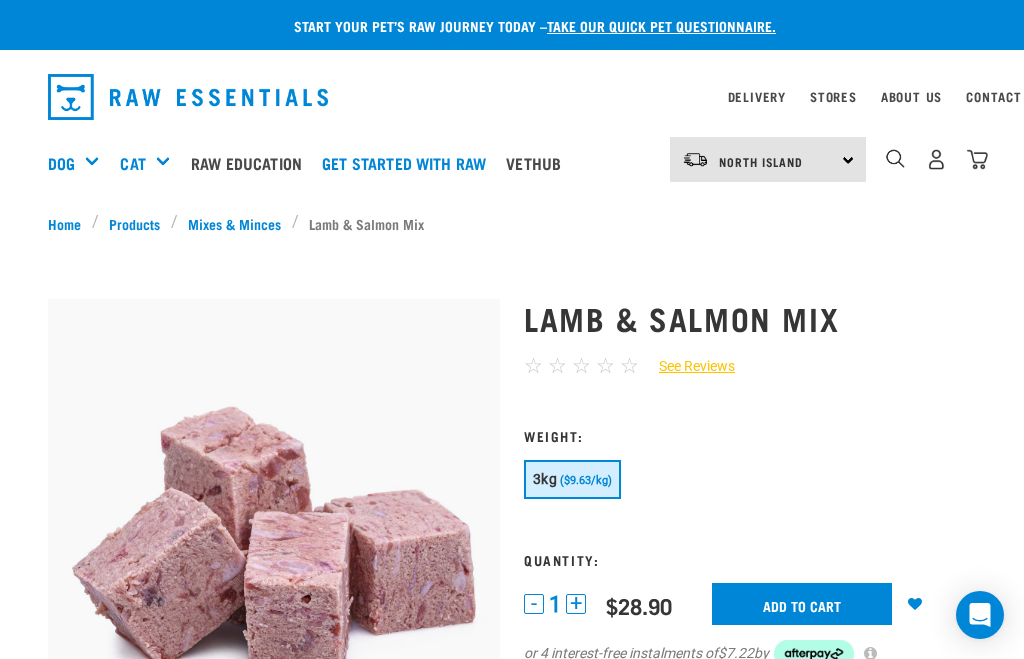 scroll, scrollTop: 0, scrollLeft: 0, axis: both 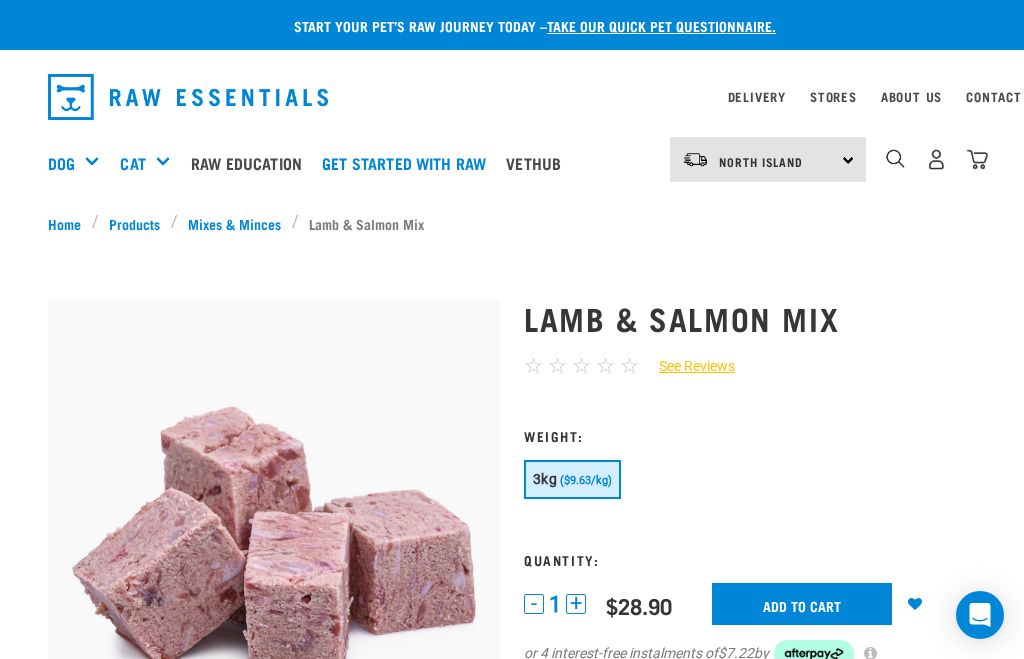 click at bounding box center (977, 159) 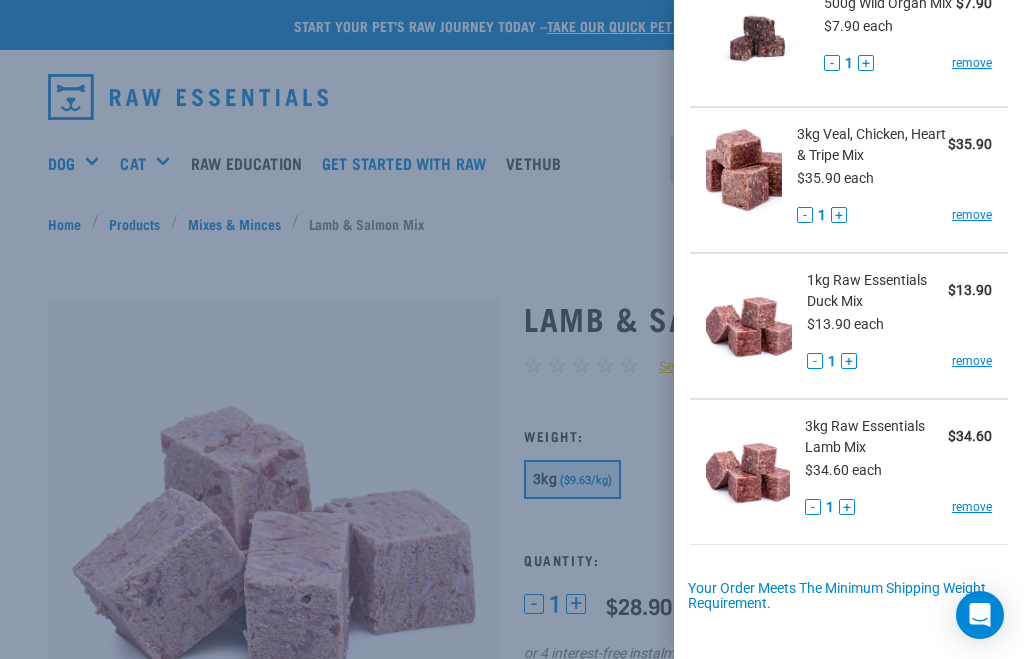 scroll, scrollTop: 148, scrollLeft: 0, axis: vertical 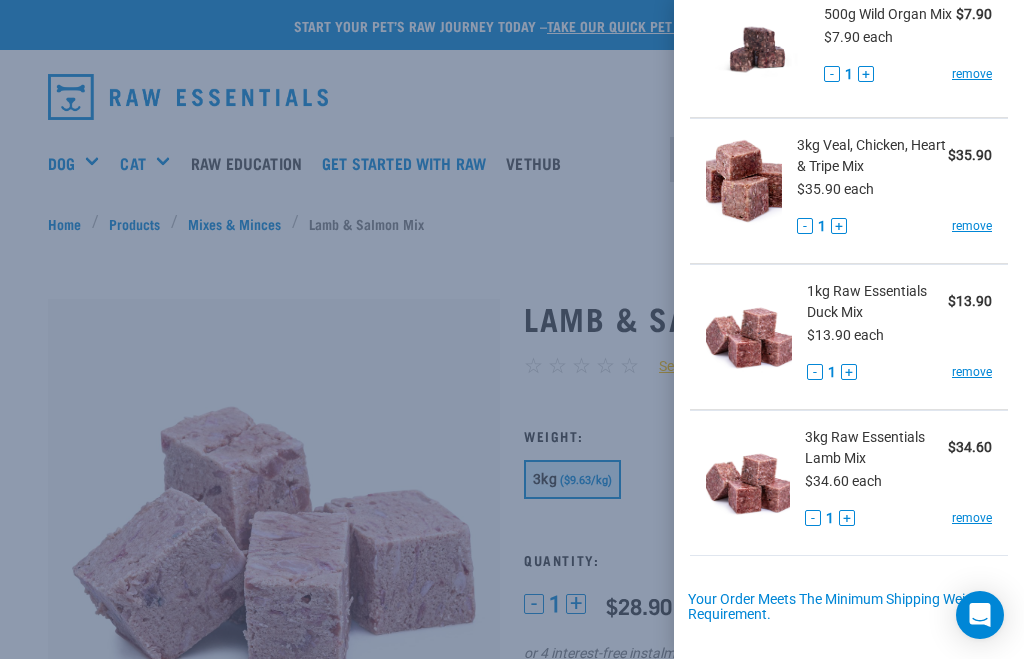 click at bounding box center [512, 329] 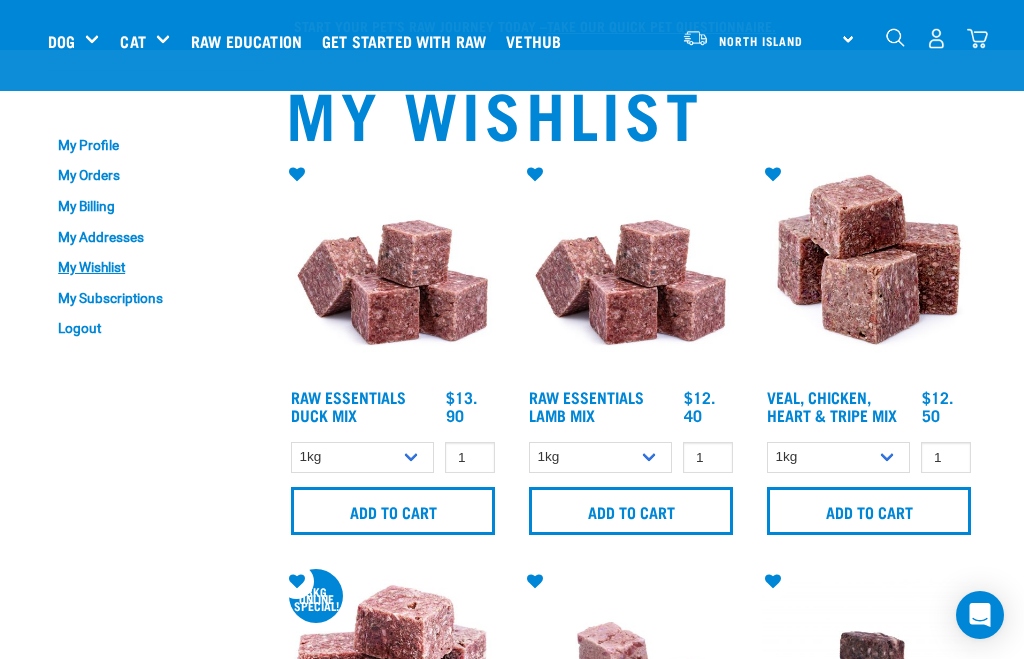 scroll, scrollTop: 546, scrollLeft: 0, axis: vertical 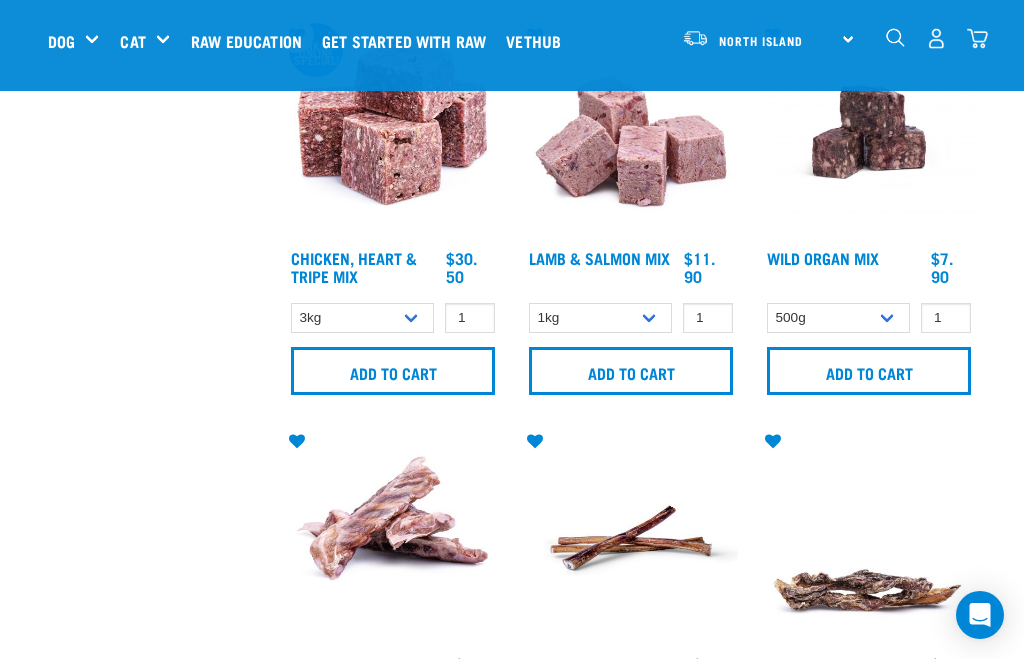 click at bounding box center (27, 30) 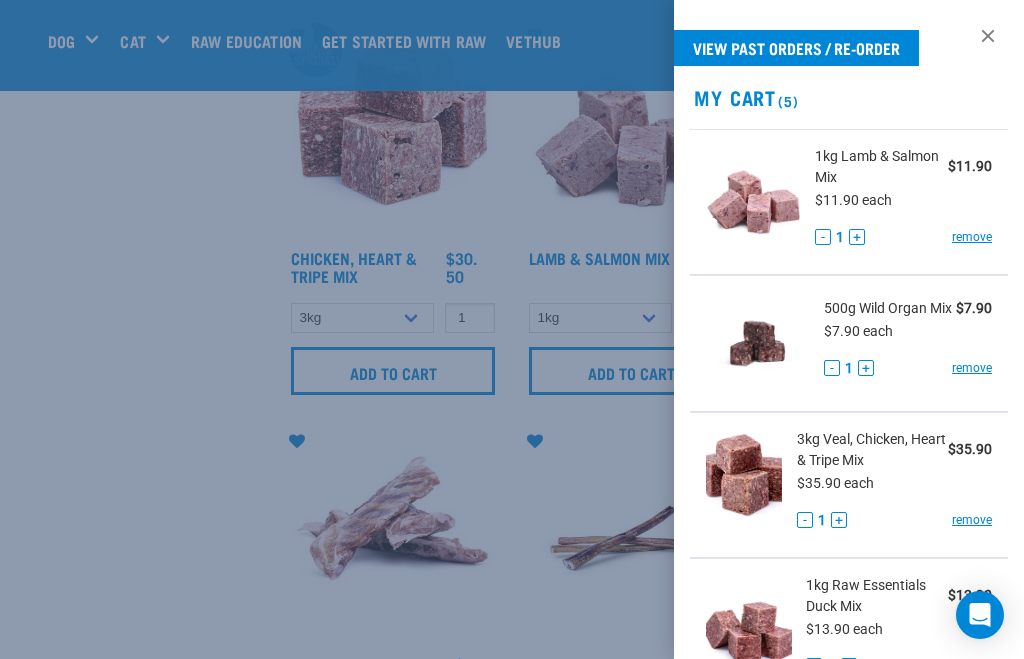 click on "remove" at bounding box center [972, 237] 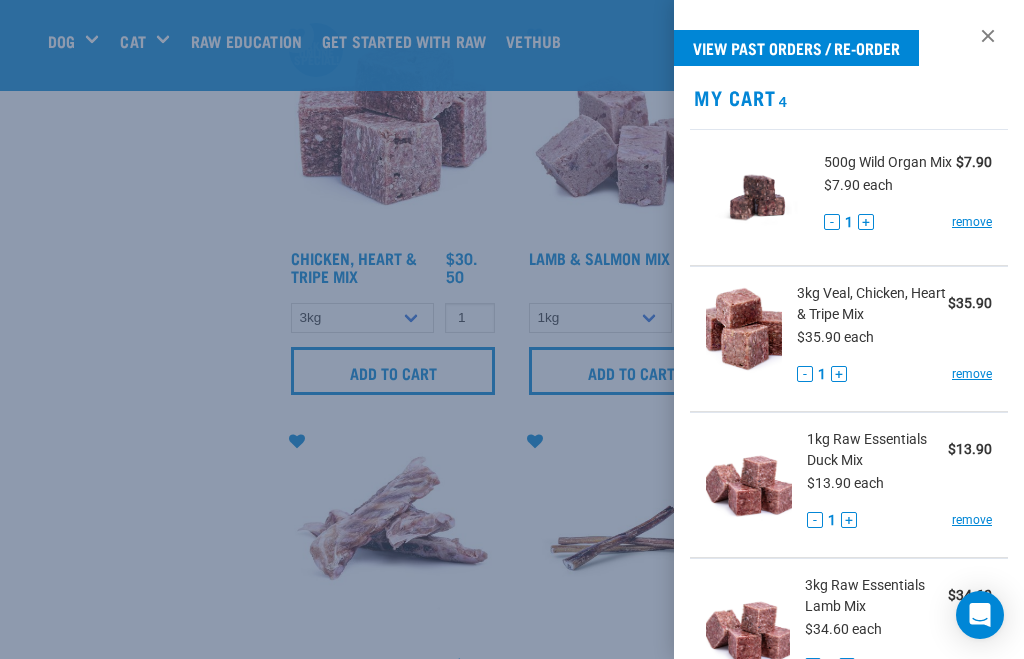 click at bounding box center [512, 329] 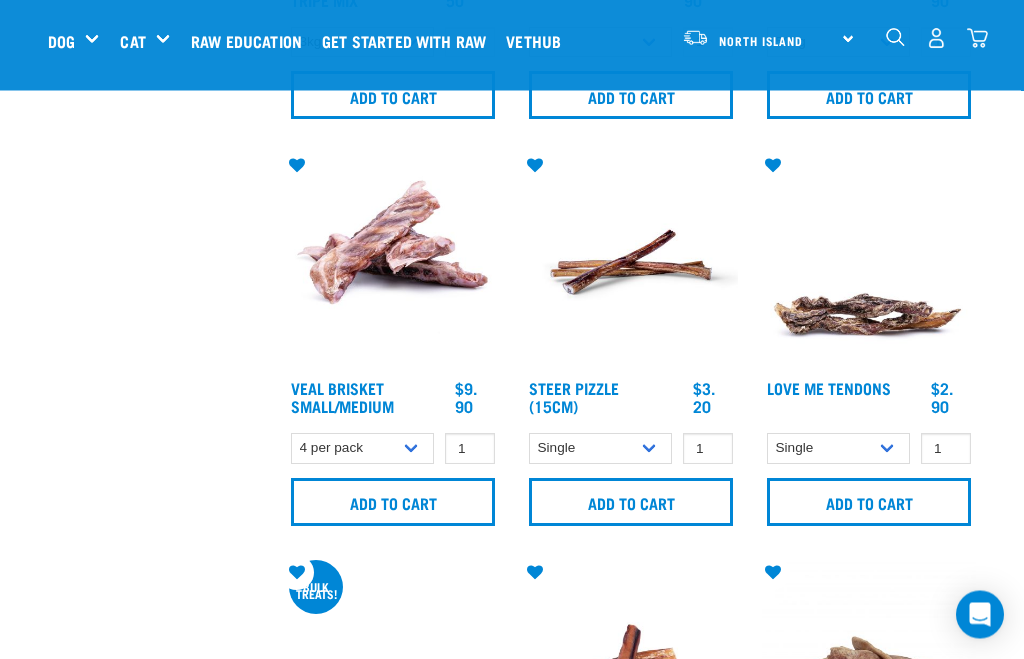 scroll, scrollTop: 822, scrollLeft: 0, axis: vertical 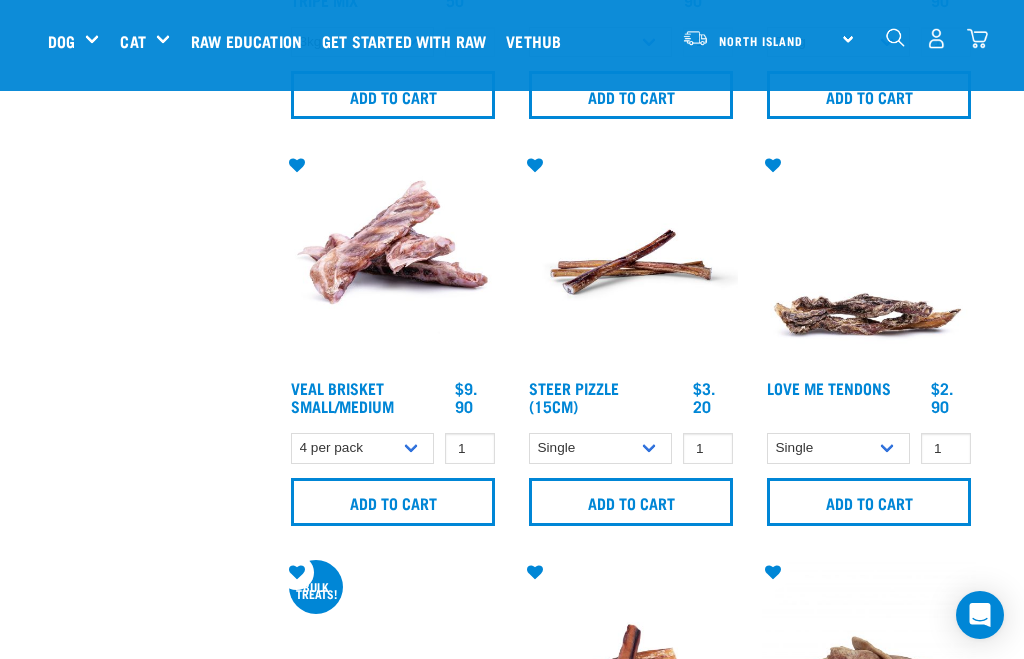 click on "Veal Brisket Small/Medium" at bounding box center (342, 396) 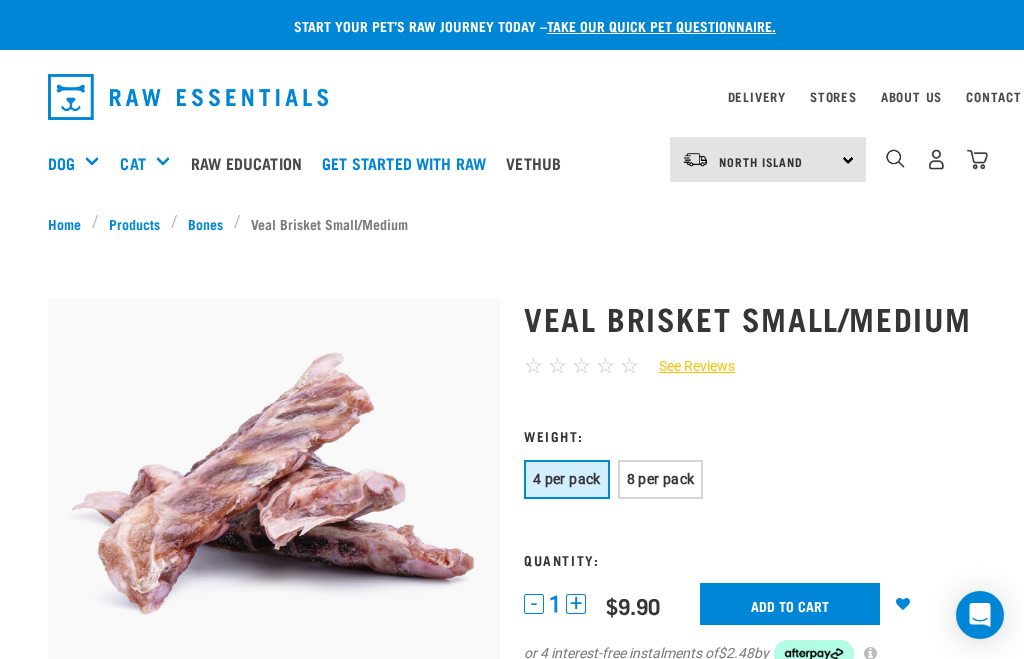 scroll, scrollTop: 0, scrollLeft: 0, axis: both 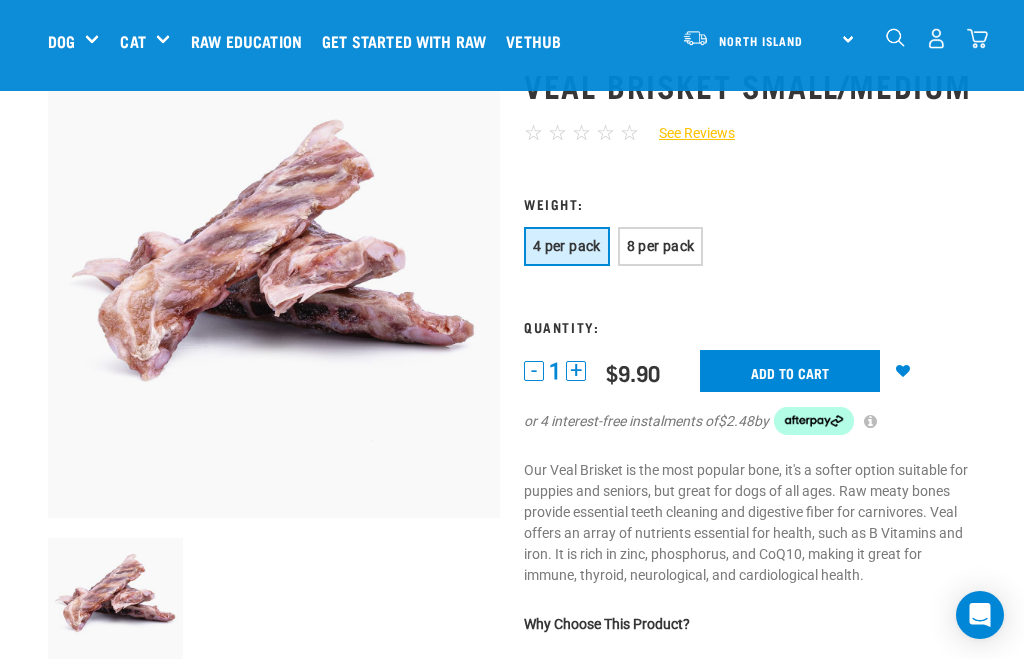 click on "Add to cart" at bounding box center [790, 371] 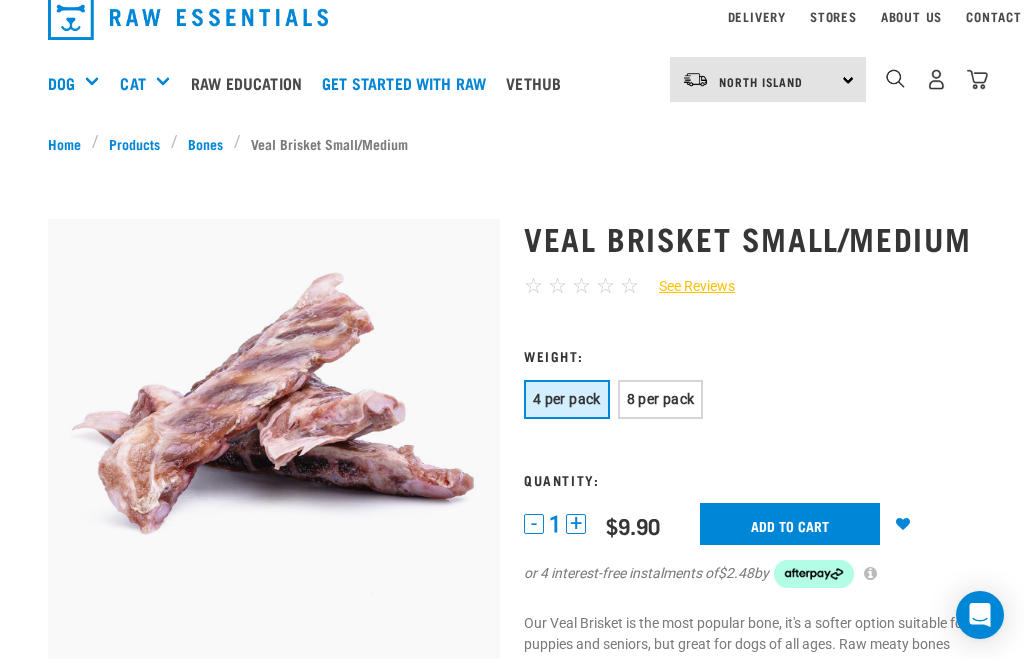 scroll, scrollTop: 0, scrollLeft: 0, axis: both 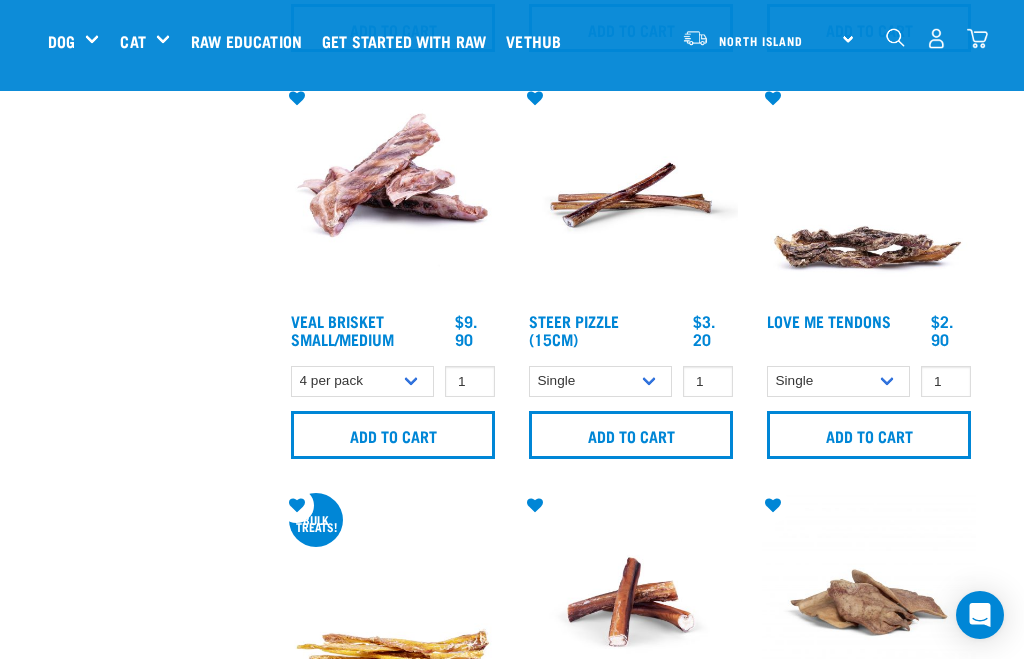 click at bounding box center [27, 30] 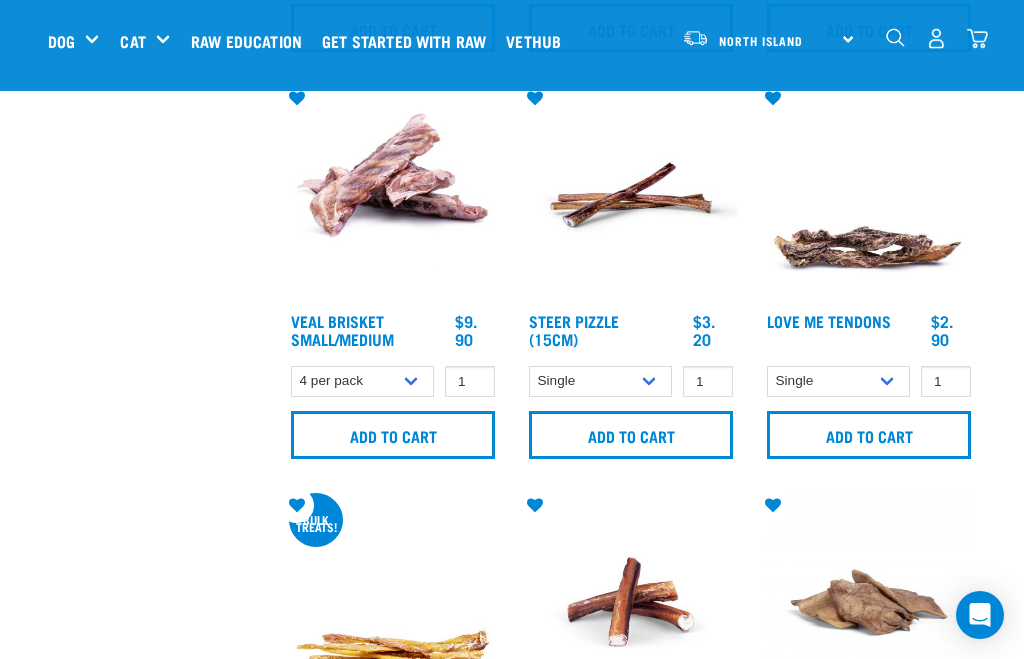 click at bounding box center [27, 30] 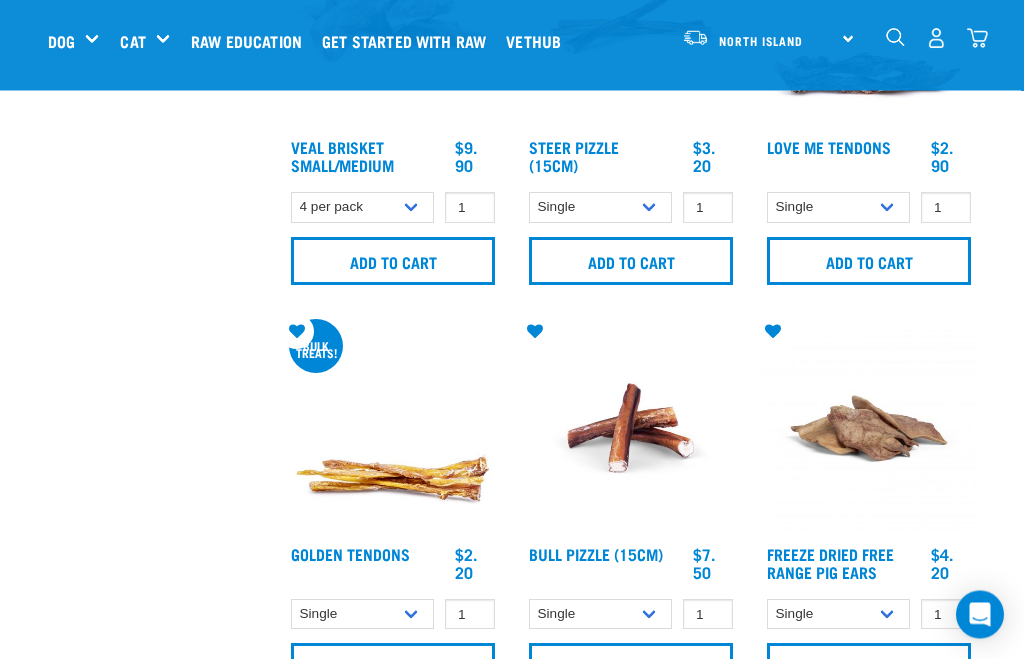 scroll, scrollTop: 1093, scrollLeft: 0, axis: vertical 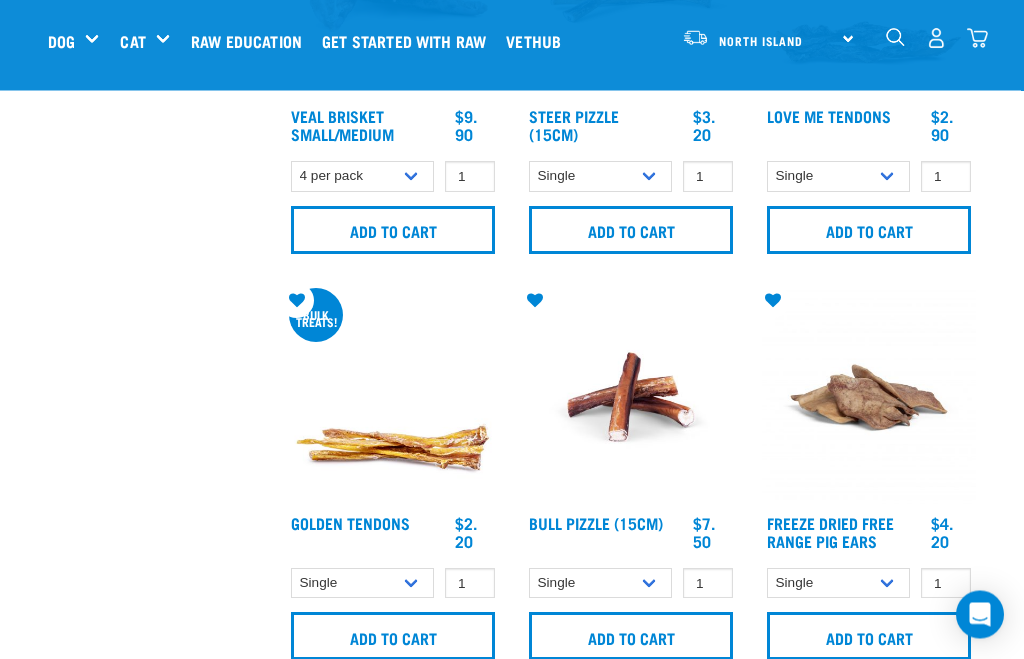 click on "Add to cart" at bounding box center (393, 637) 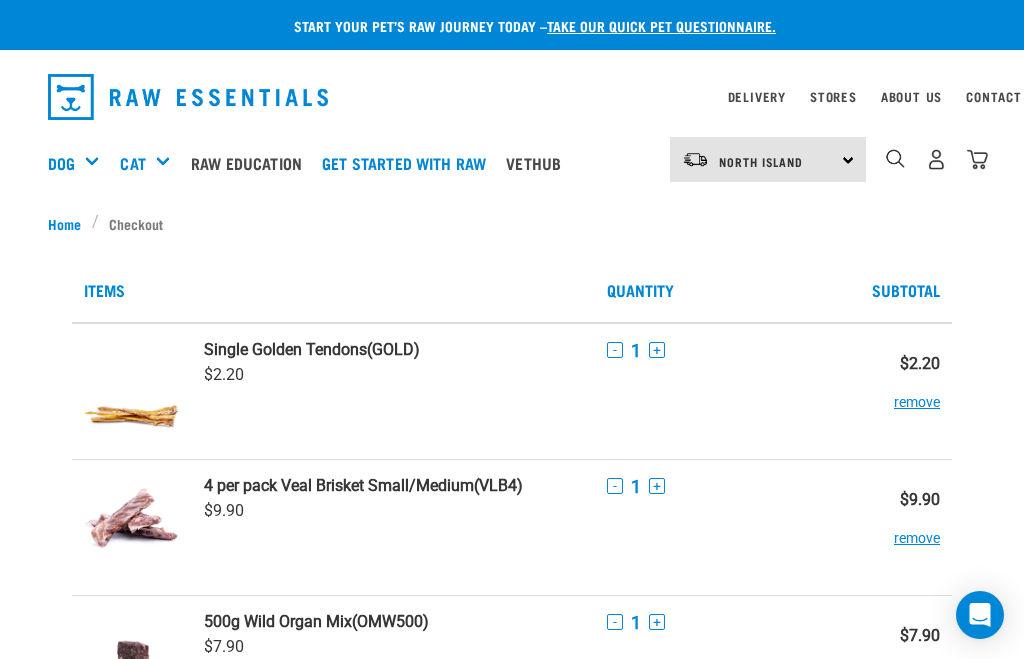 scroll, scrollTop: 0, scrollLeft: 0, axis: both 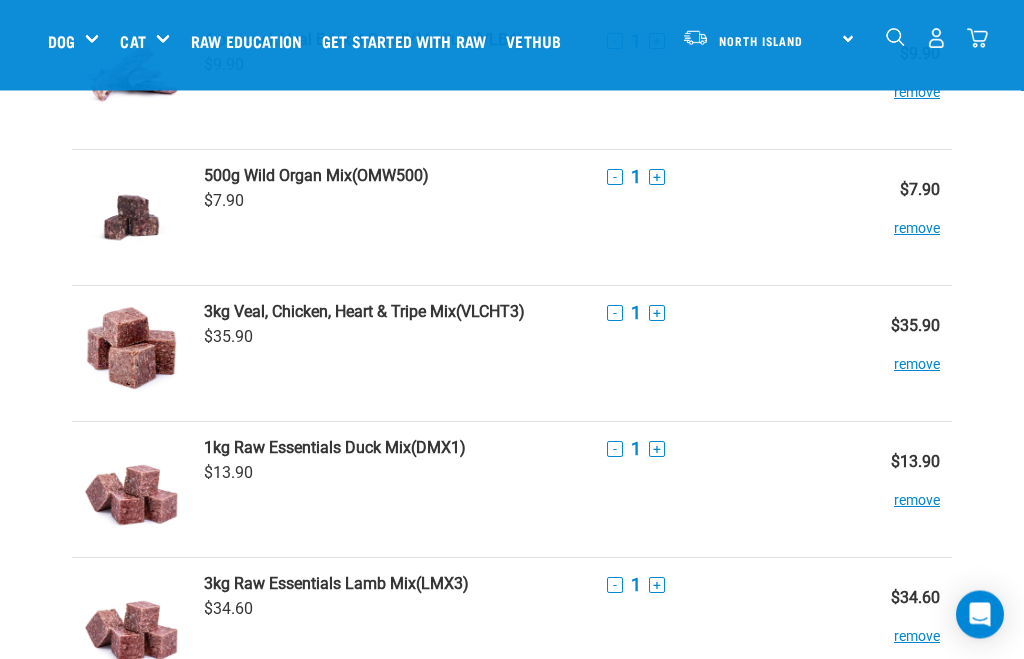click on "3kg Raw Essentials Lamb Mix" at bounding box center (310, 584) 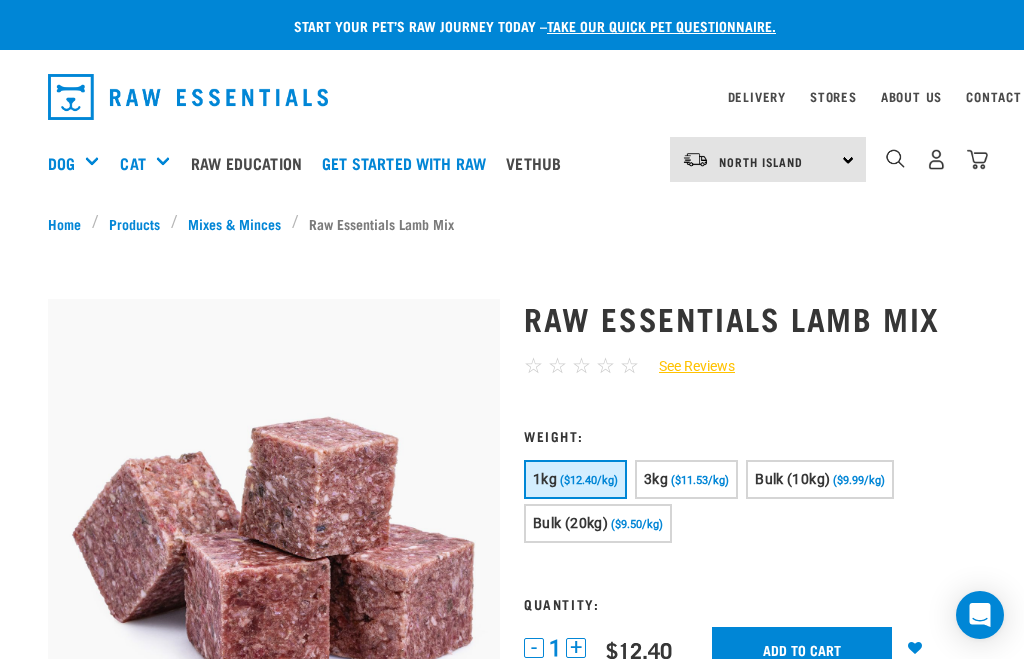 scroll, scrollTop: 0, scrollLeft: 0, axis: both 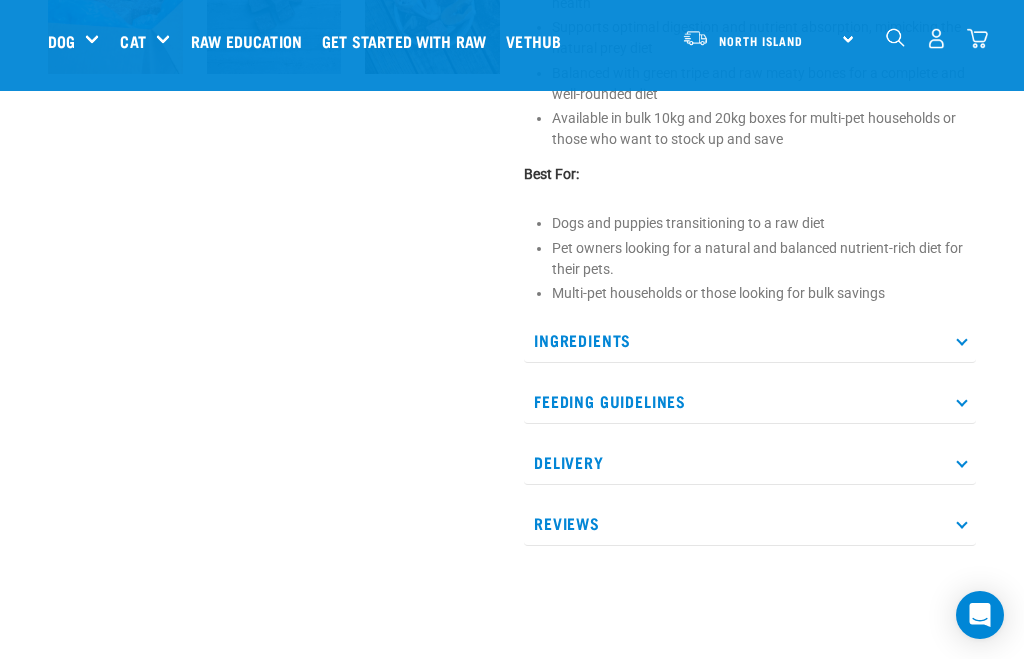 click at bounding box center [961, 340] 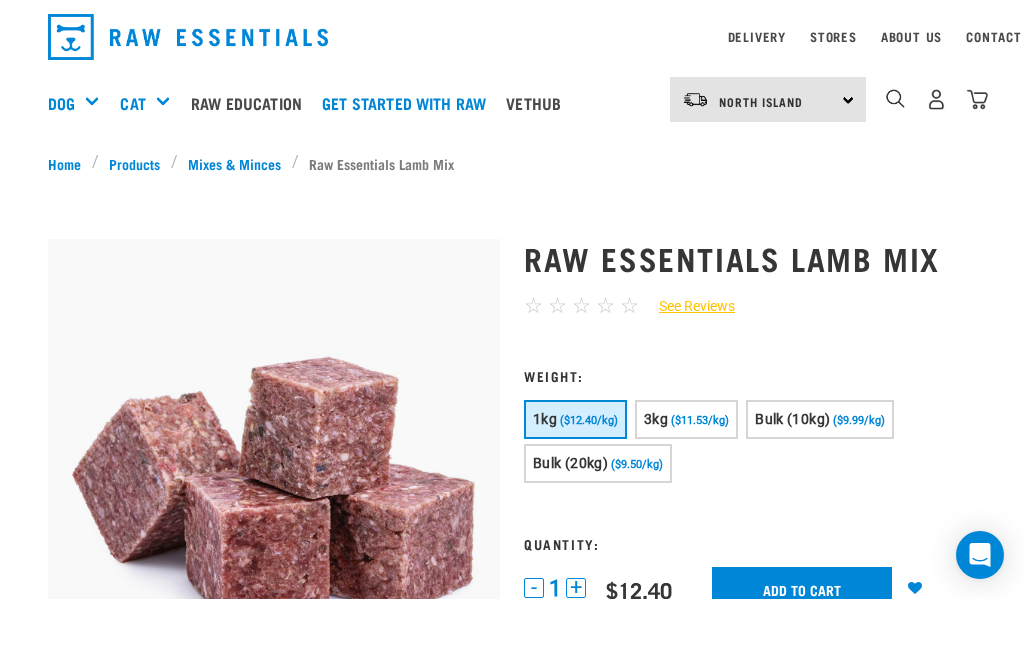 scroll, scrollTop: 61, scrollLeft: 0, axis: vertical 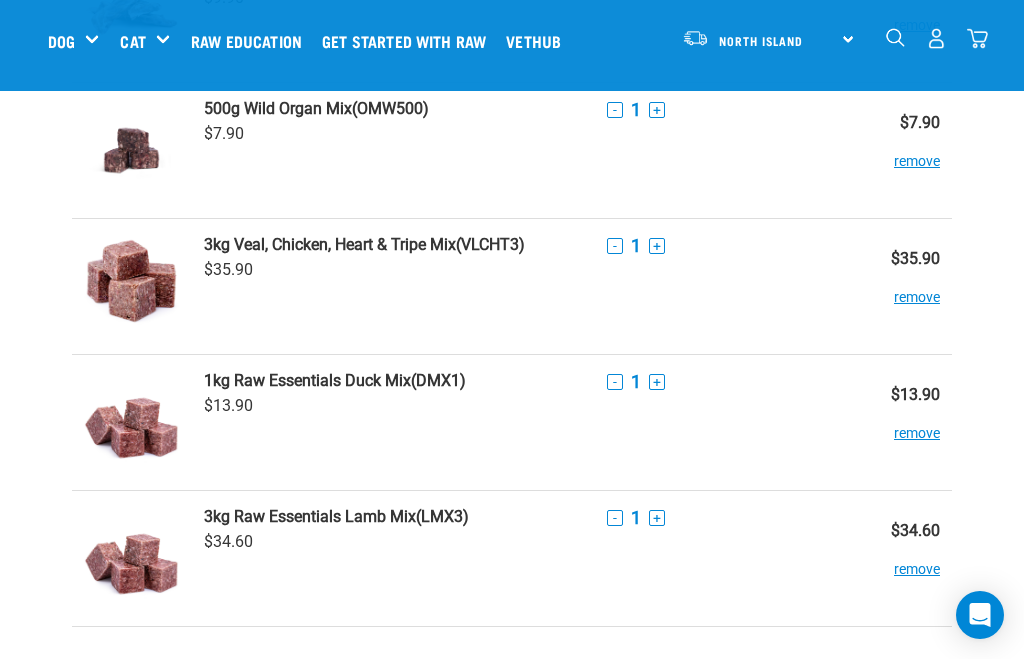 click on "+" at bounding box center (657, 518) 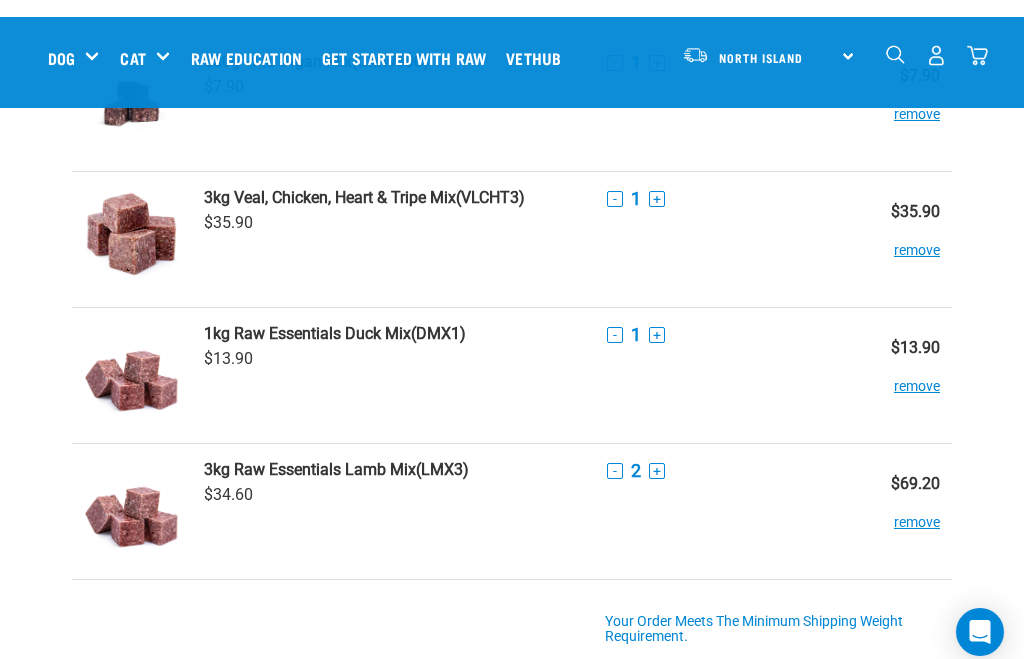 scroll, scrollTop: 406, scrollLeft: 0, axis: vertical 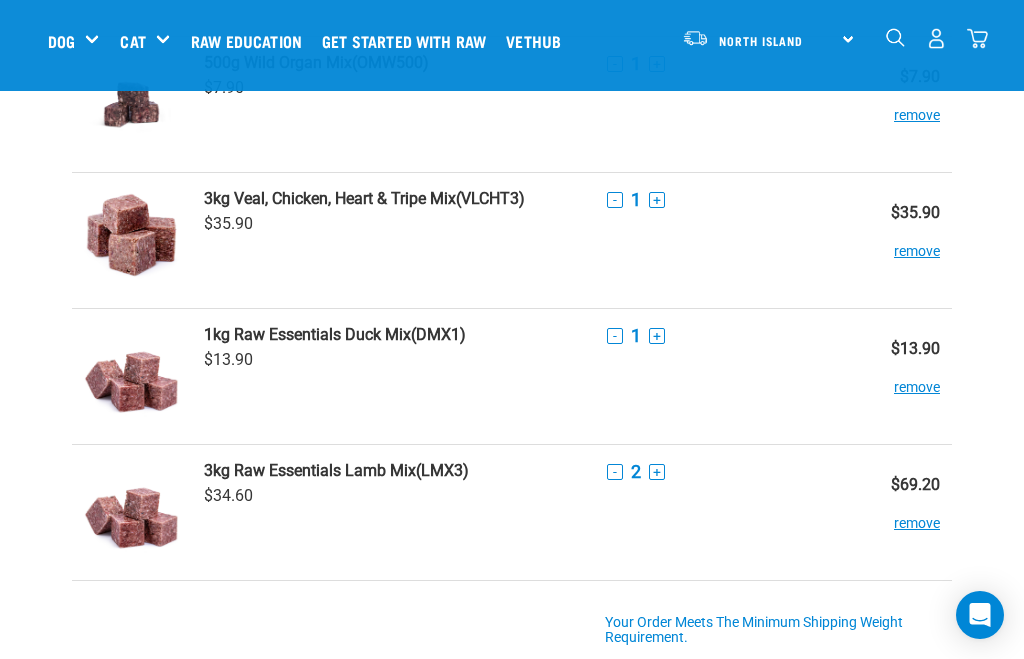 click on "-" at bounding box center [615, 472] 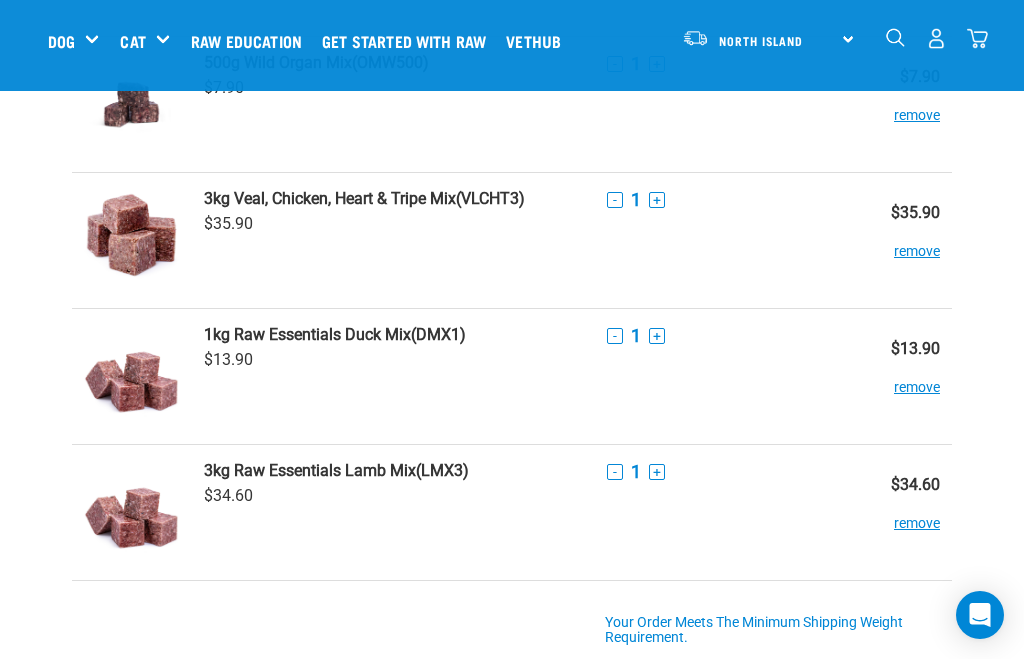 click on "+" at bounding box center (657, 472) 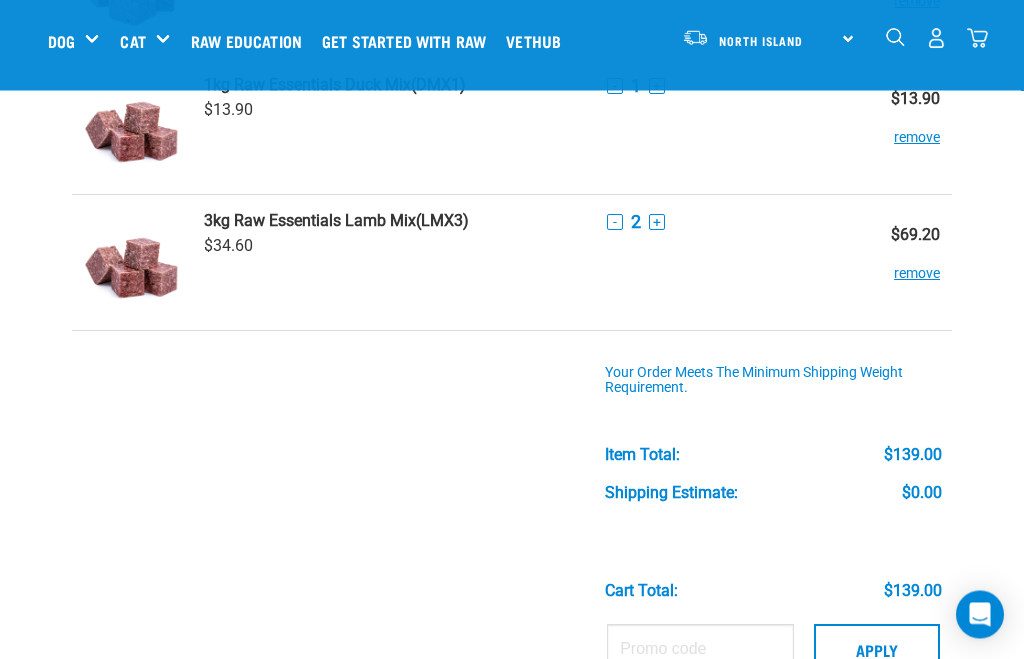 scroll, scrollTop: 679, scrollLeft: 0, axis: vertical 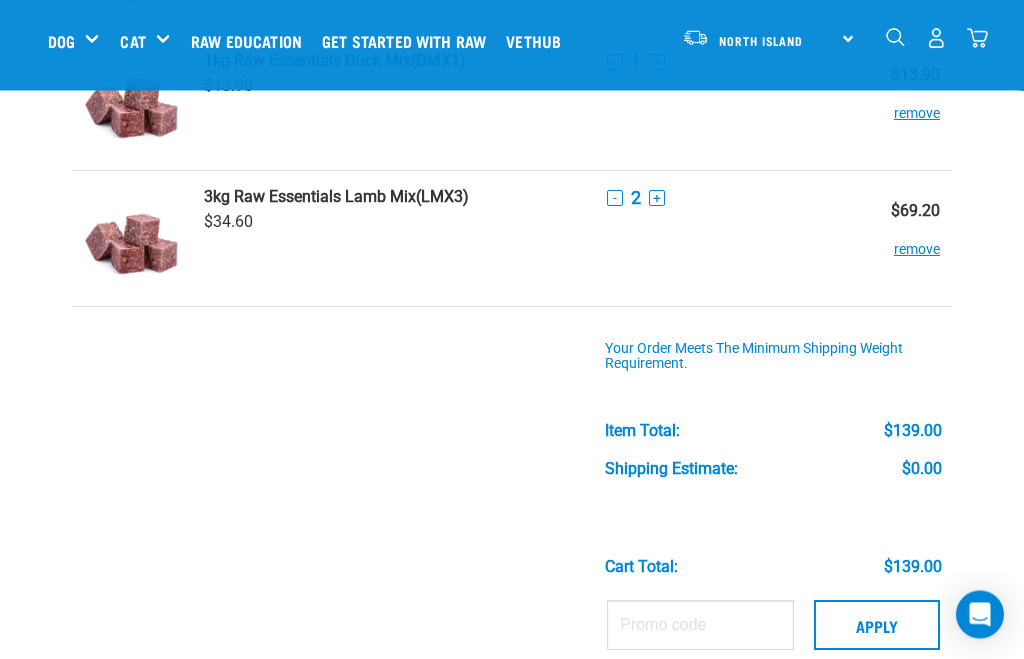 click on "Checkout" at bounding box center (773, 689) 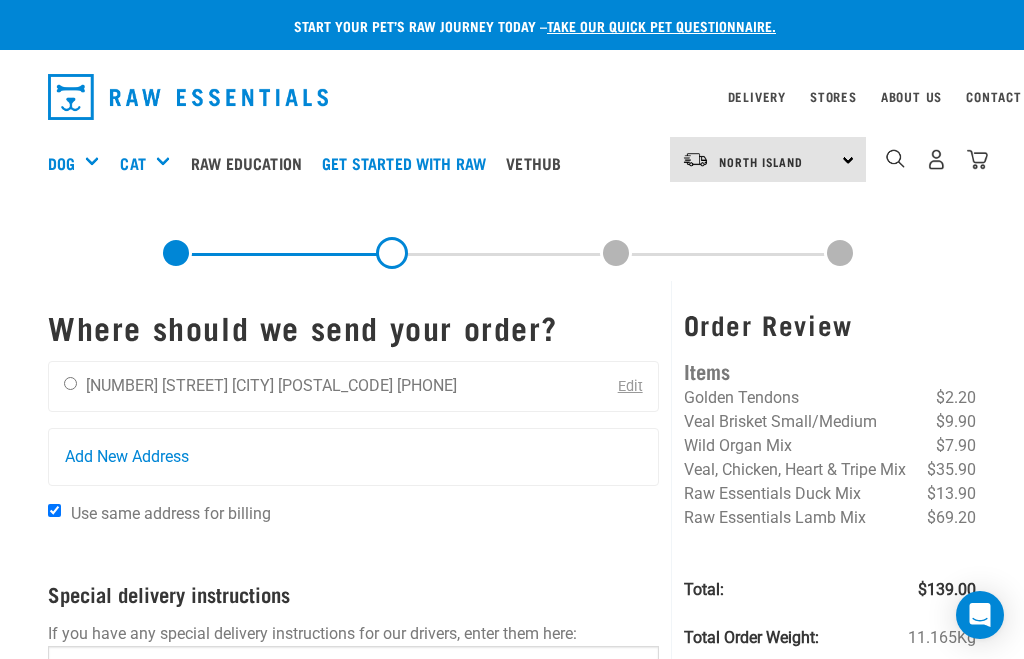 scroll, scrollTop: 0, scrollLeft: 0, axis: both 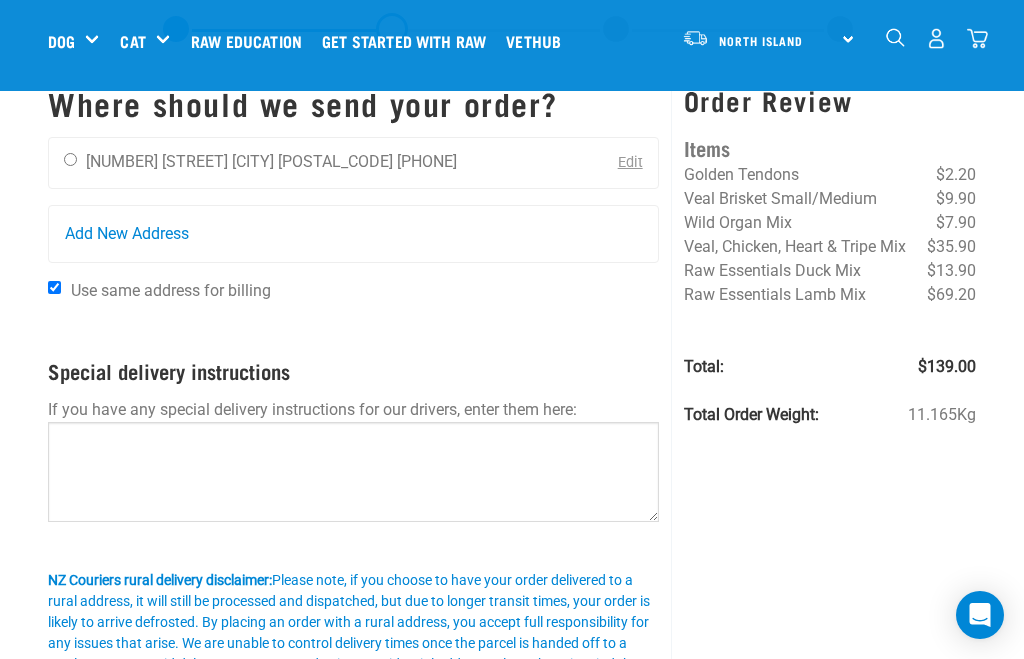 click on "Edit" at bounding box center [630, 162] 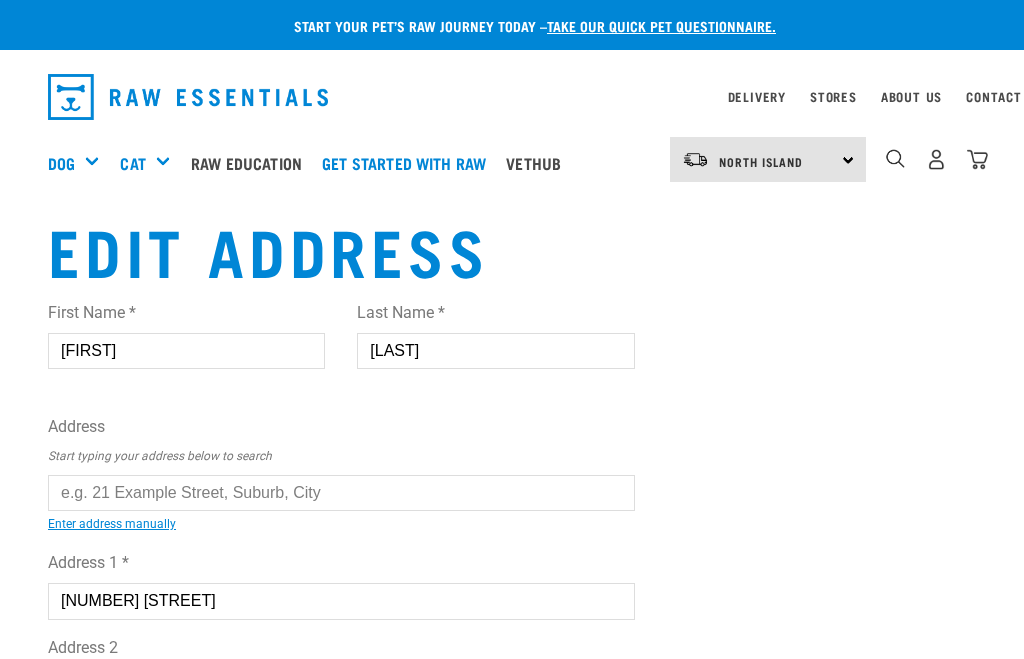 scroll, scrollTop: 0, scrollLeft: 0, axis: both 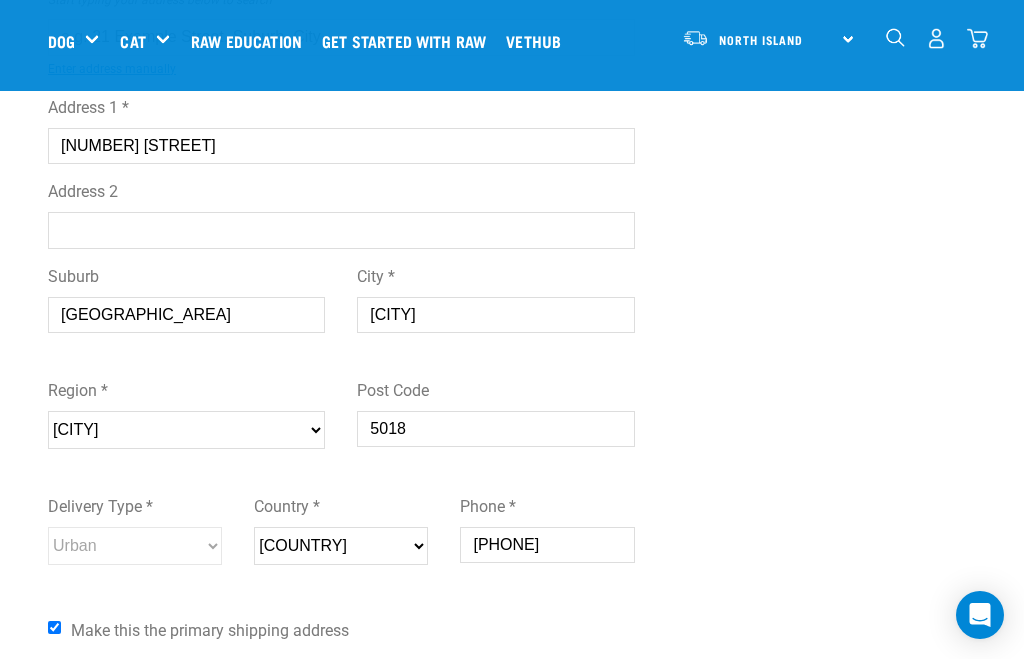 click on "Wellington" at bounding box center [495, 315] 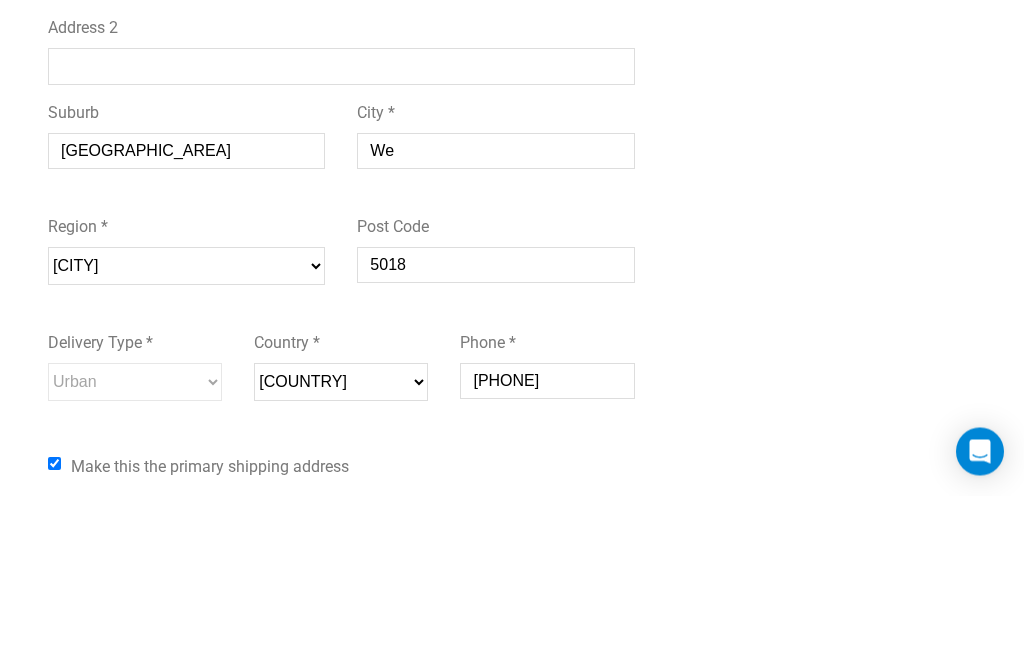 type on "W" 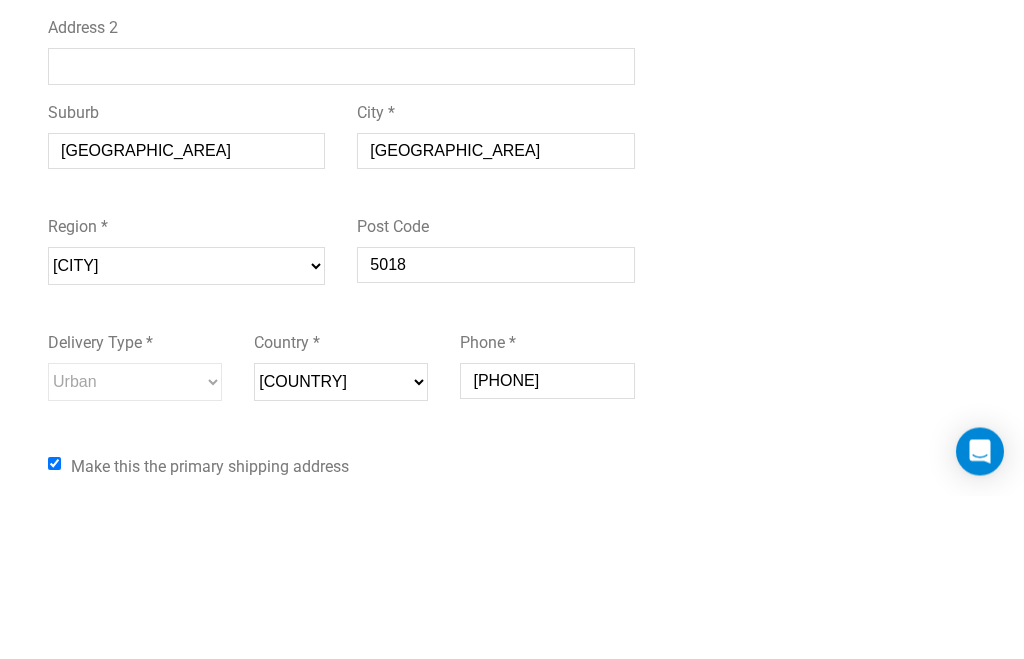 scroll, scrollTop: 467, scrollLeft: 0, axis: vertical 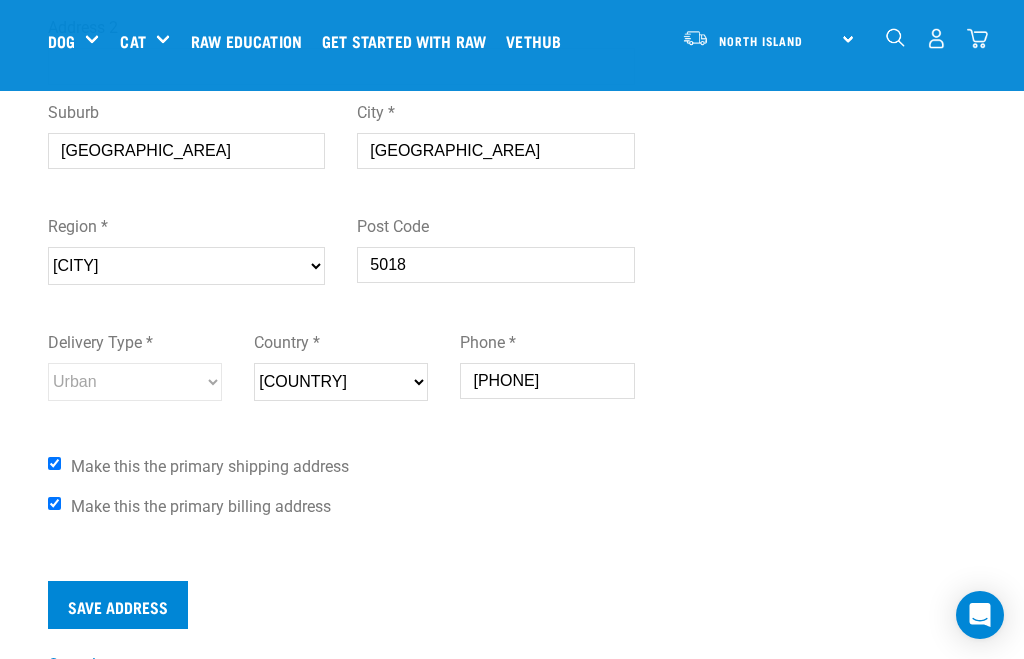 type on "Upper Hutt" 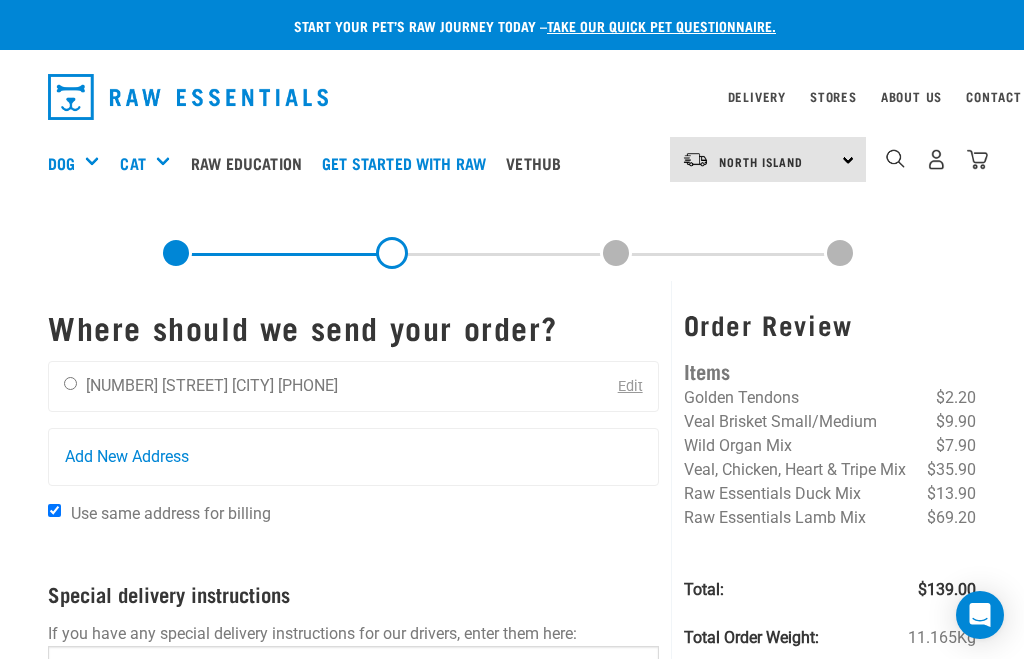 scroll, scrollTop: 0, scrollLeft: 0, axis: both 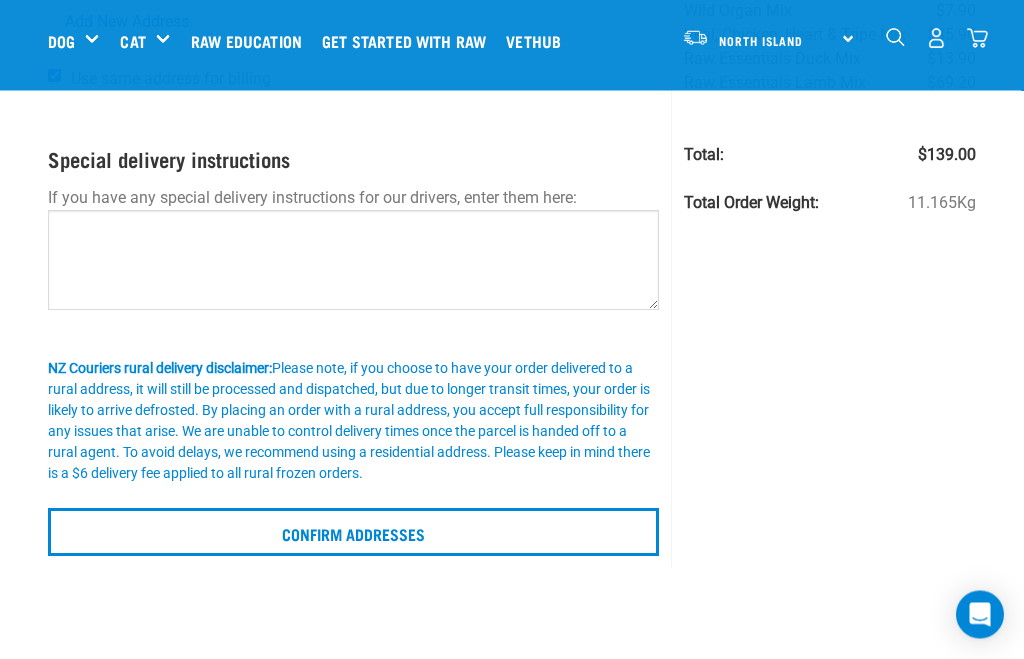 click on "Confirm addresses" at bounding box center [353, 533] 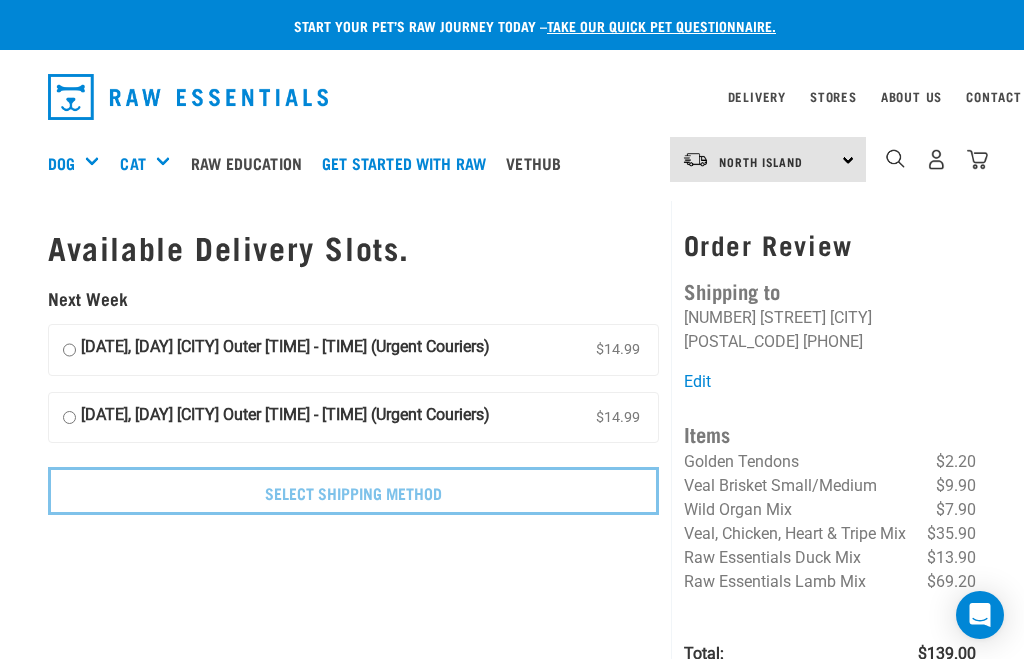 scroll, scrollTop: 0, scrollLeft: 0, axis: both 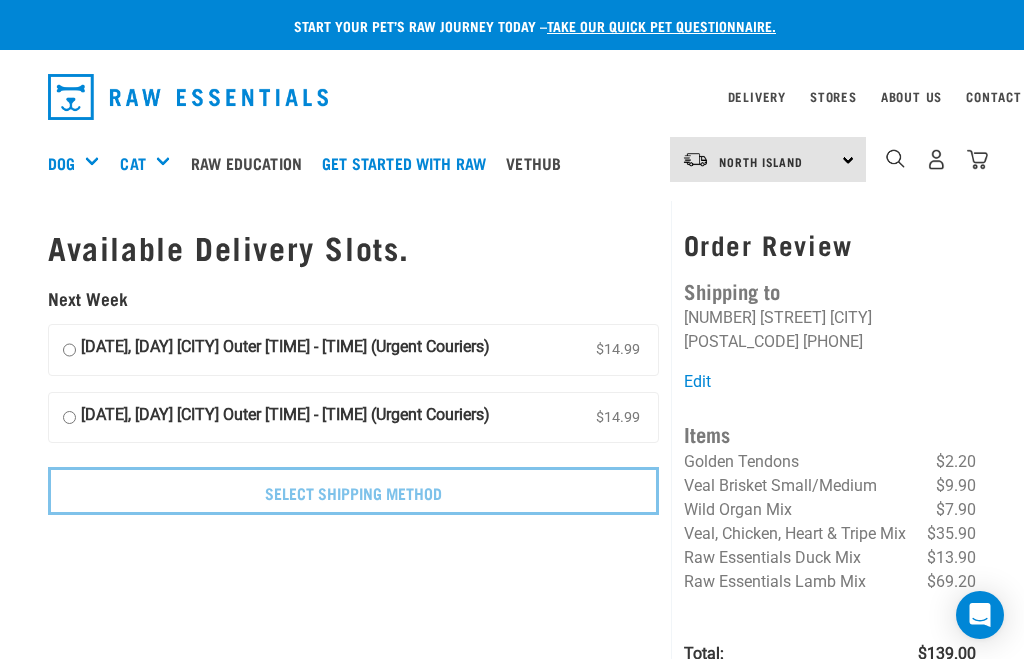 click on "07 August, Thursday Wellington Outer  12pm - 5pm (Urgent Couriers) $14.99" at bounding box center (69, 350) 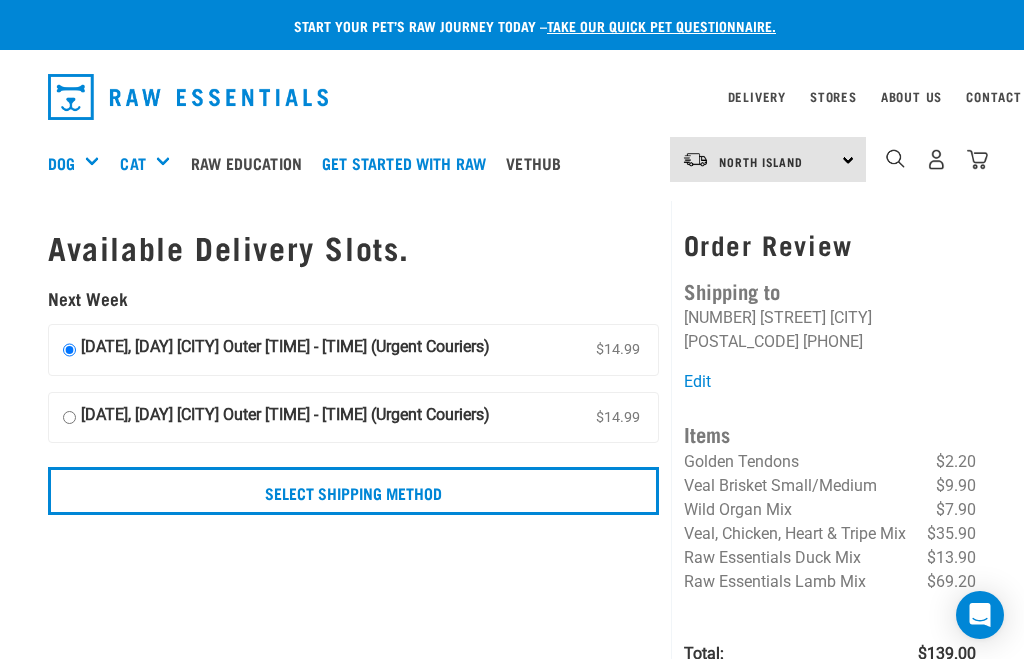 click on "Select Shipping Method" at bounding box center (353, 491) 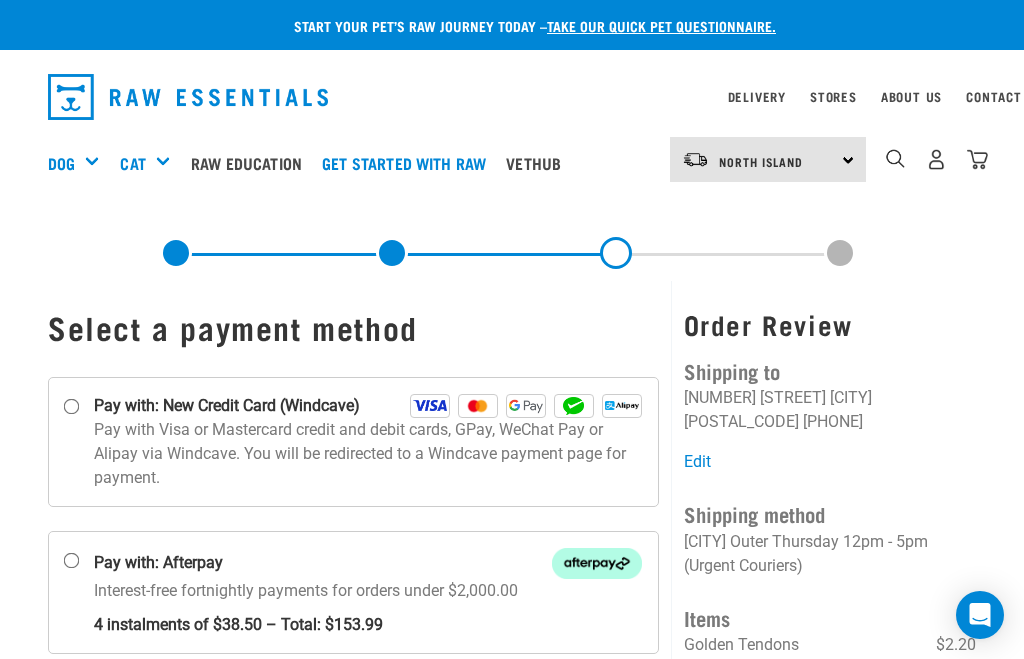 scroll, scrollTop: 0, scrollLeft: 0, axis: both 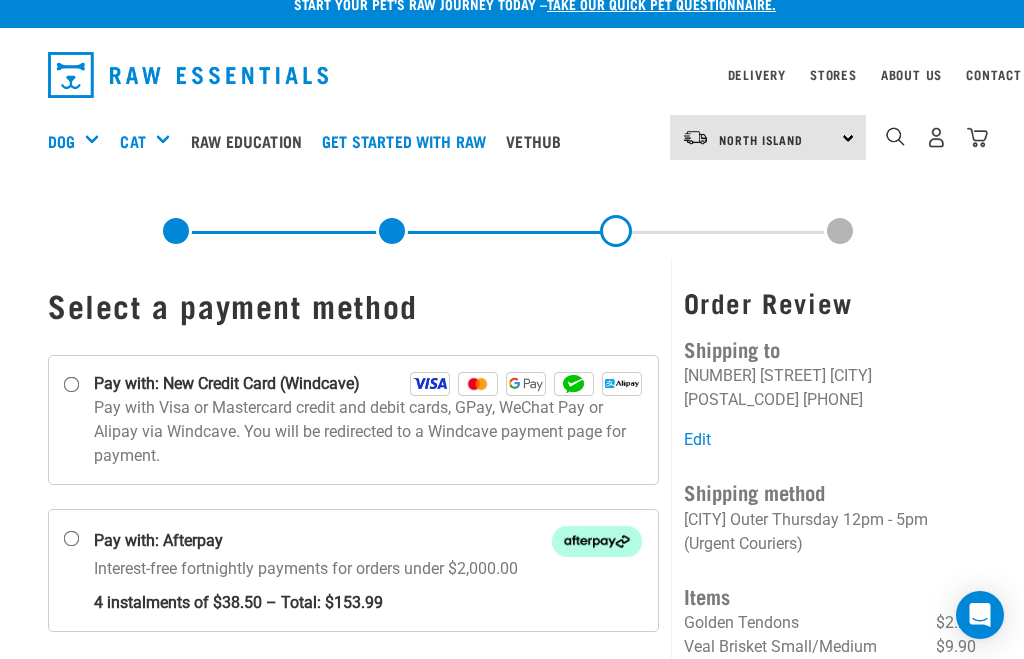 click on "Pay with: New Credit Card (Windcave)" at bounding box center [72, 385] 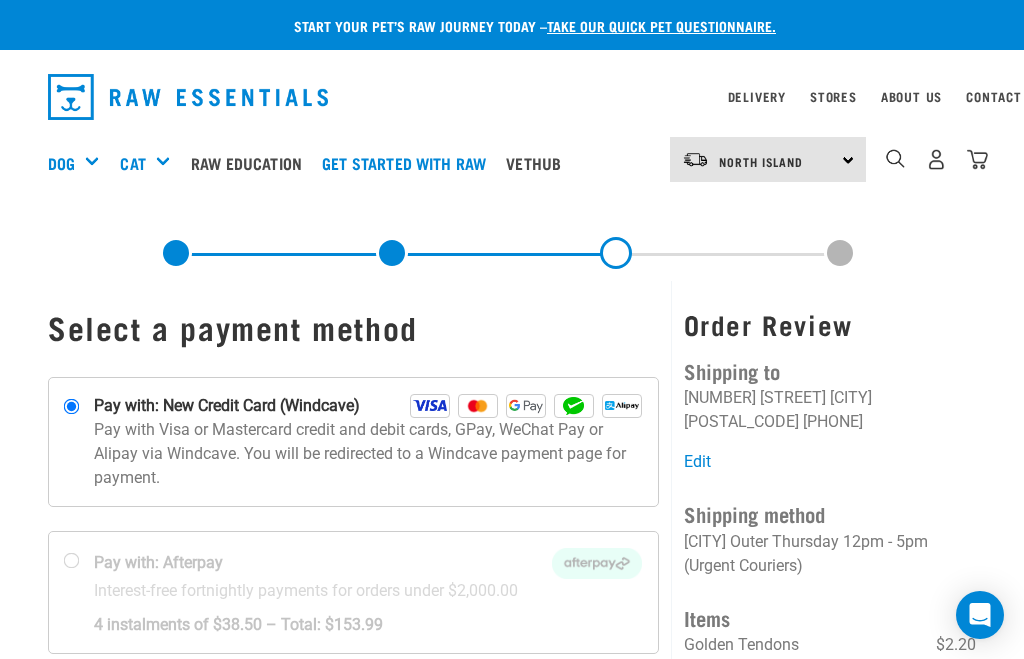 scroll, scrollTop: 0, scrollLeft: 0, axis: both 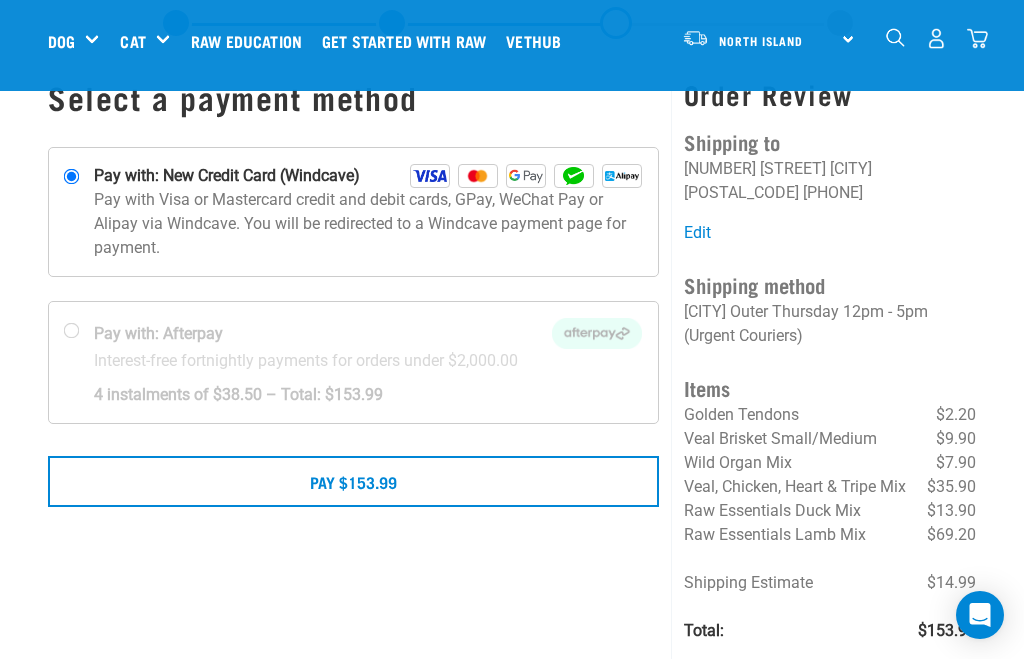 click on "Pay $153.99" at bounding box center [353, 481] 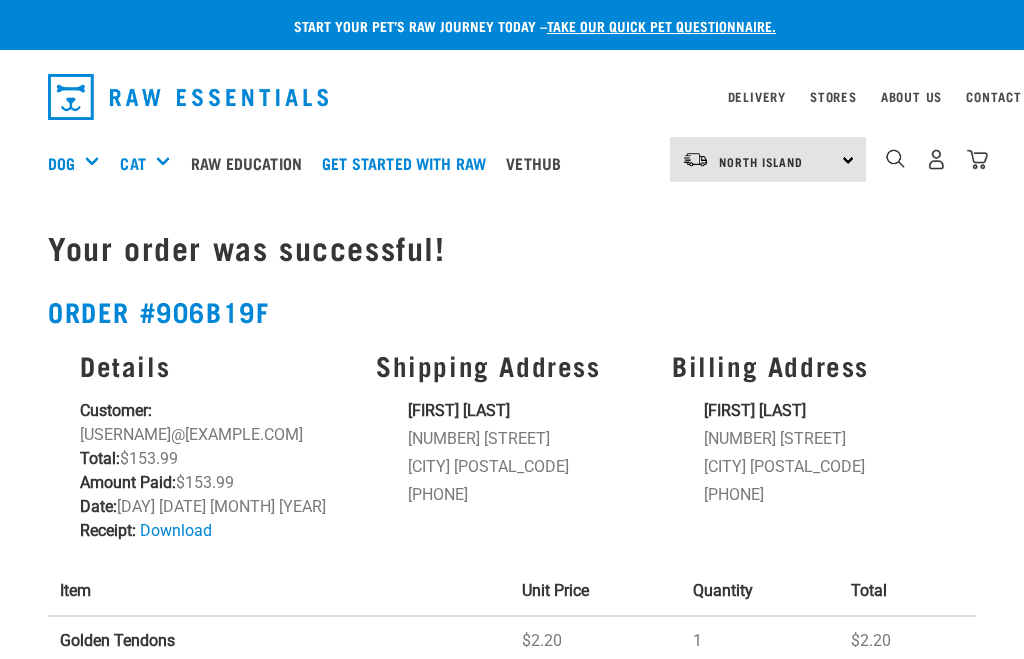 scroll, scrollTop: 0, scrollLeft: 0, axis: both 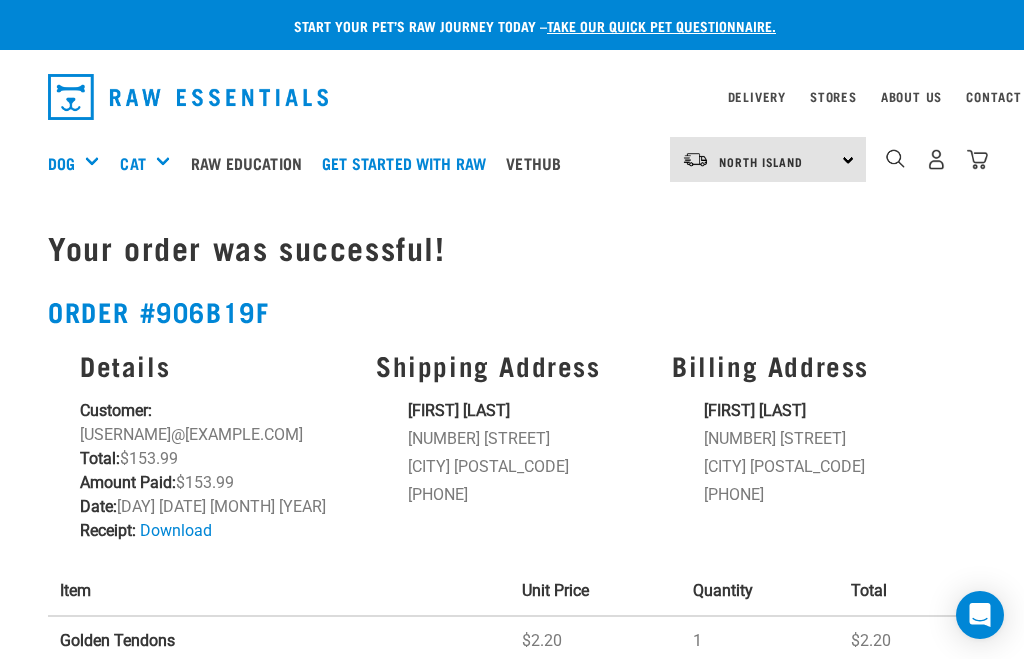 click on "Delivery" at bounding box center (757, 96) 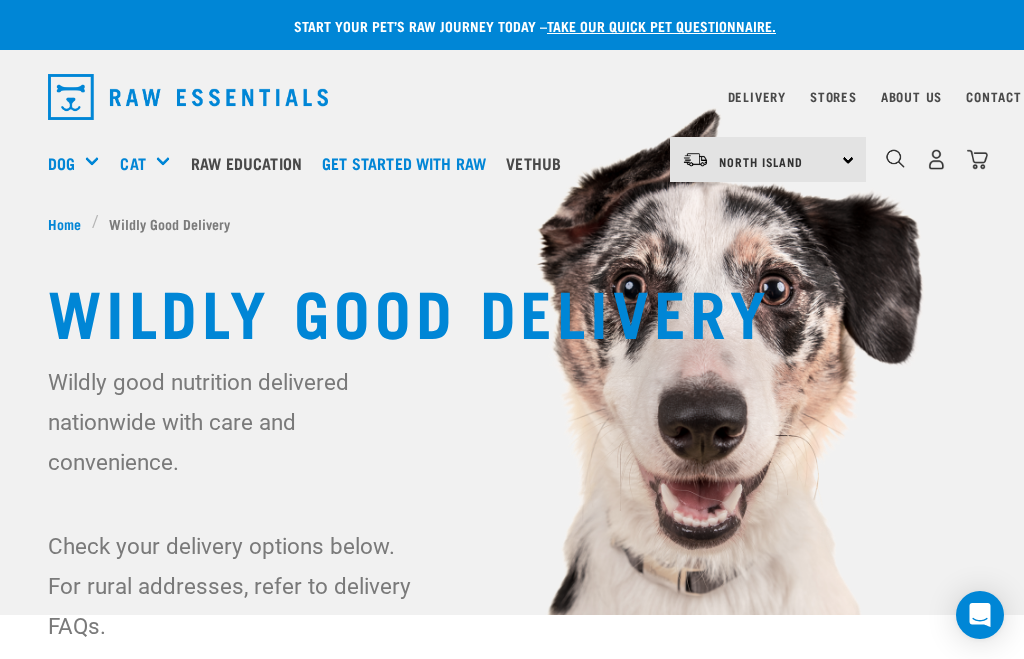 scroll, scrollTop: 0, scrollLeft: 0, axis: both 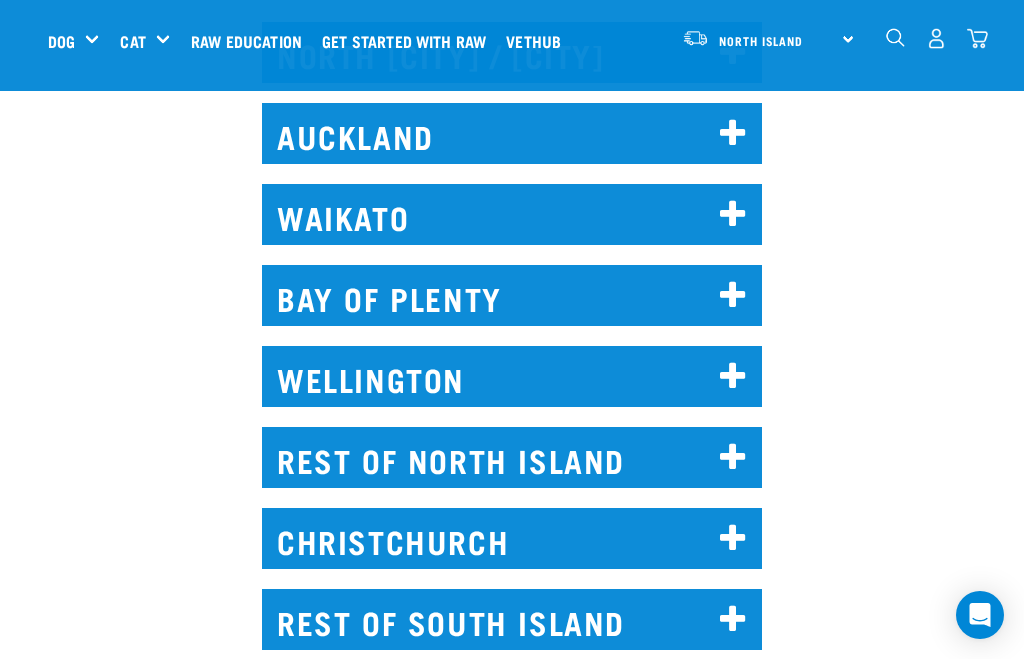 click at bounding box center [733, 377] 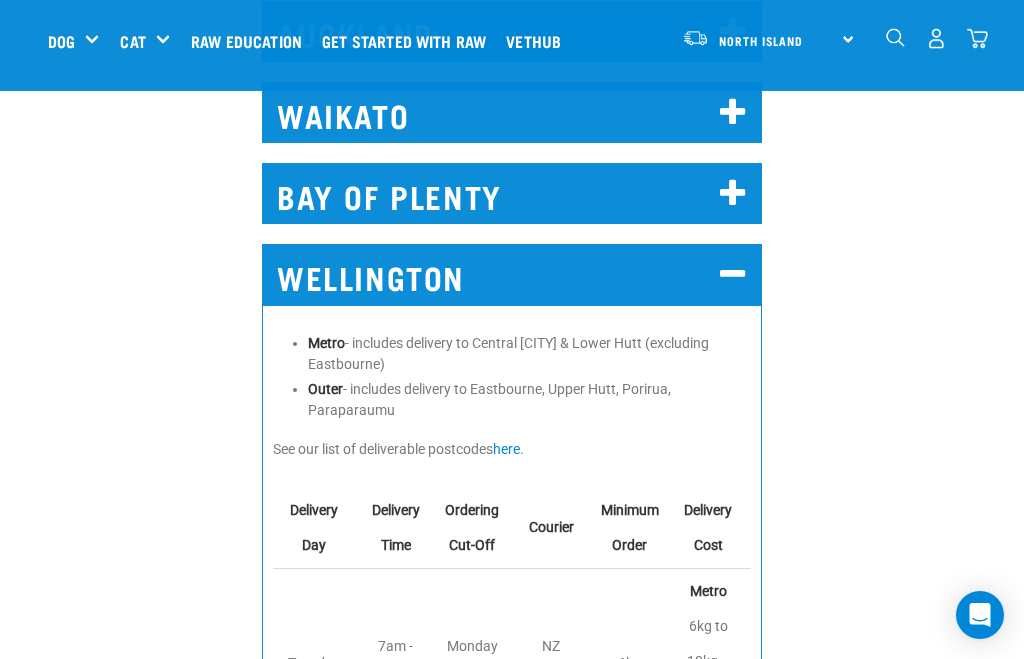 scroll, scrollTop: 1137, scrollLeft: 0, axis: vertical 